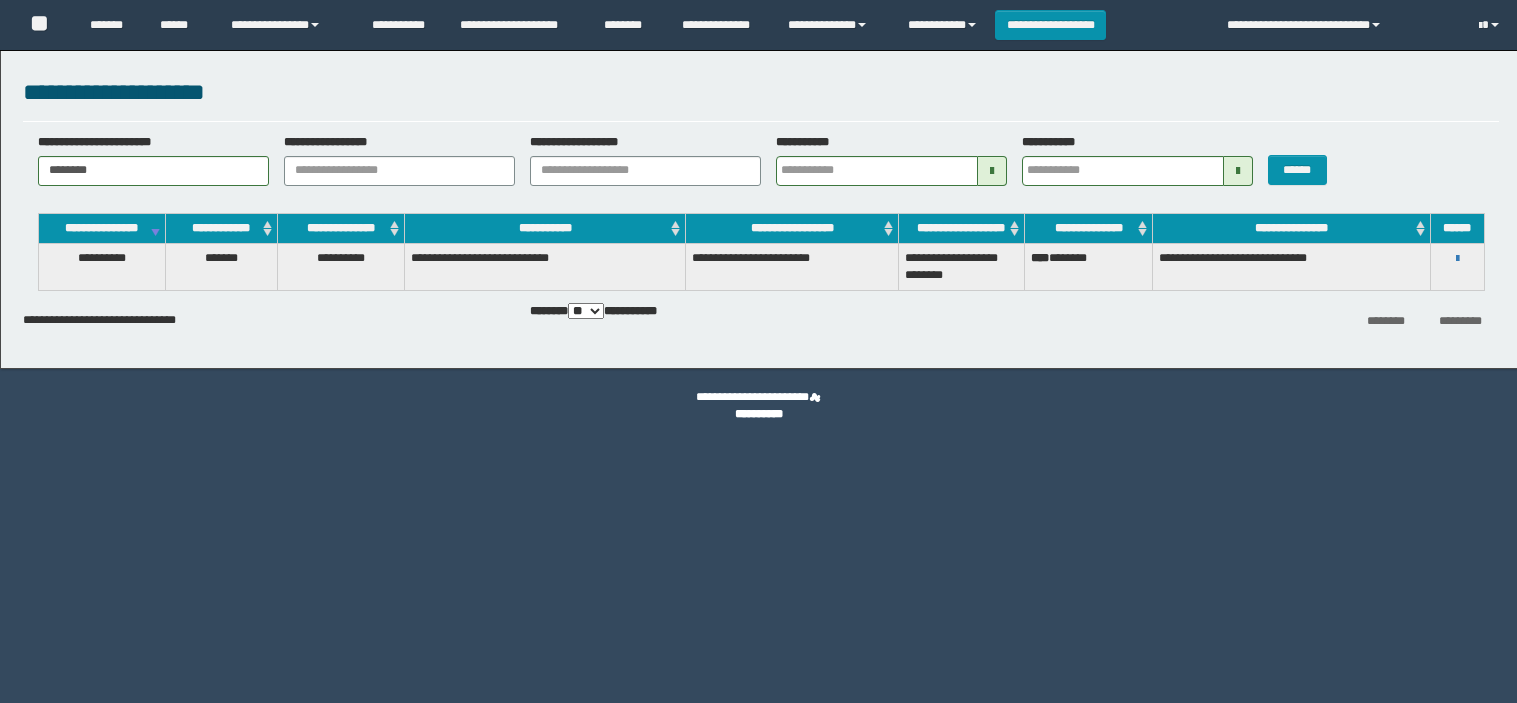 scroll, scrollTop: 0, scrollLeft: 0, axis: both 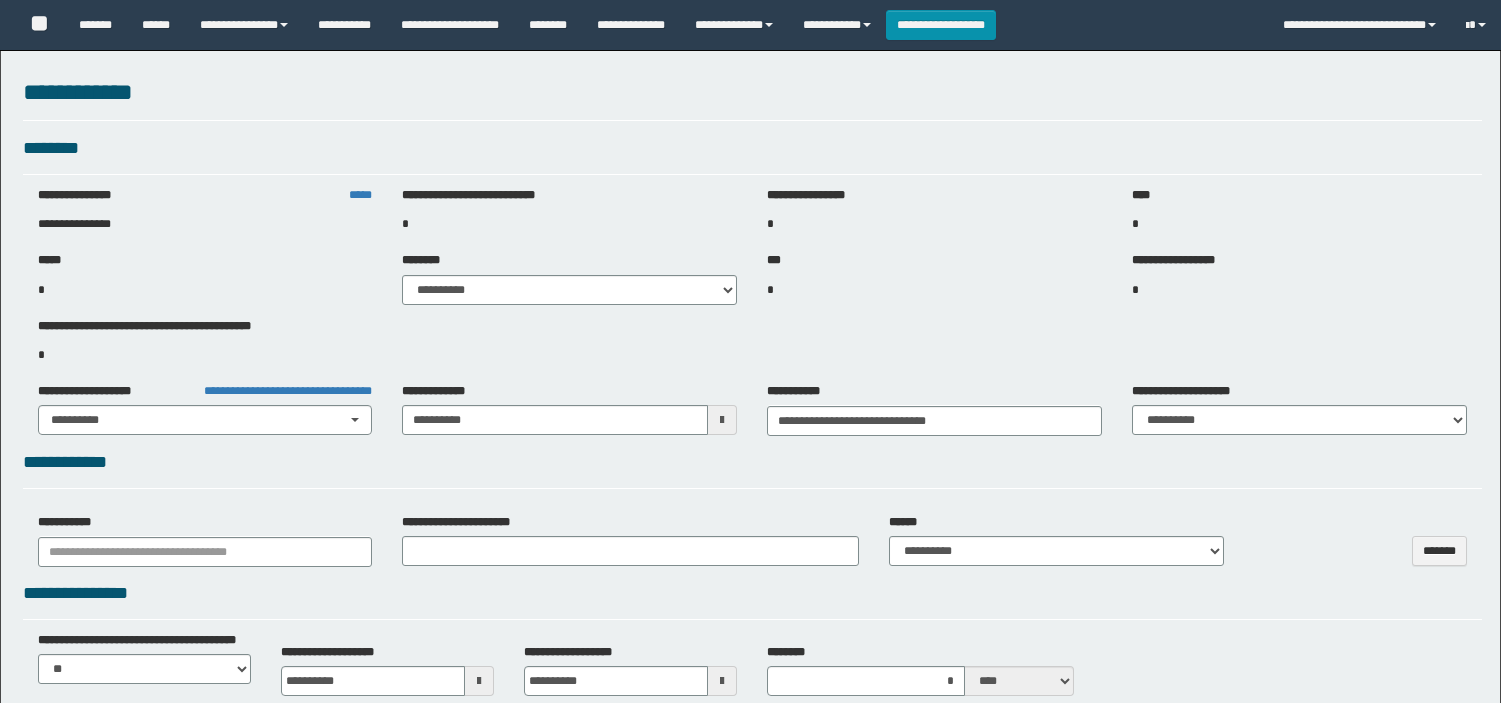 select on "****" 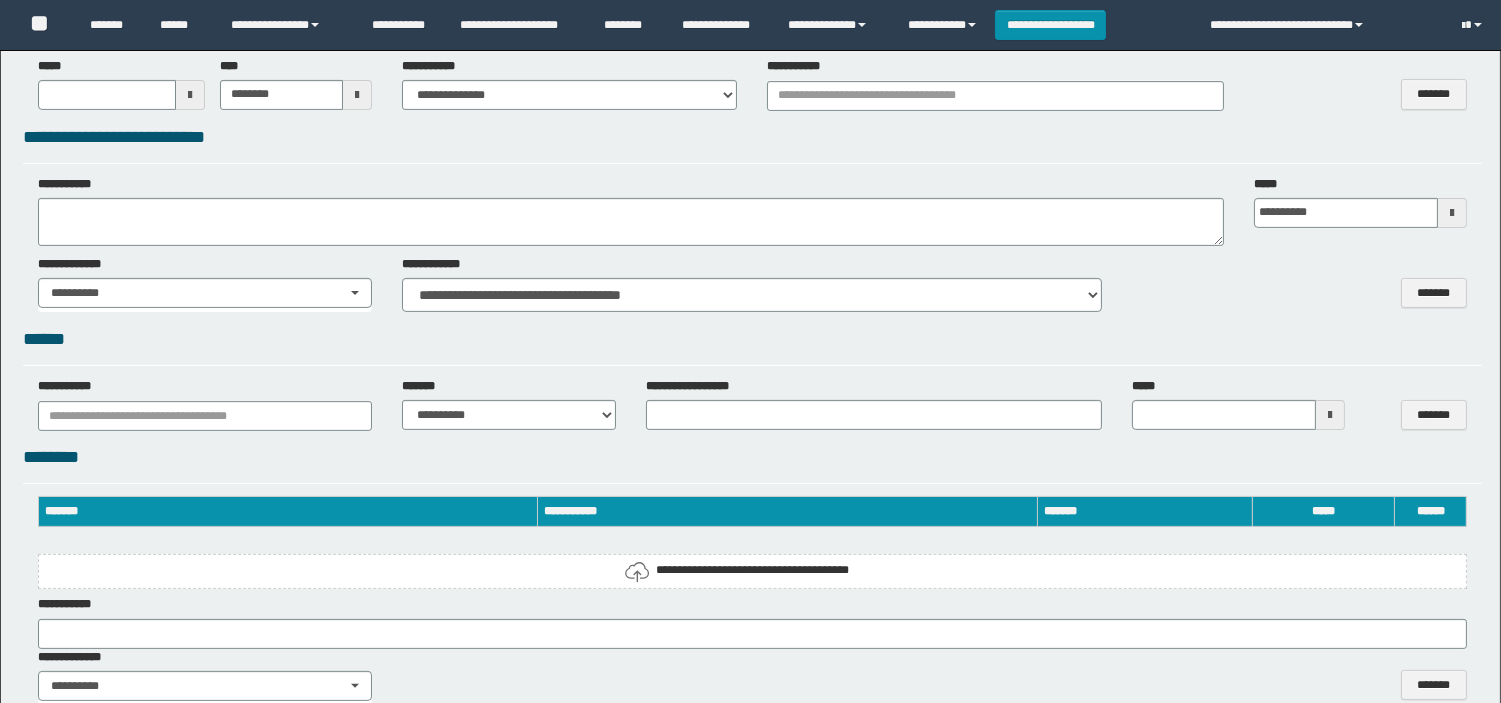 select on "***" 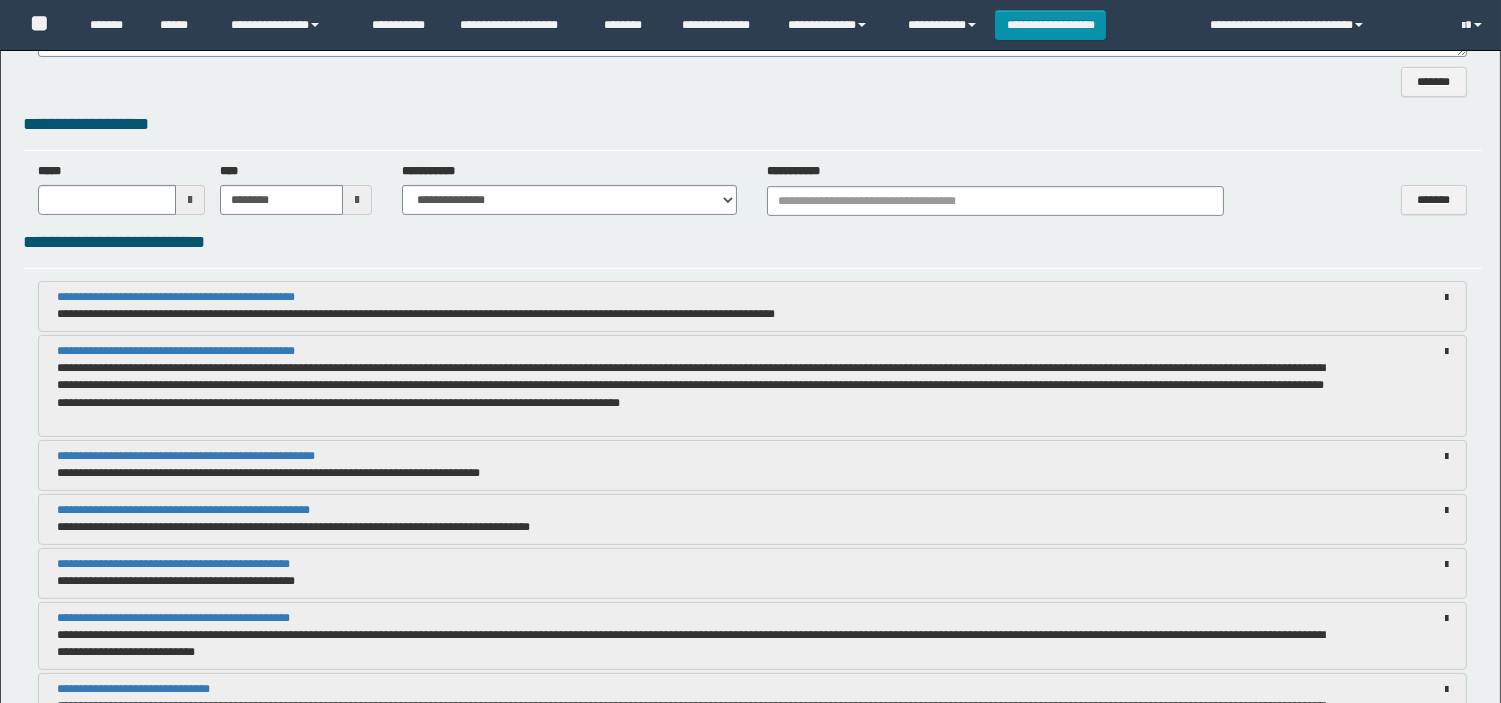scroll, scrollTop: 715, scrollLeft: 0, axis: vertical 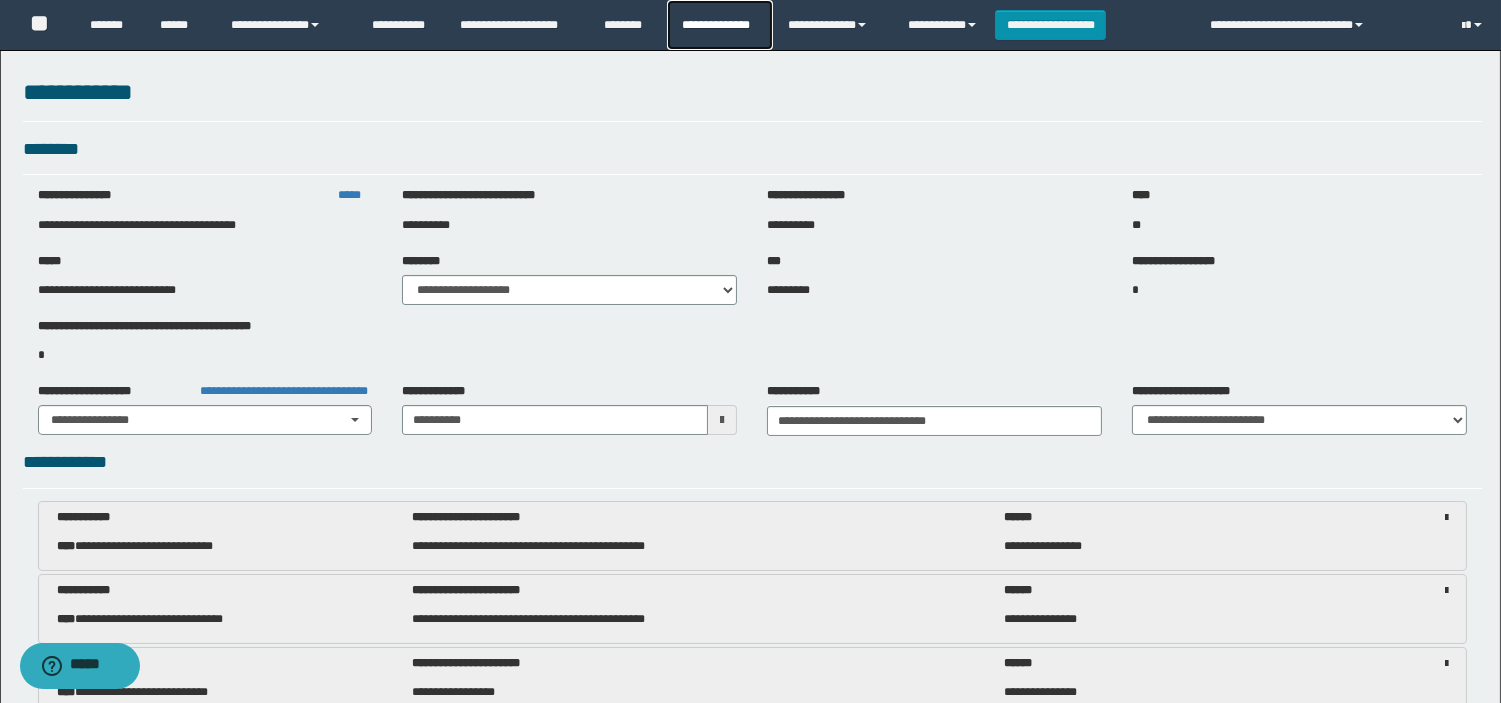 click on "**********" at bounding box center (719, 25) 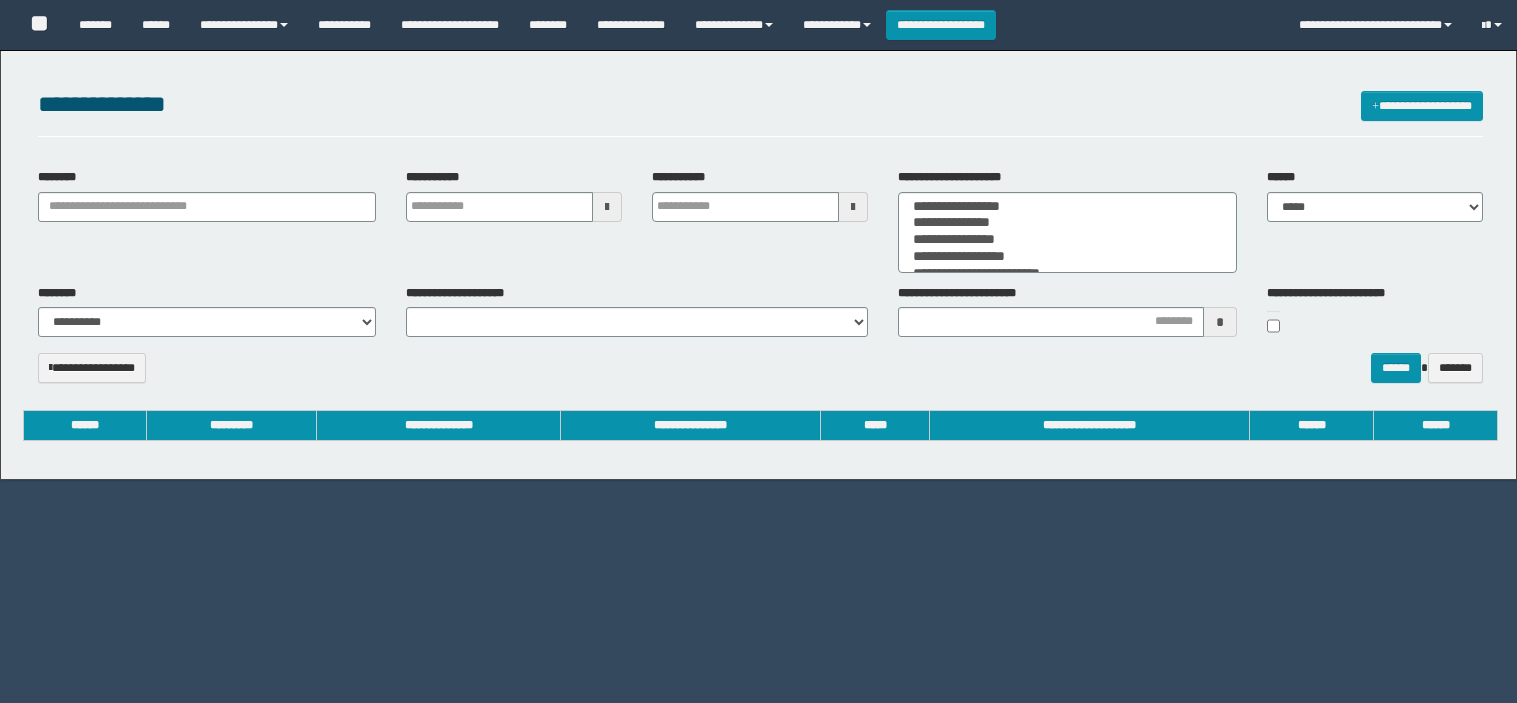 select 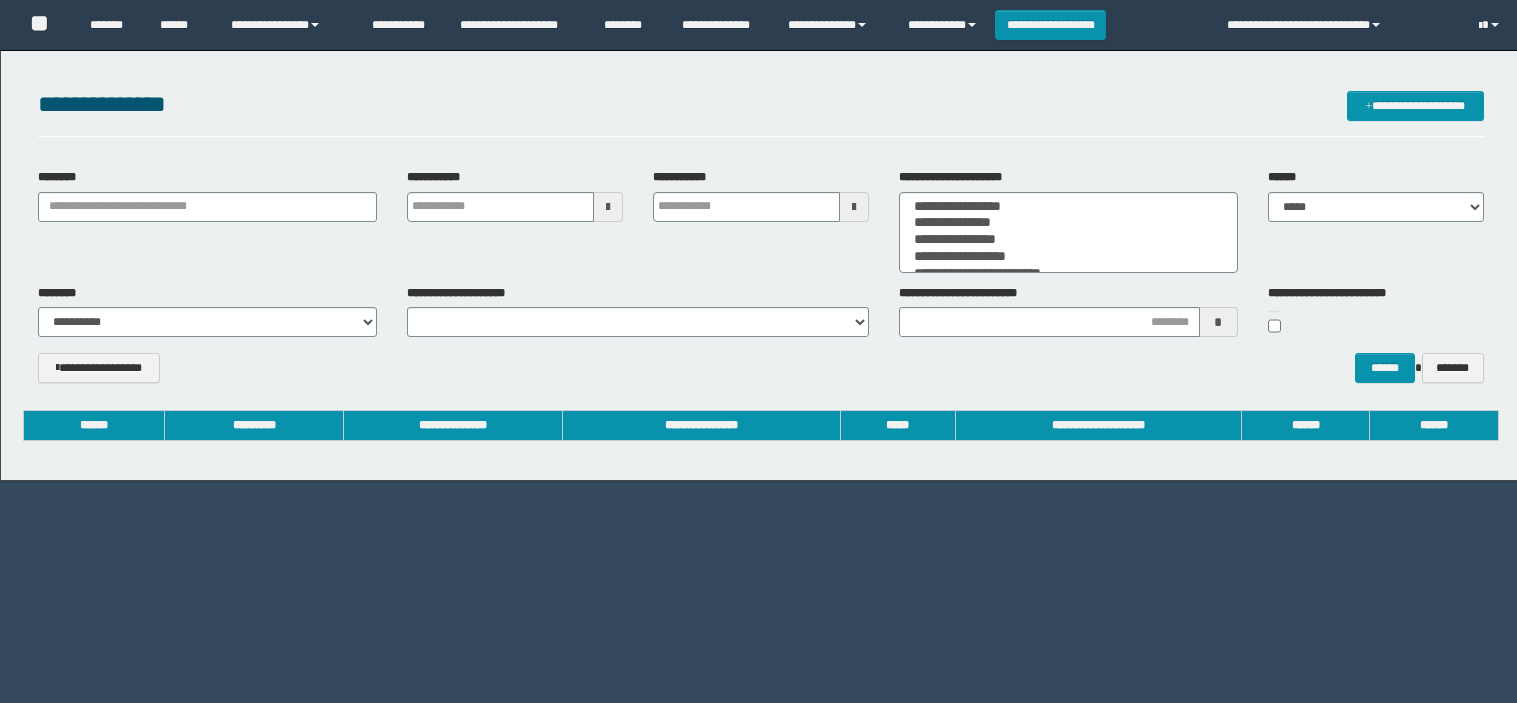 scroll, scrollTop: 0, scrollLeft: 0, axis: both 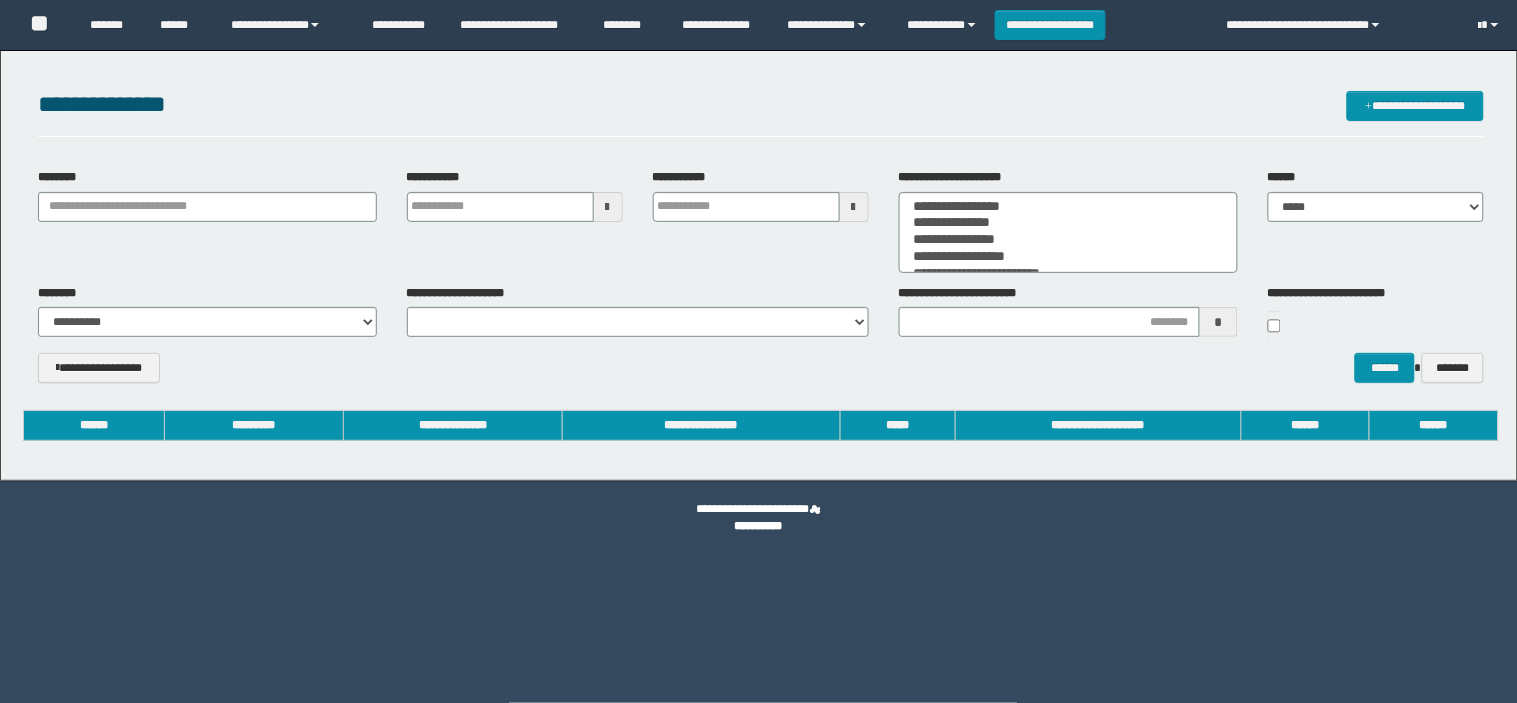 type 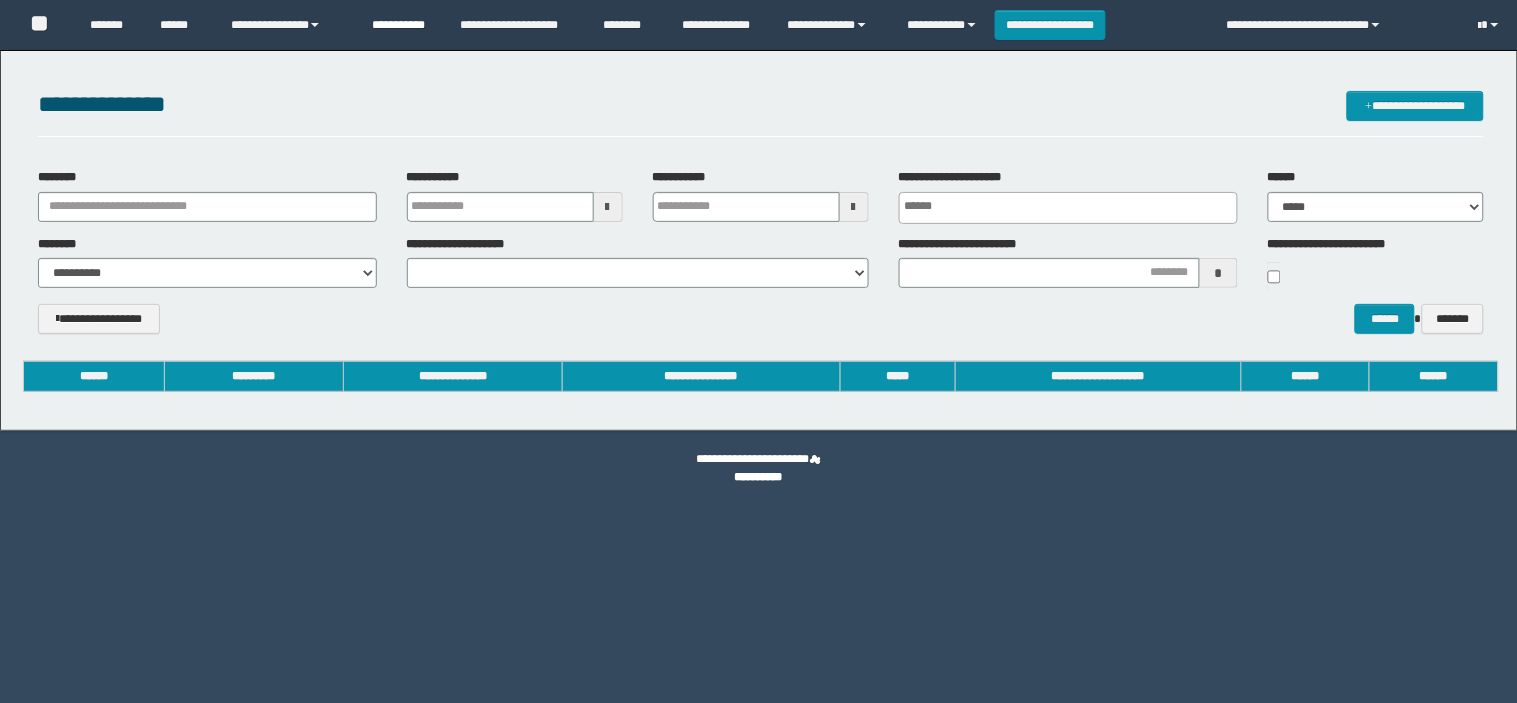 scroll, scrollTop: 0, scrollLeft: 0, axis: both 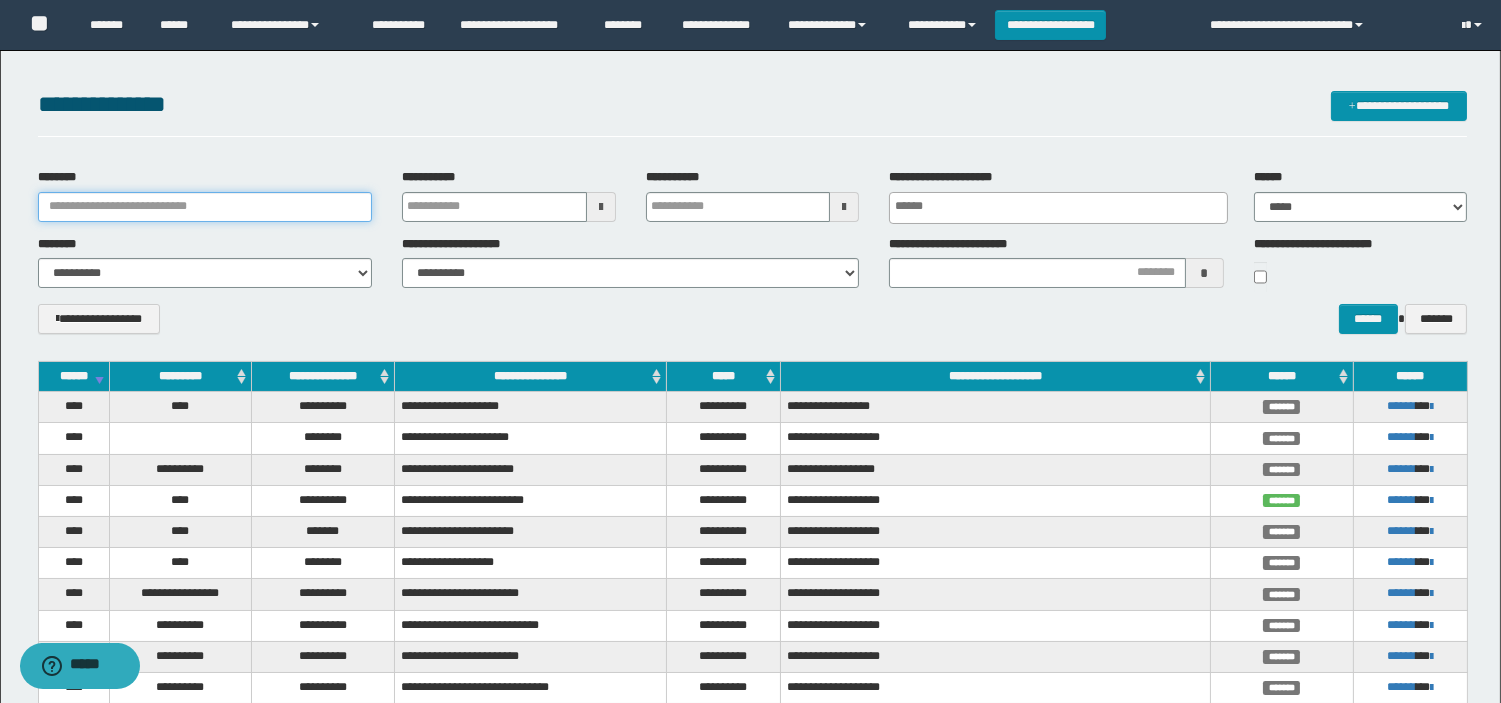 click on "********" at bounding box center [205, 207] 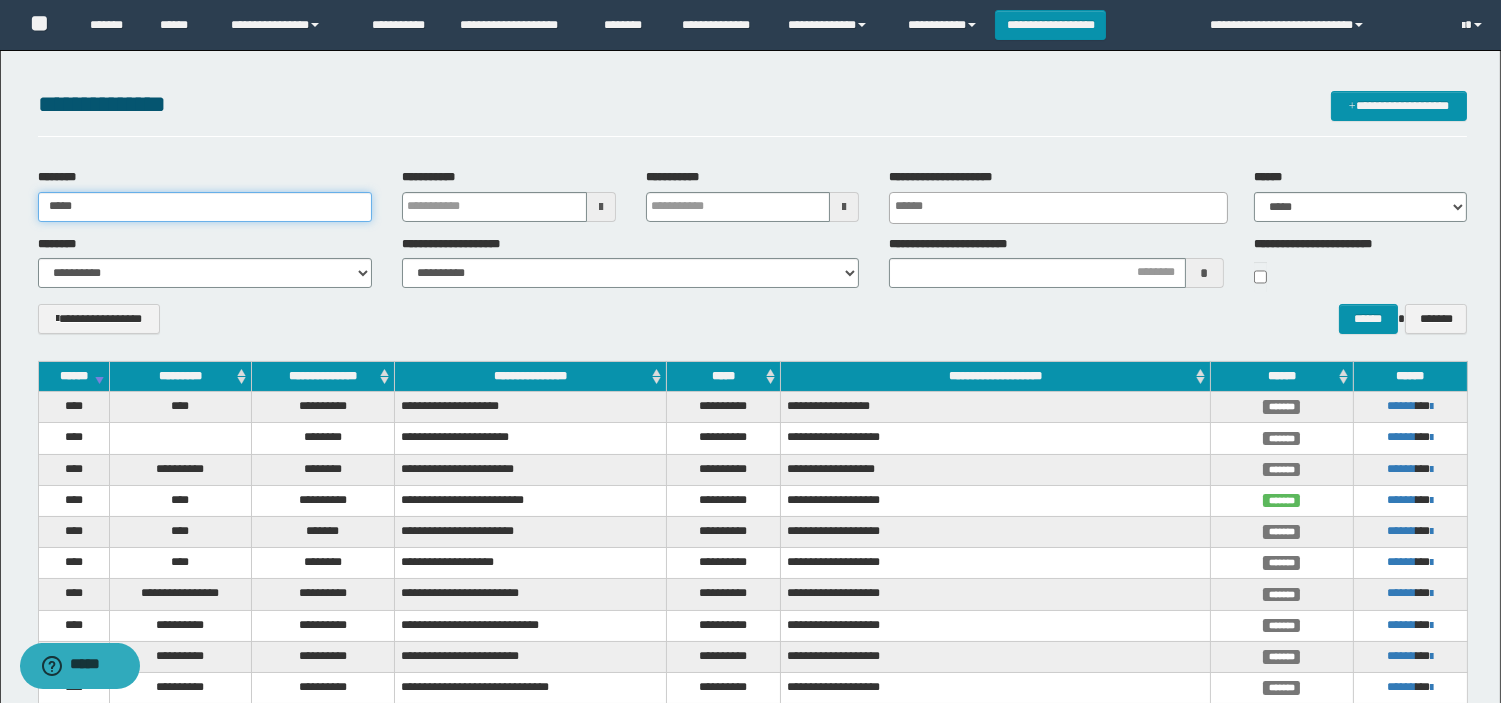 type on "*****" 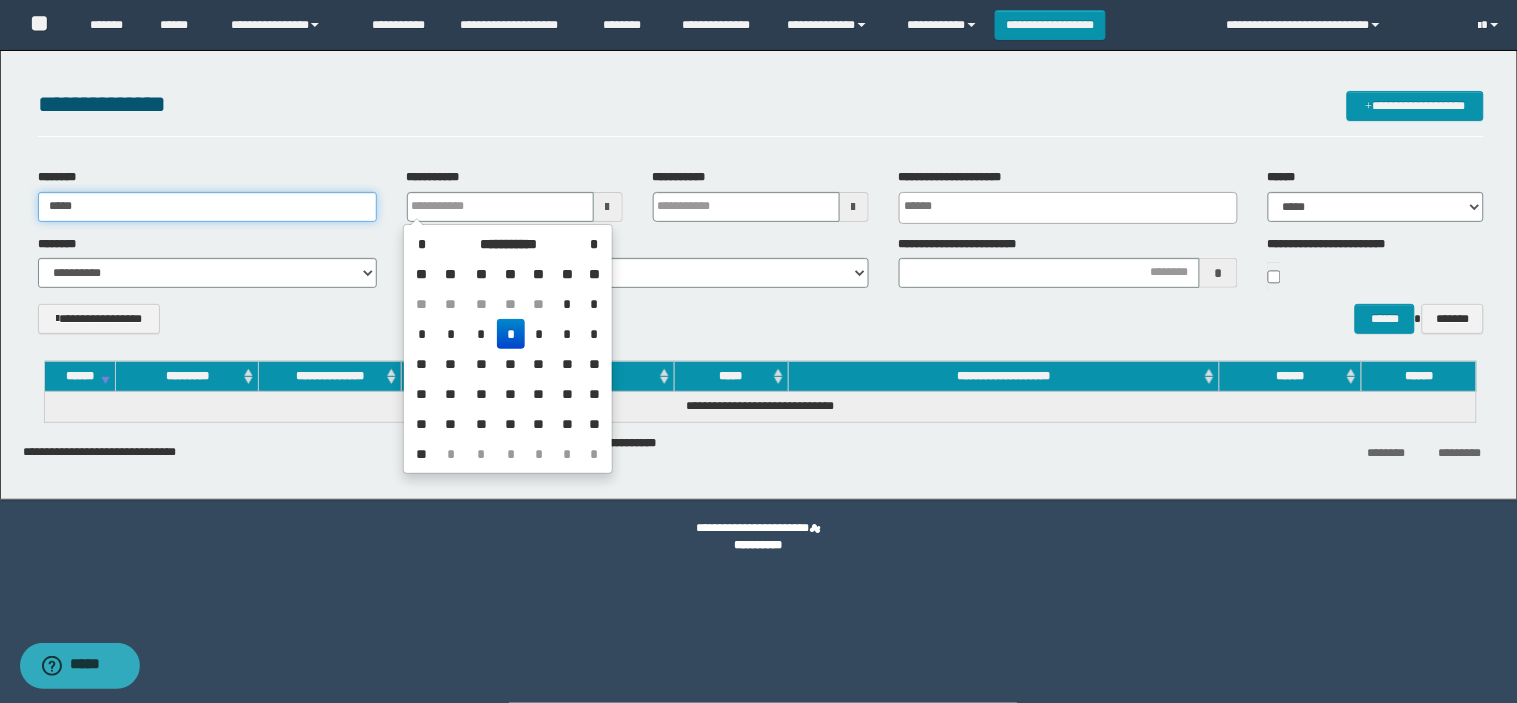 type 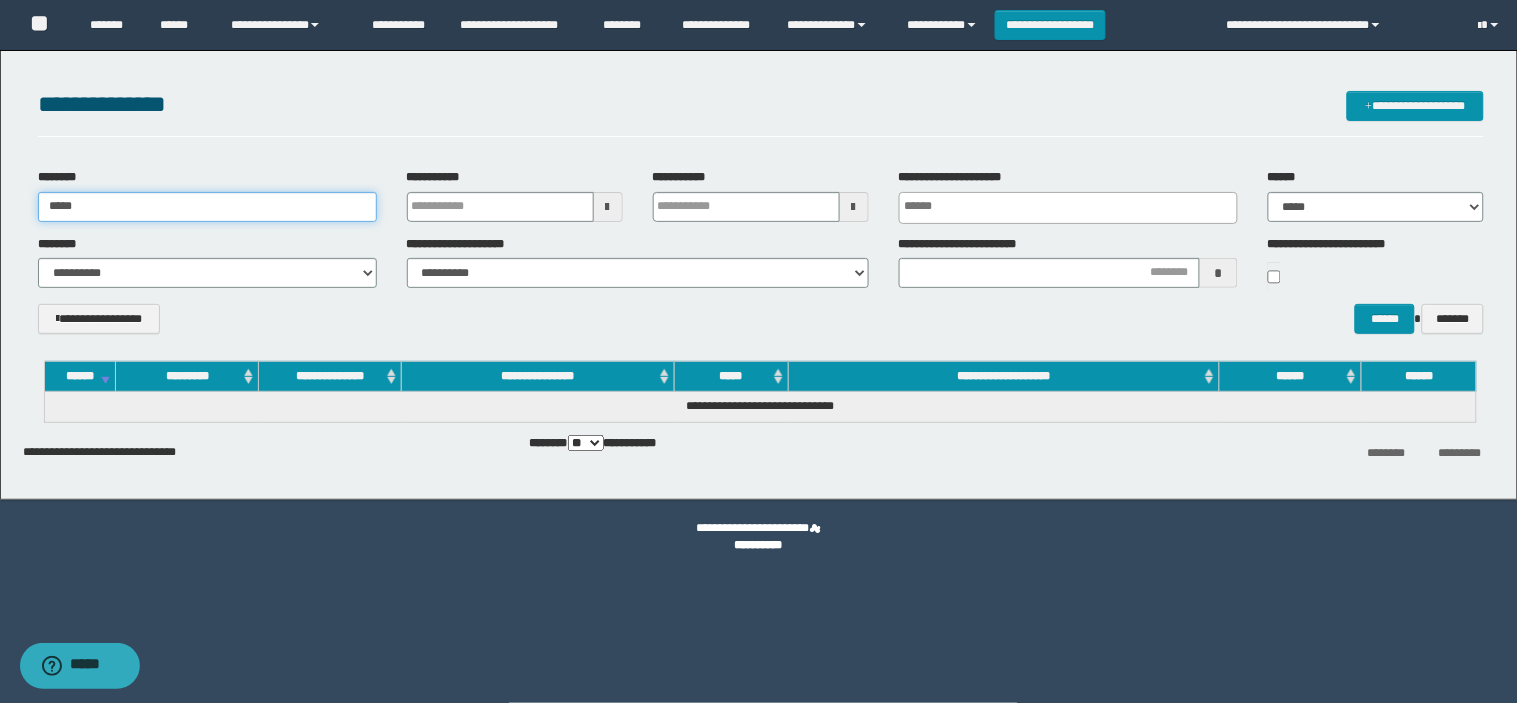 drag, startPoint x: 220, startPoint y: 214, endPoint x: 4, endPoint y: 210, distance: 216.03703 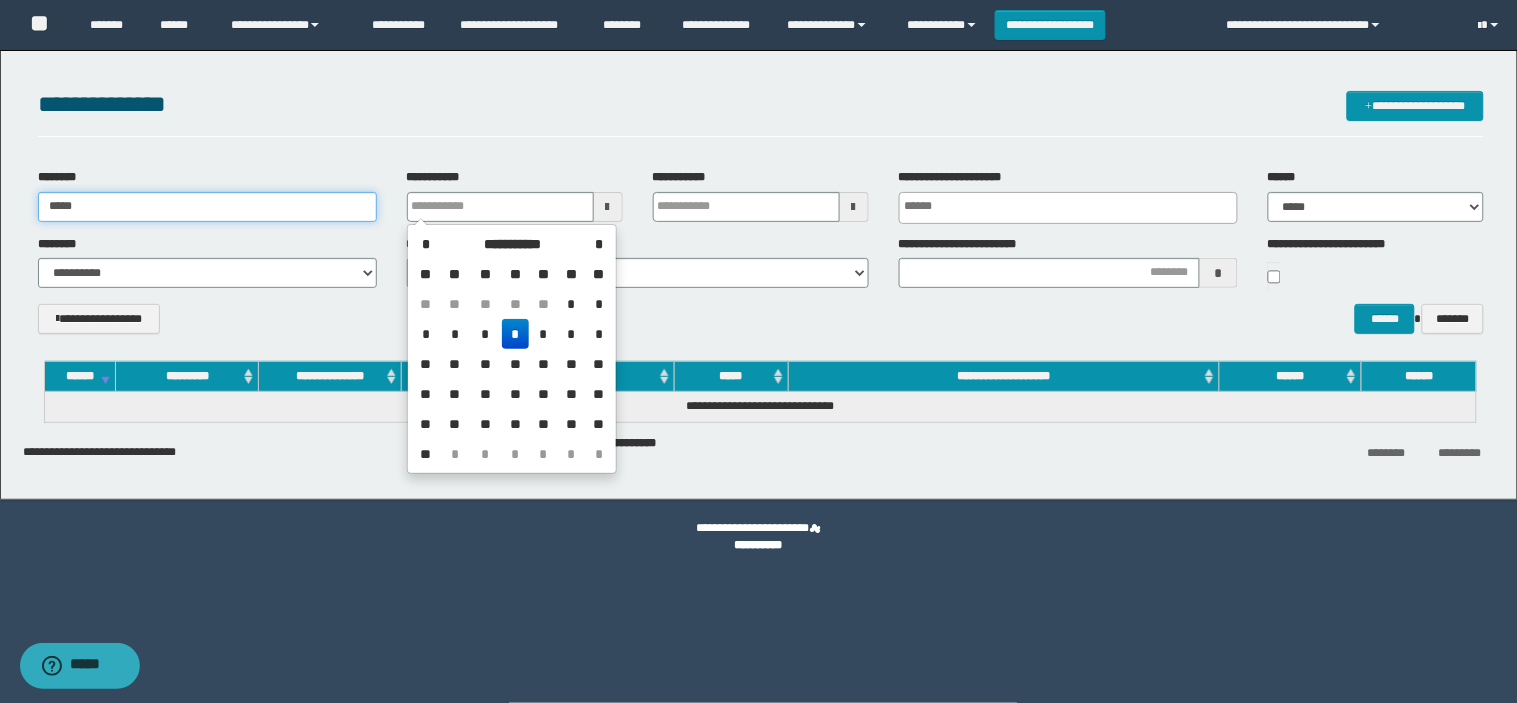 type 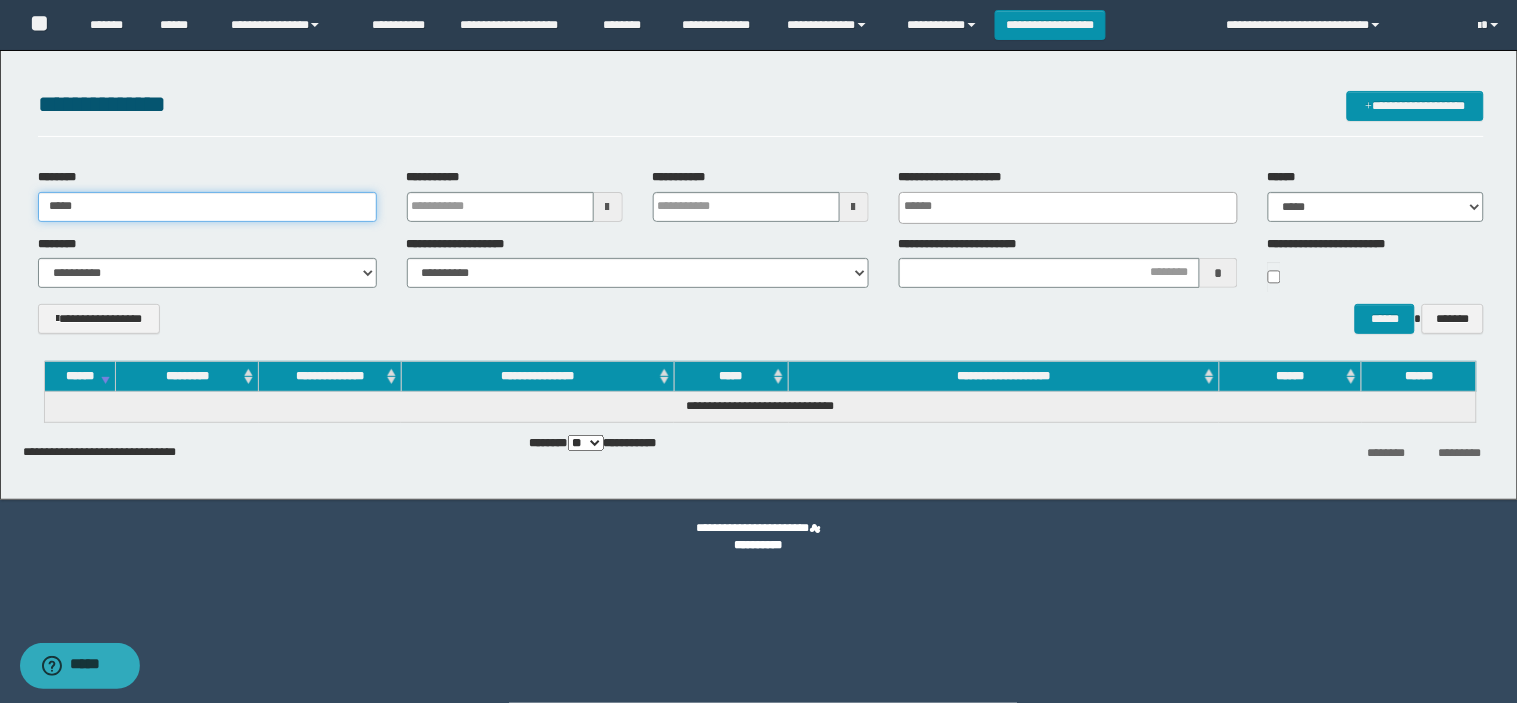 type on "*****" 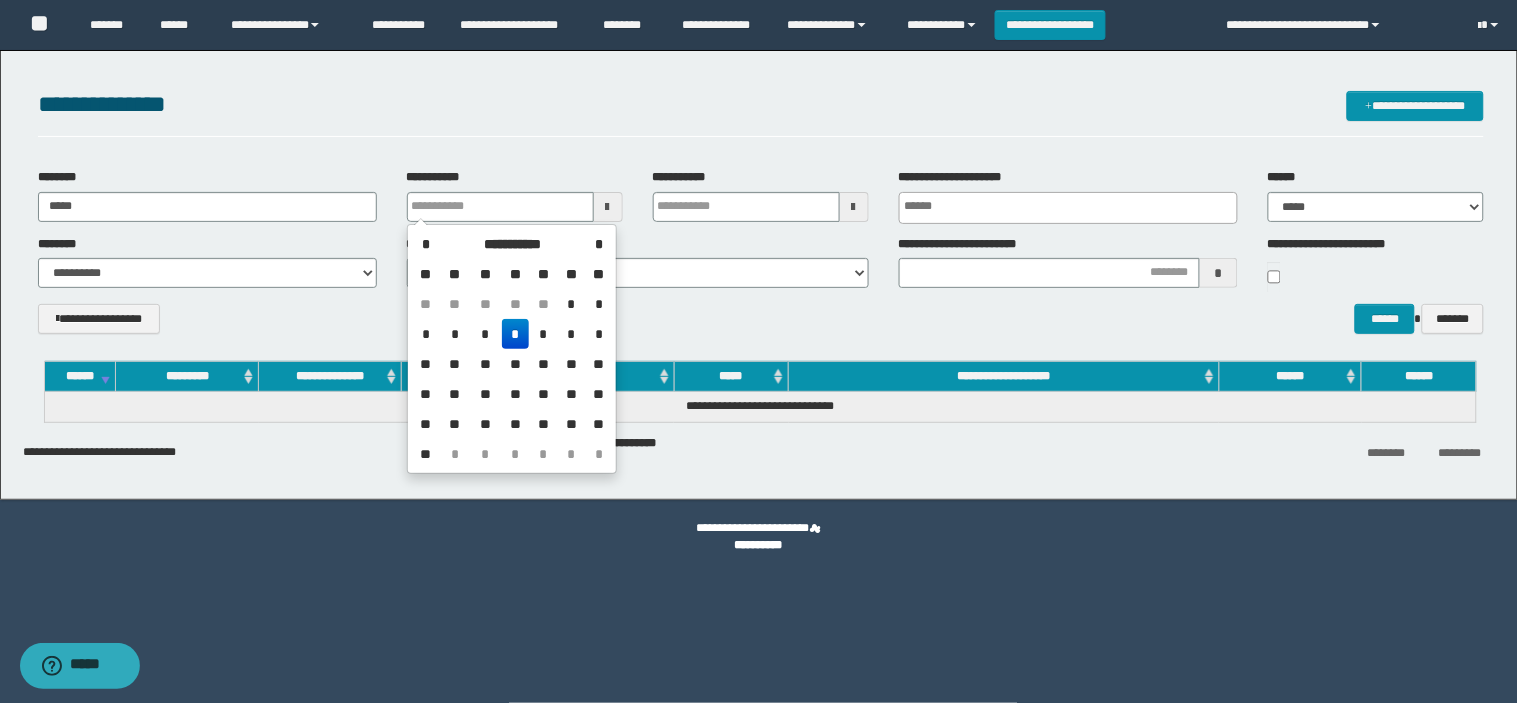 type 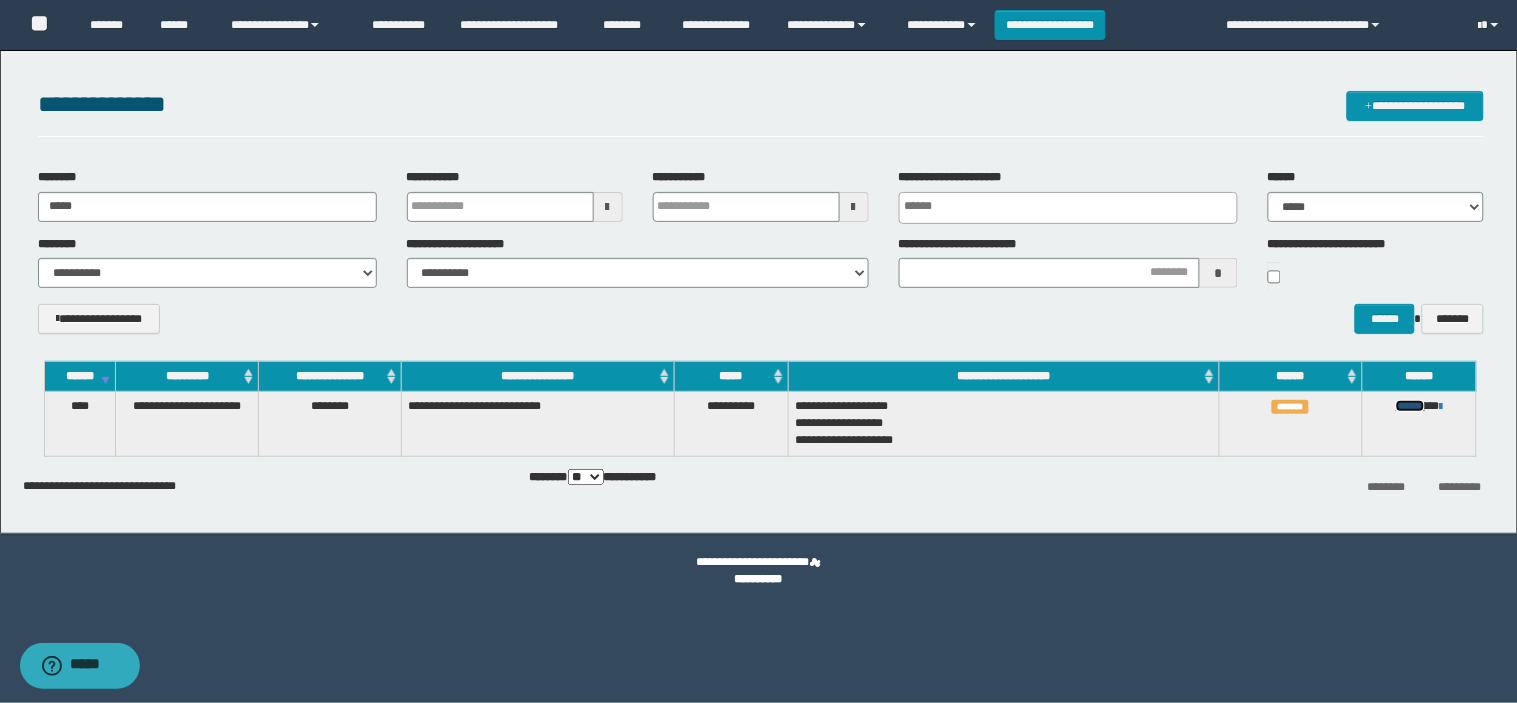 click on "******" at bounding box center [1410, 406] 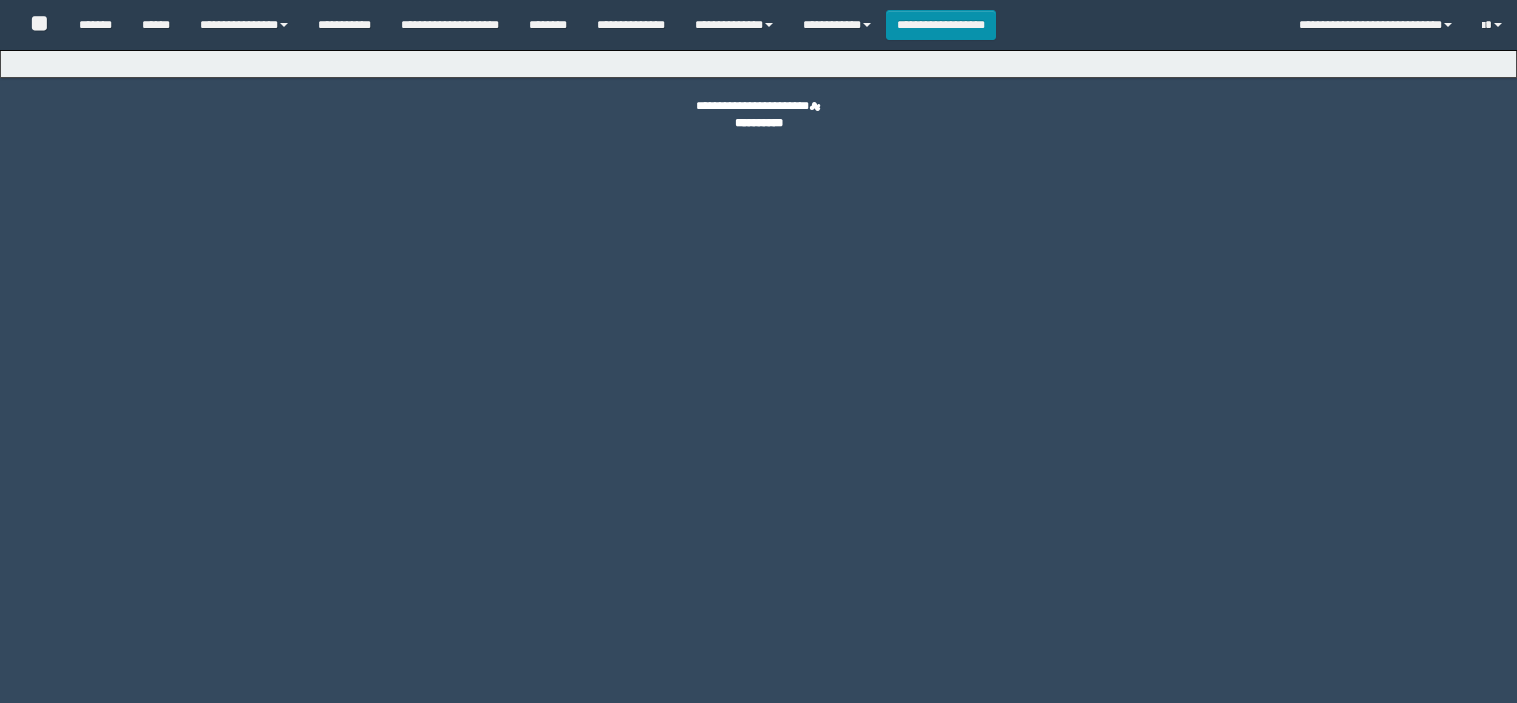 scroll, scrollTop: 0, scrollLeft: 0, axis: both 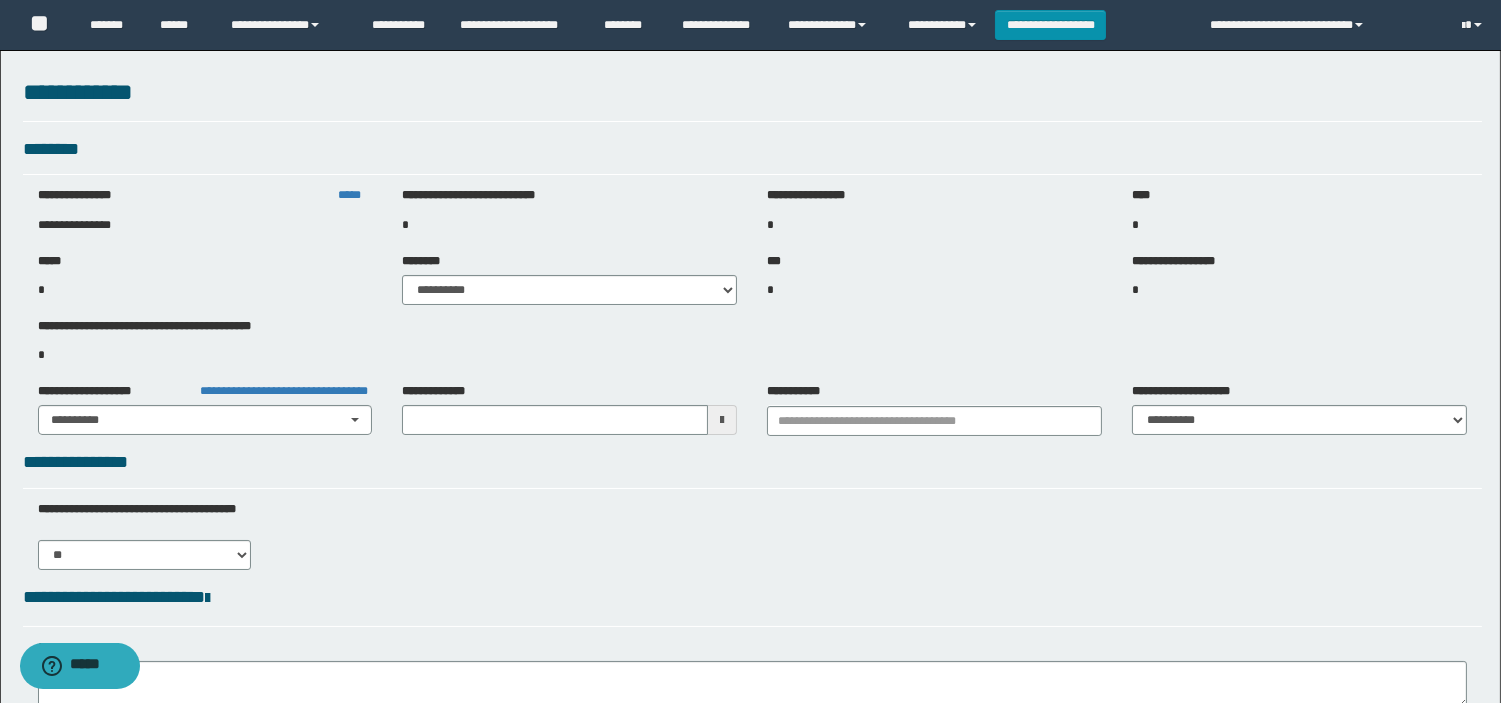 type on "**********" 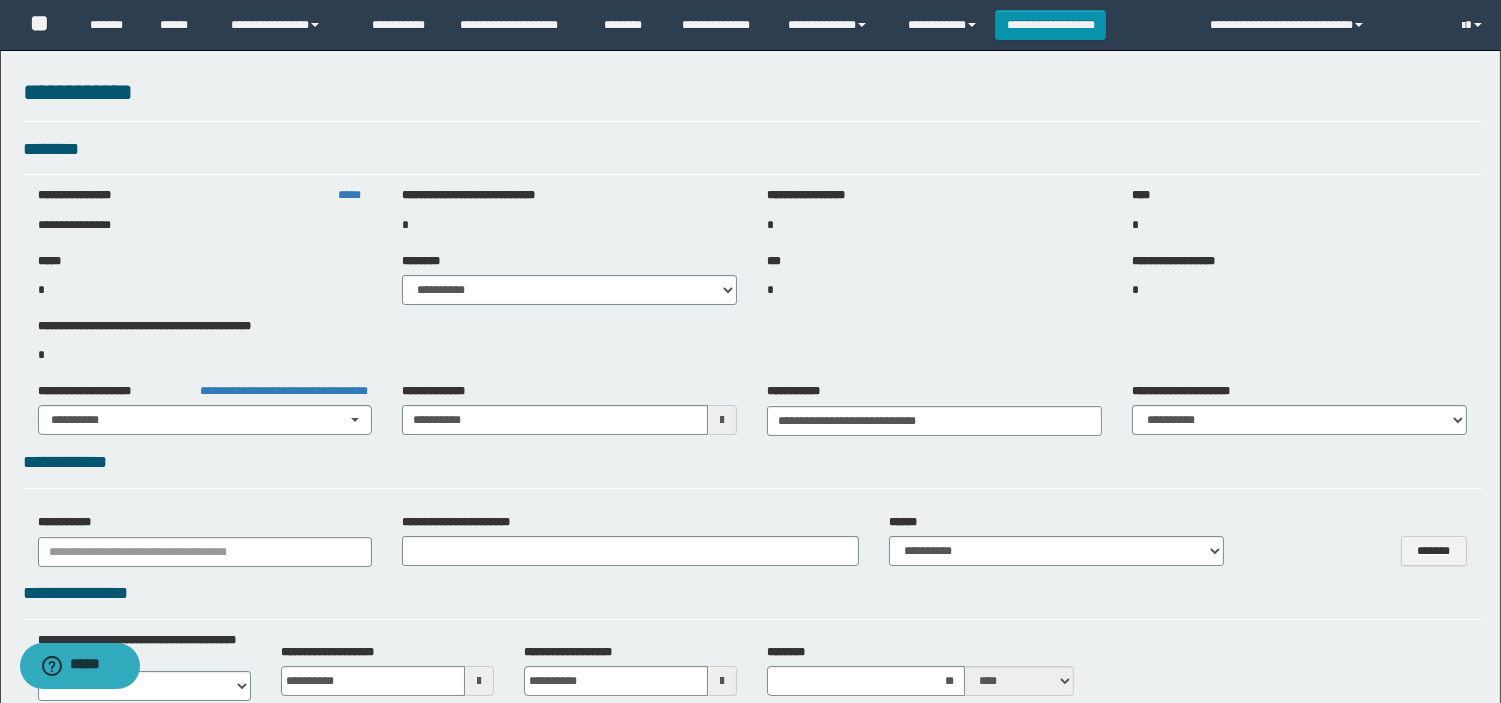 select on "***" 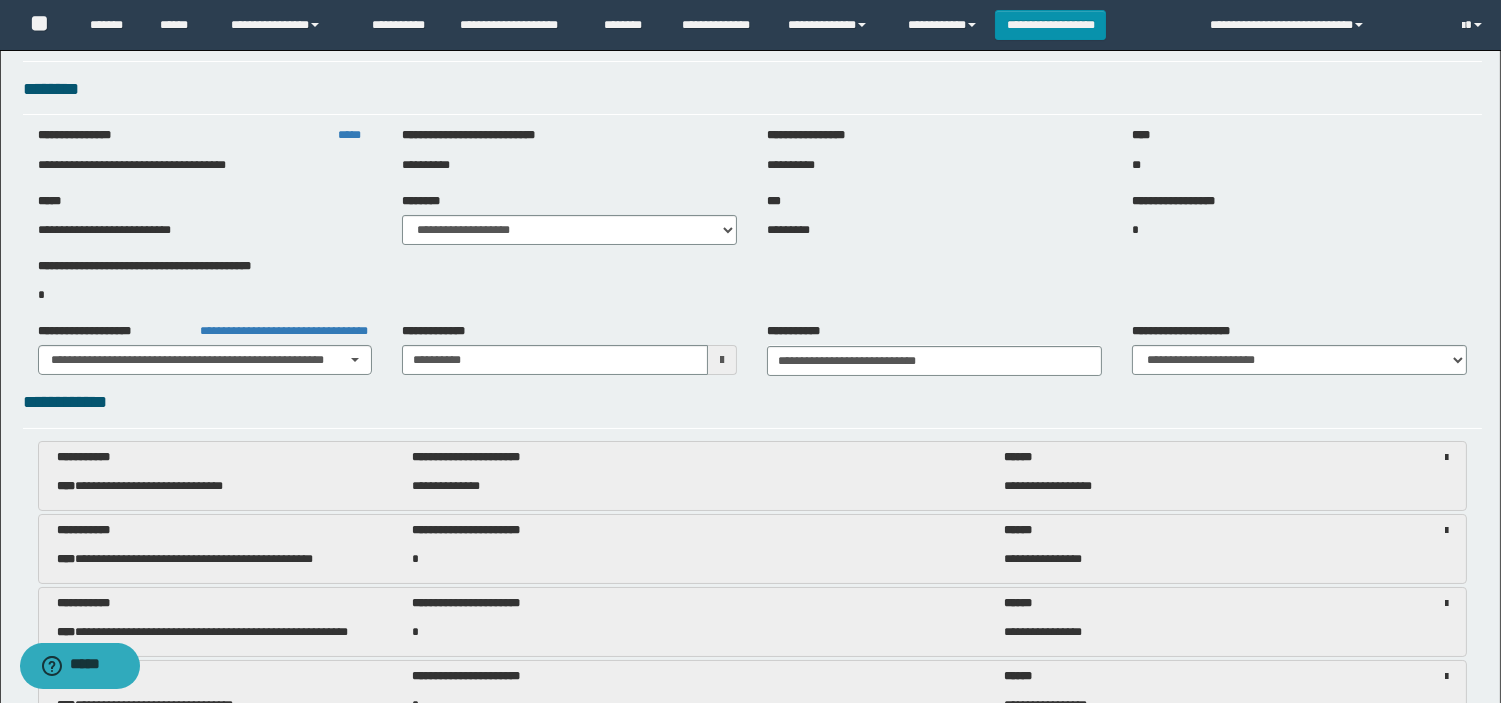 scroll, scrollTop: 111, scrollLeft: 0, axis: vertical 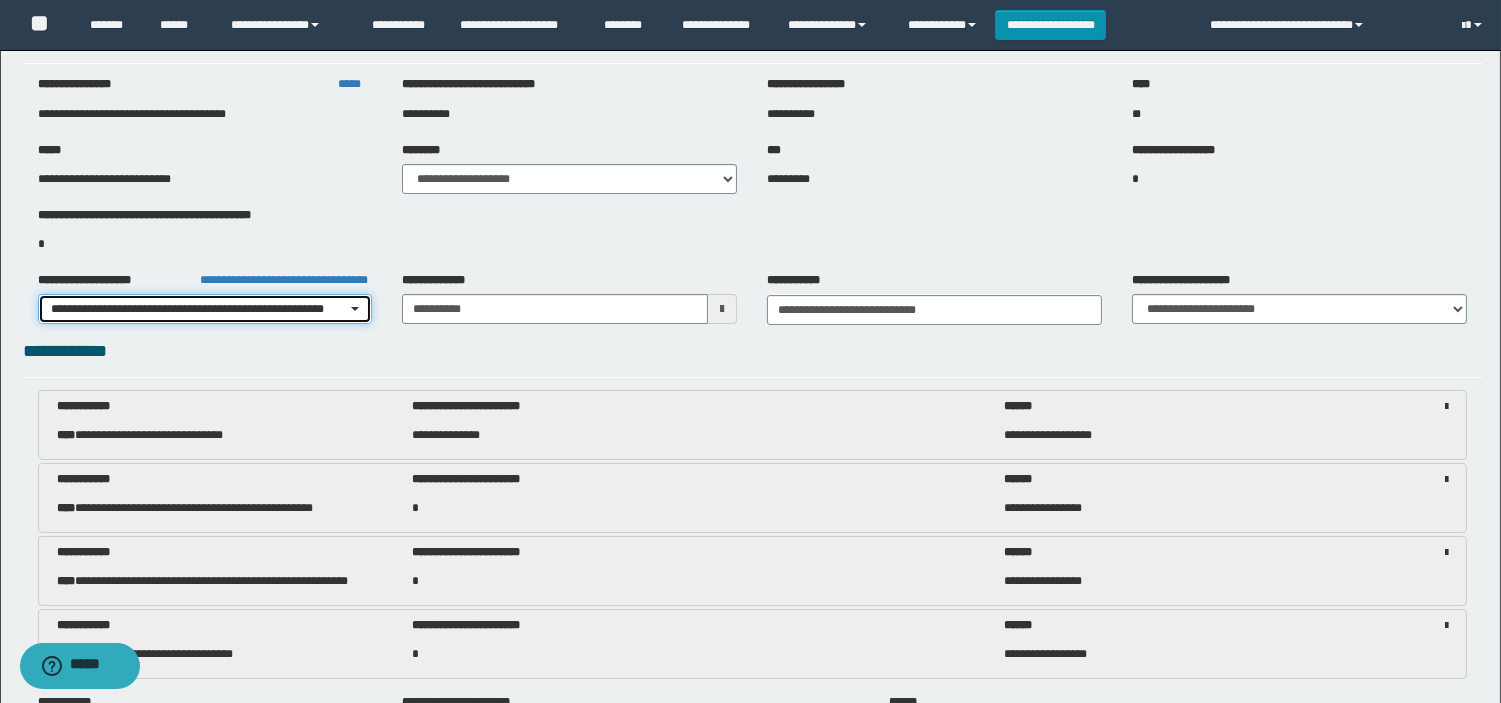click on "**********" at bounding box center (205, 309) 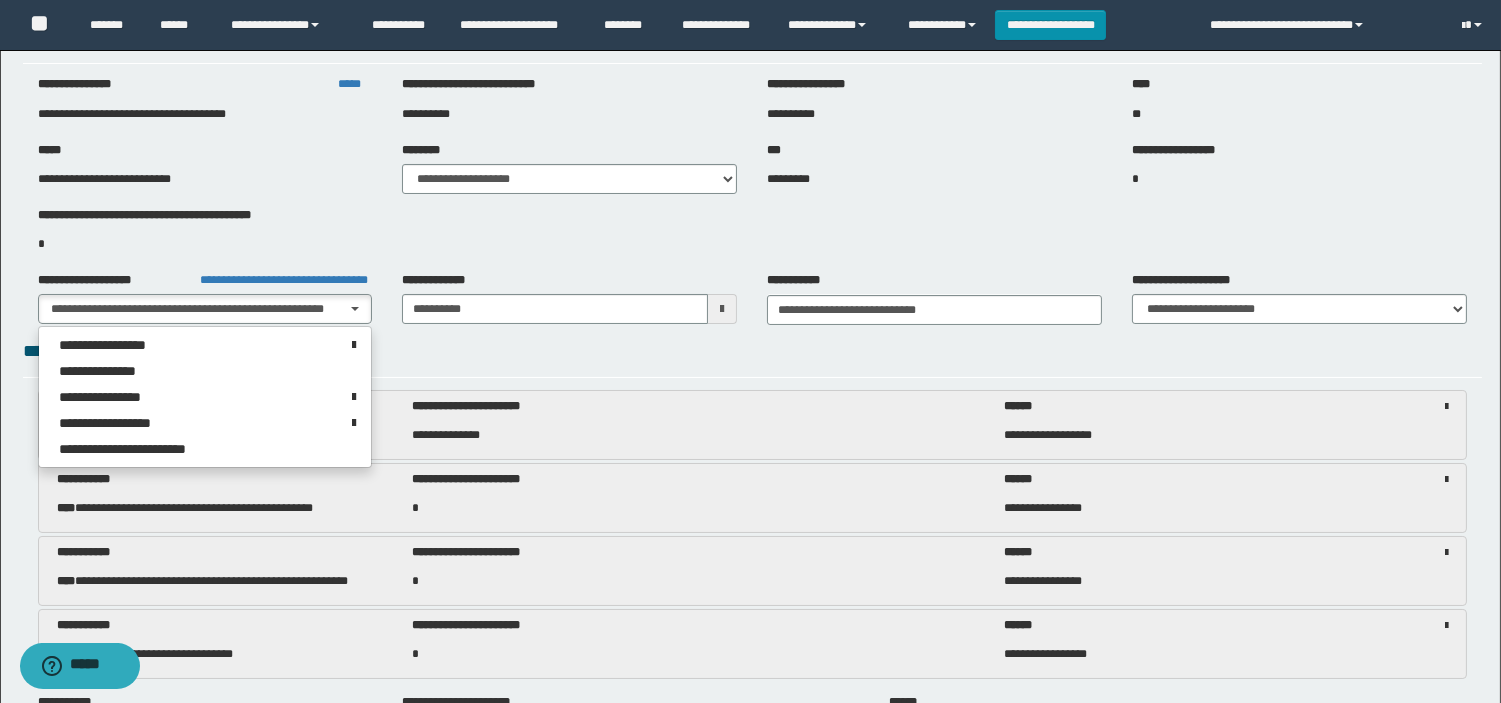 click on "**********" at bounding box center [752, 233] 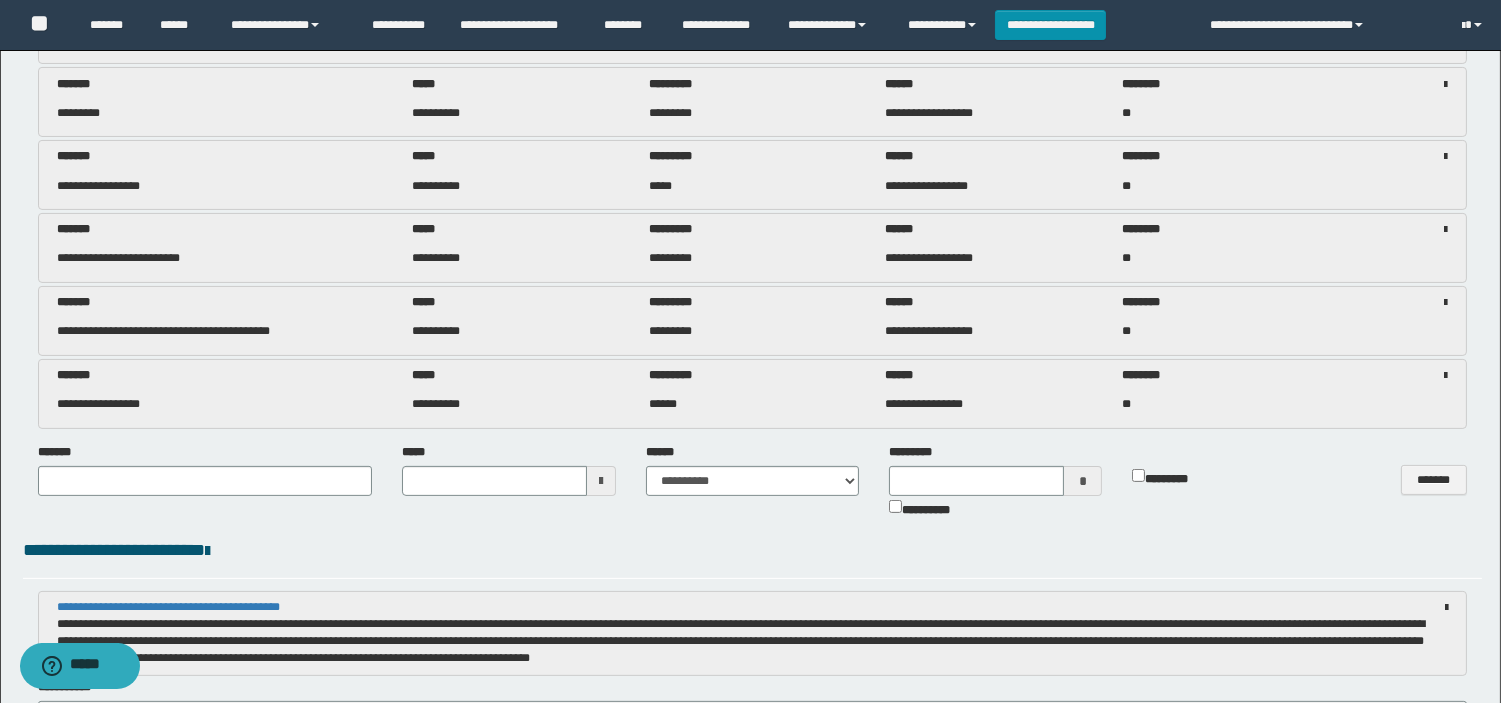 scroll, scrollTop: 1222, scrollLeft: 0, axis: vertical 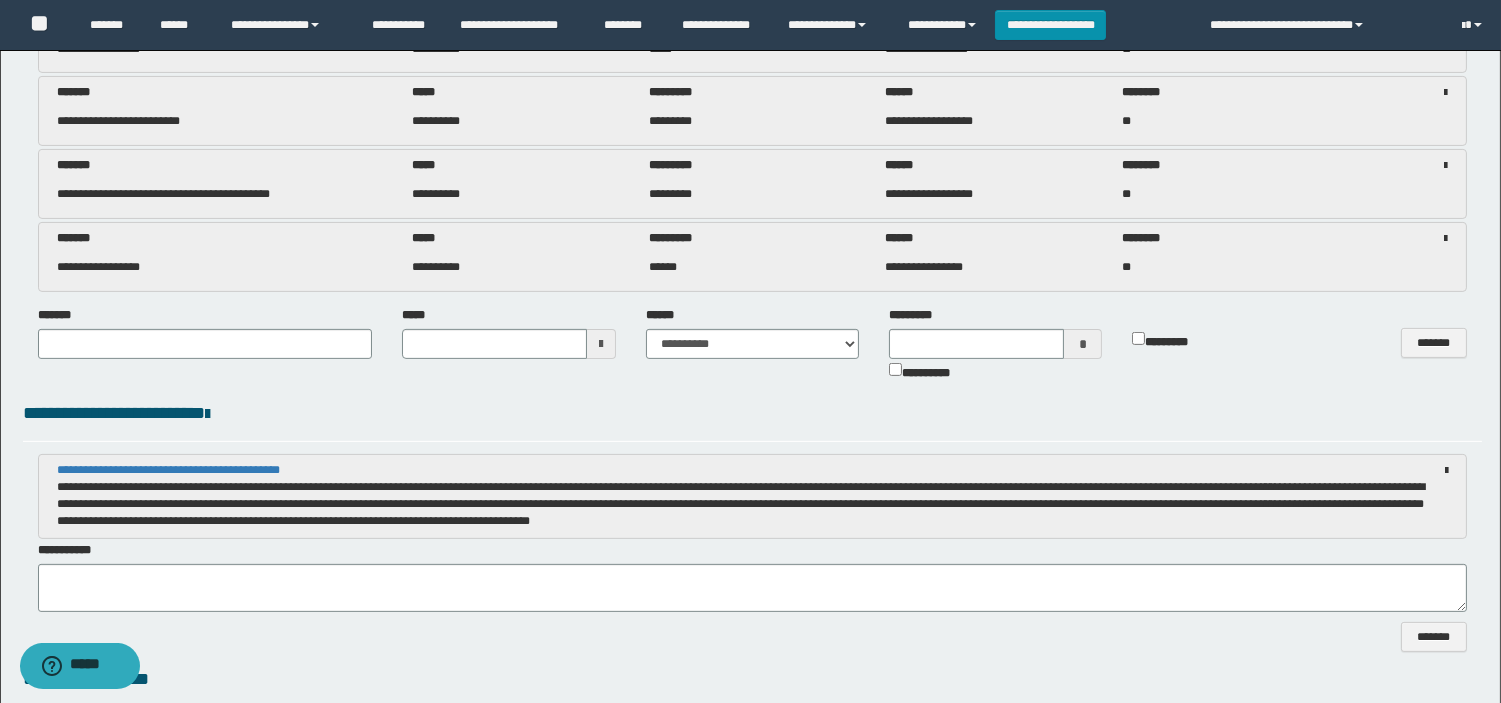 type 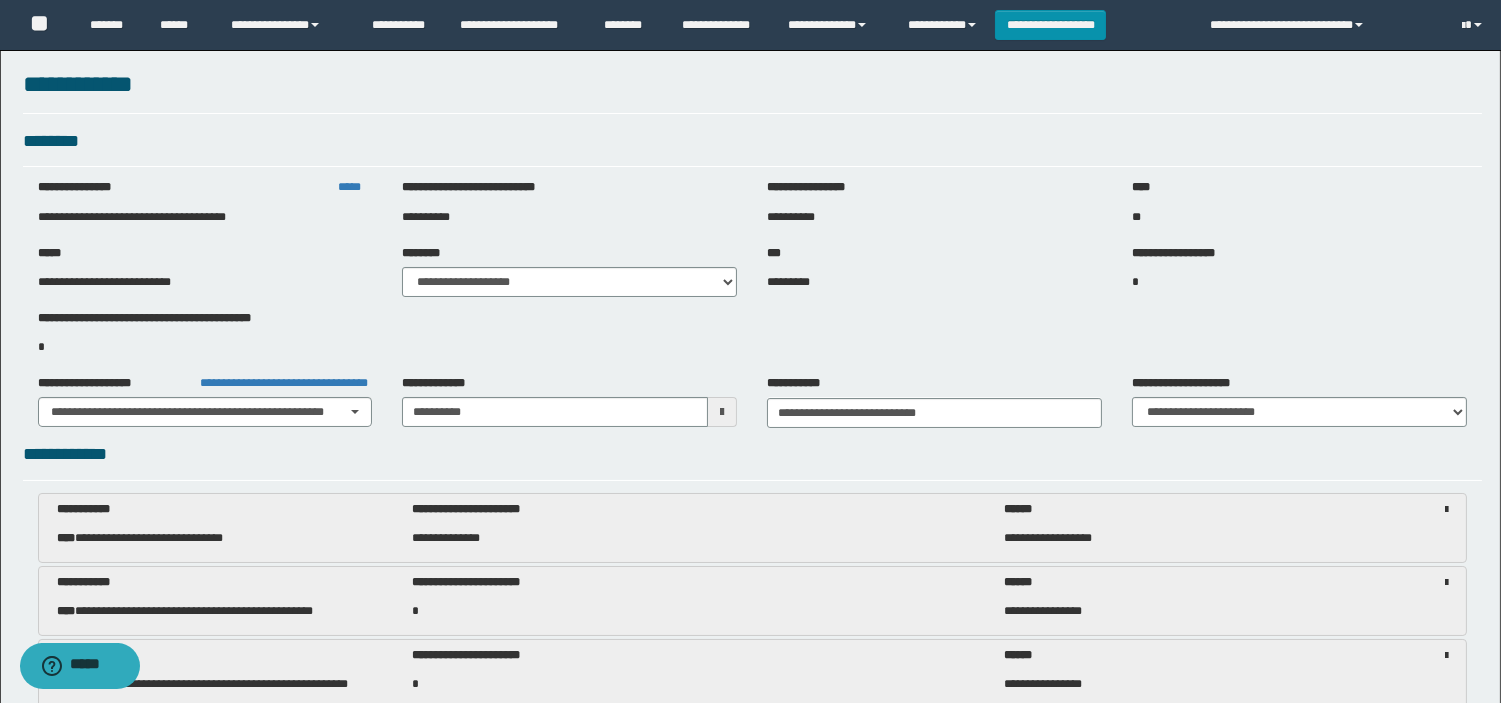 scroll, scrollTop: 0, scrollLeft: 0, axis: both 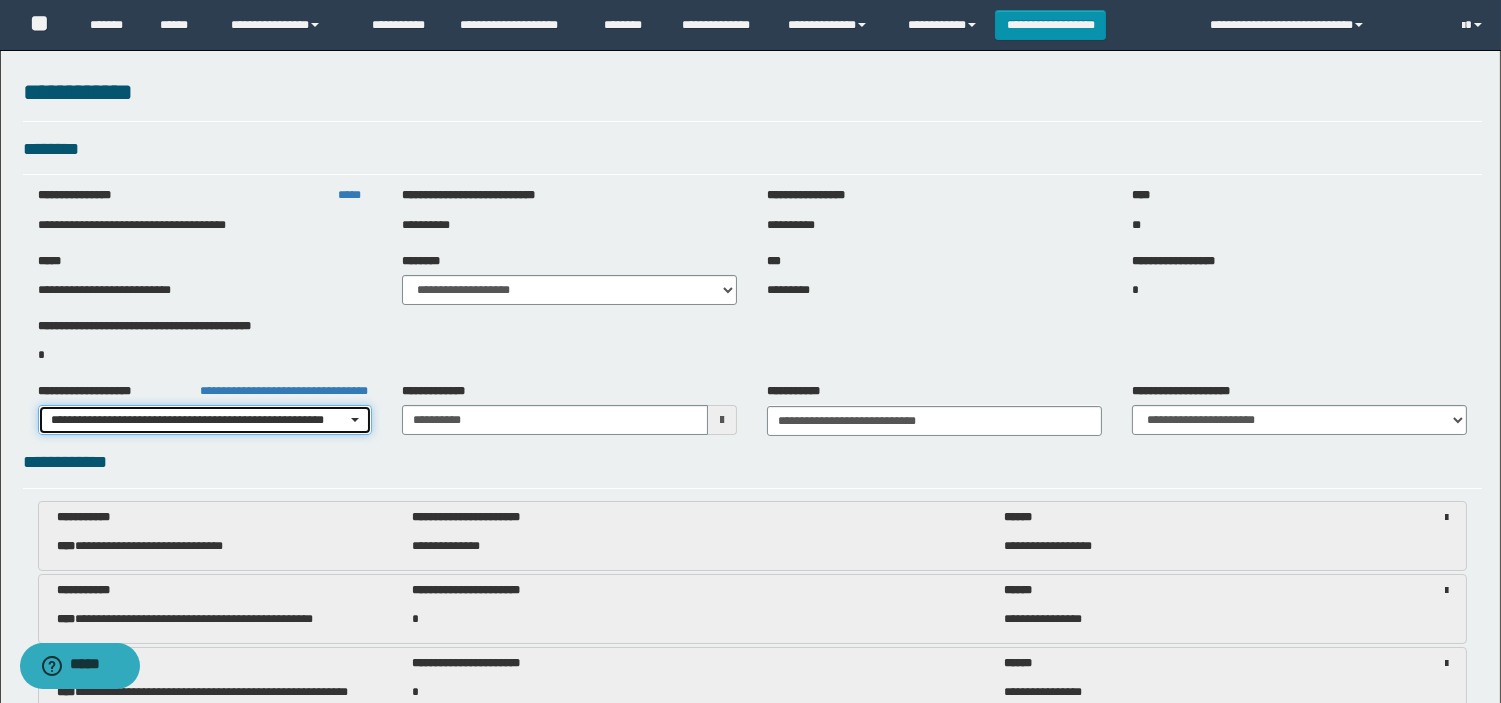 click on "**********" at bounding box center [205, 420] 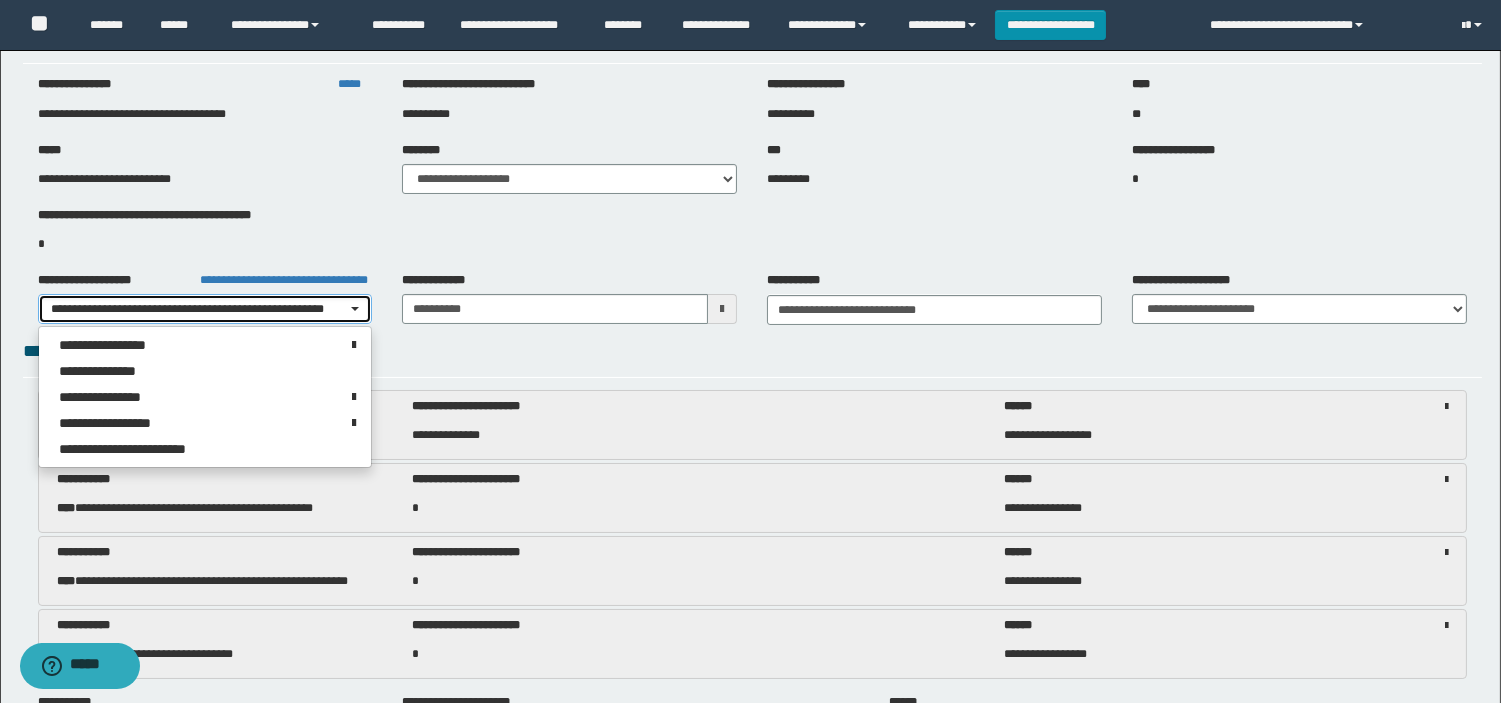 scroll, scrollTop: 222, scrollLeft: 0, axis: vertical 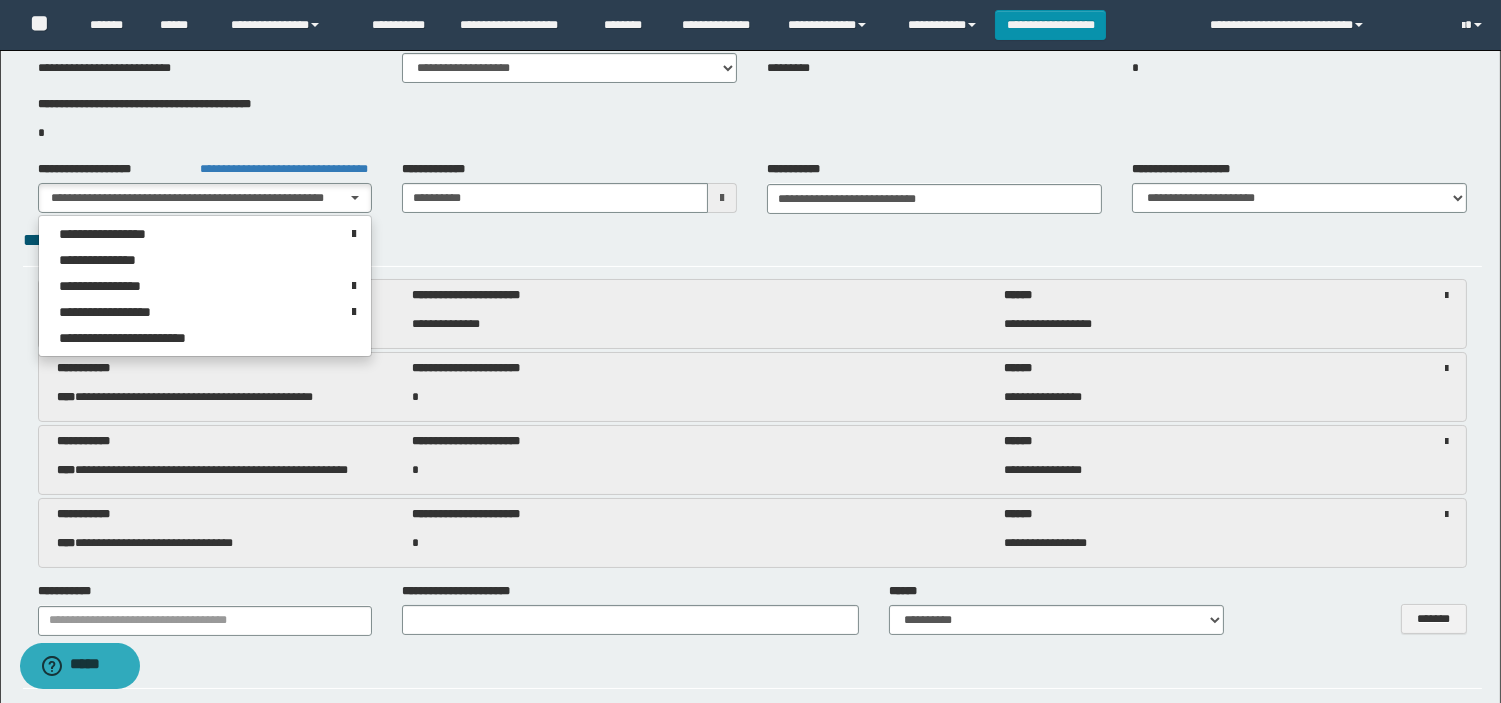 click on "**********" at bounding box center (752, 241) 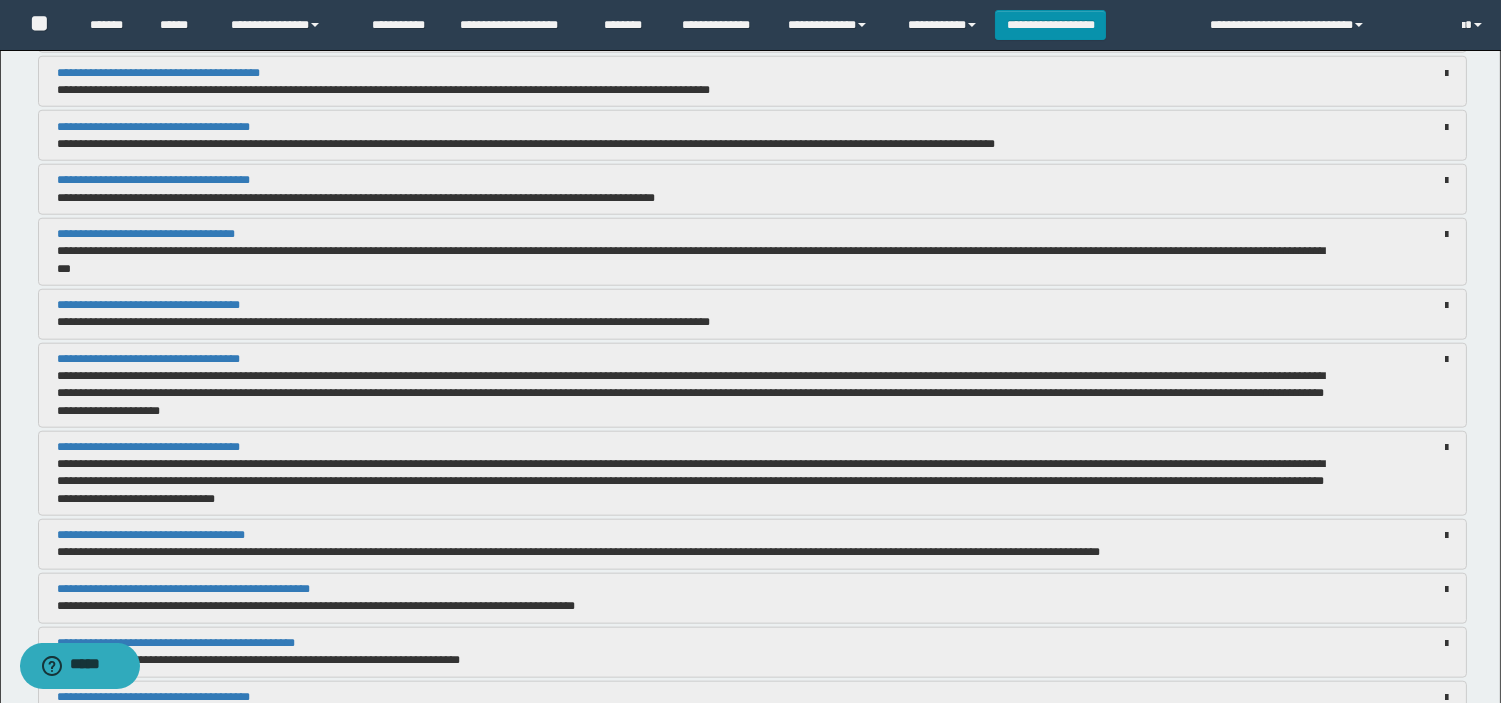 scroll, scrollTop: 688, scrollLeft: 0, axis: vertical 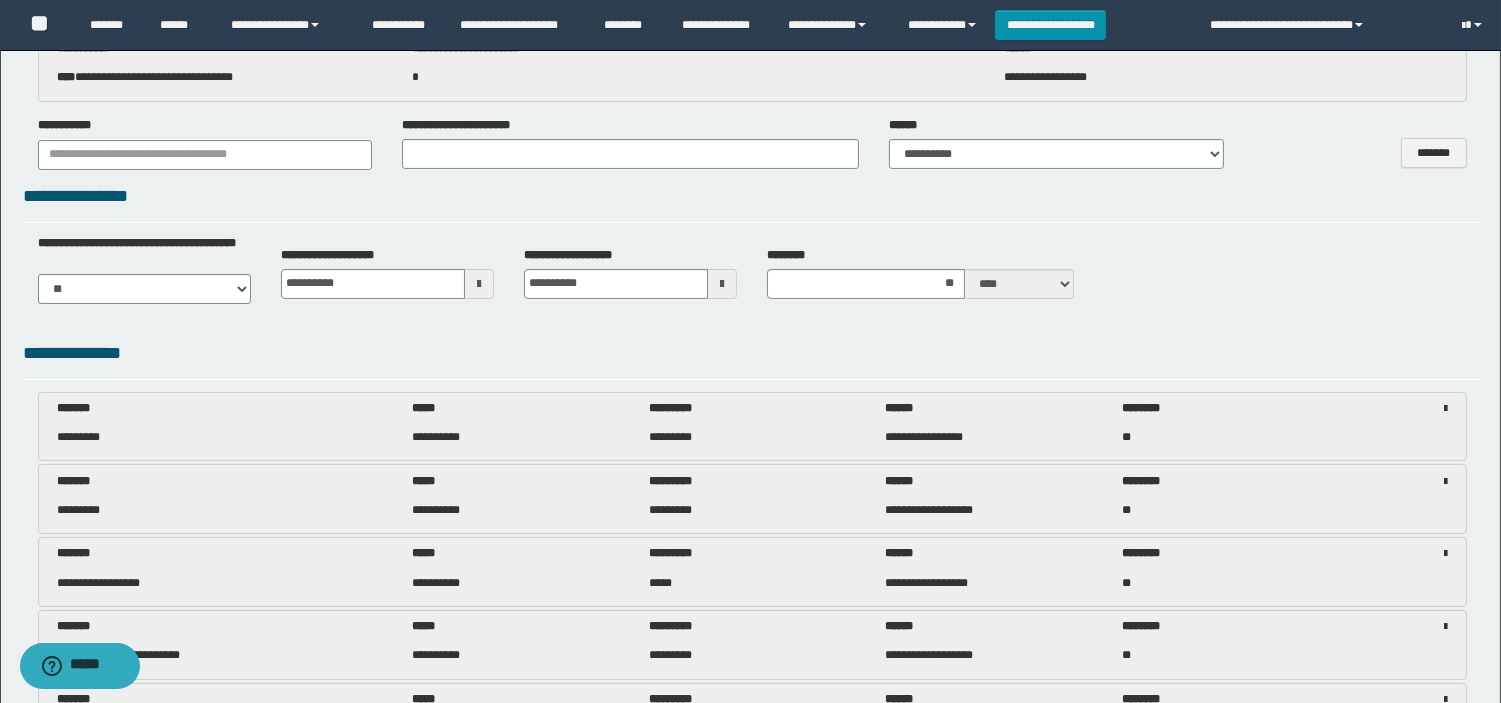 click on "**********" at bounding box center (752, 280) 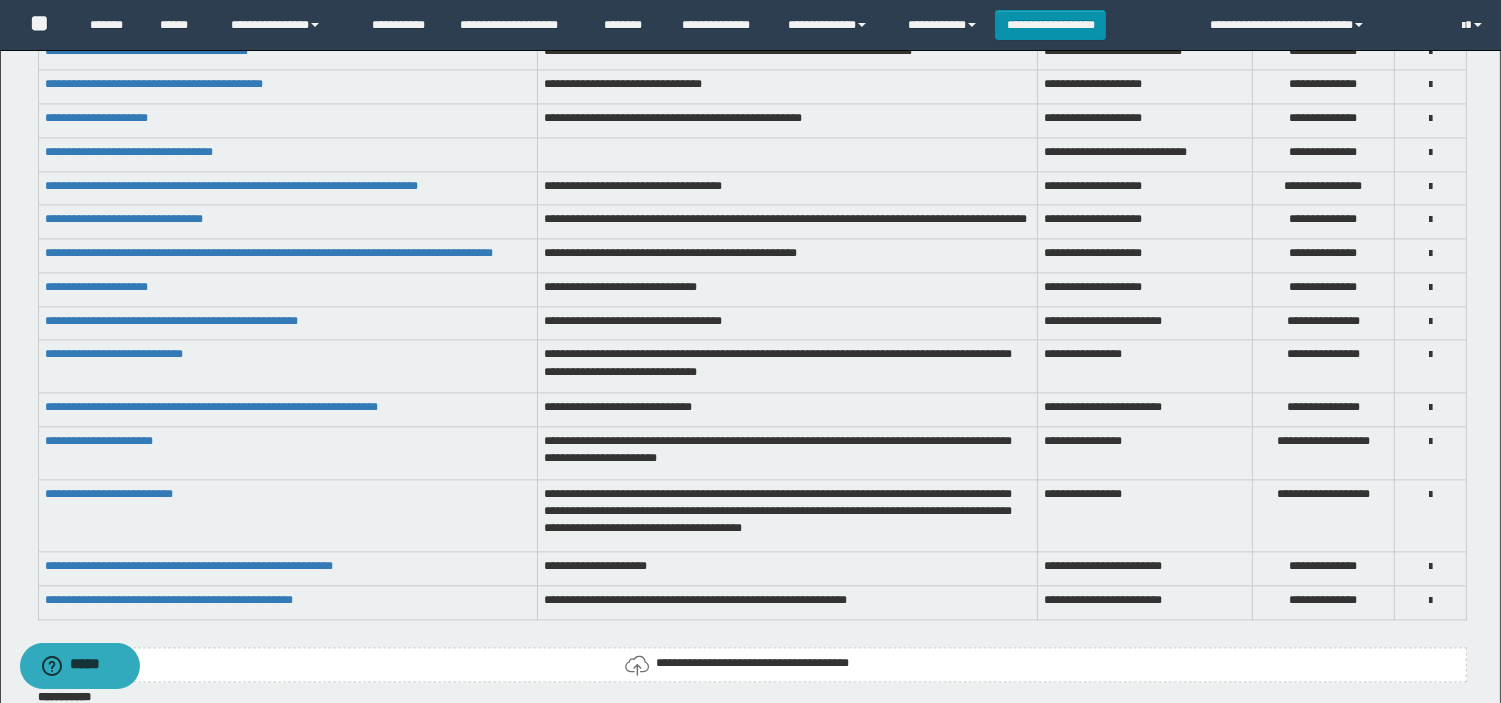 scroll, scrollTop: 7827, scrollLeft: 0, axis: vertical 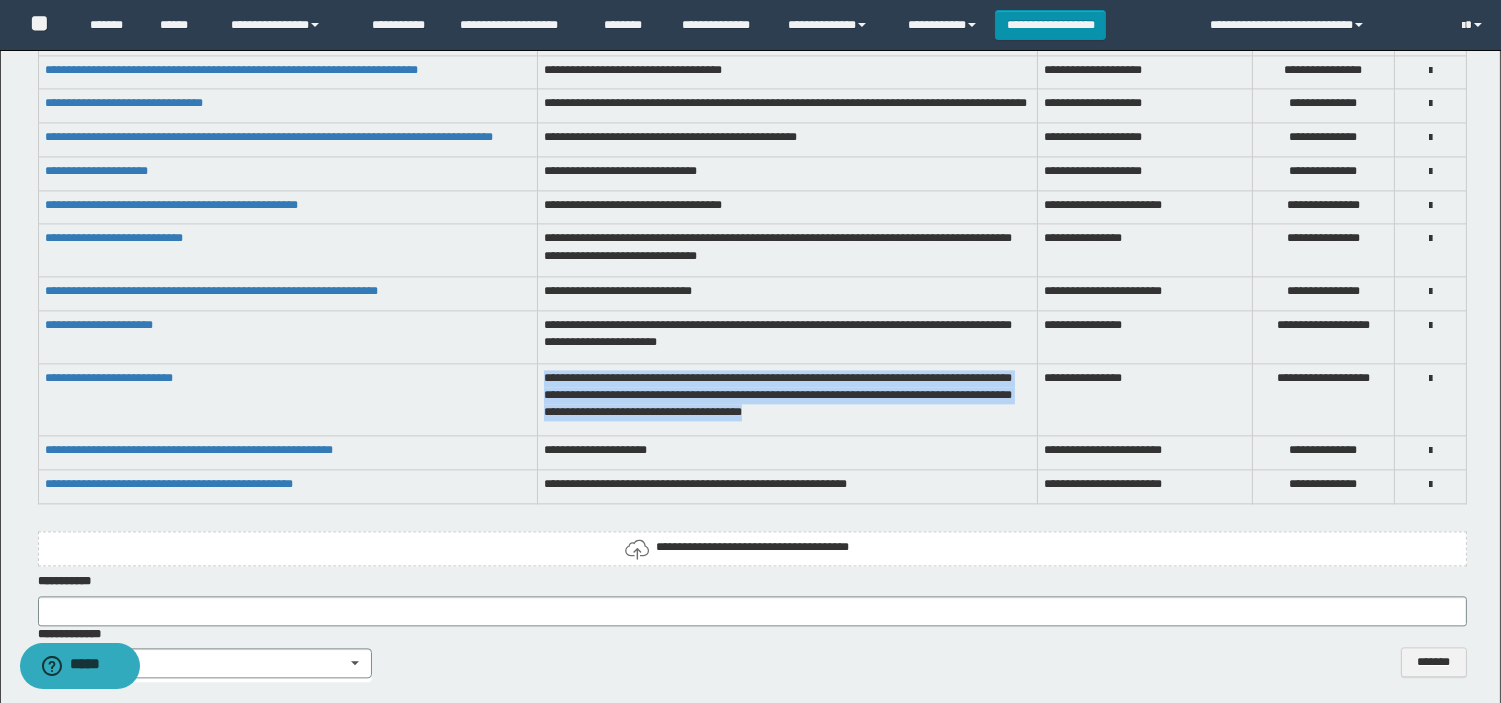 drag, startPoint x: 543, startPoint y: 393, endPoint x: 963, endPoint y: 433, distance: 421.90045 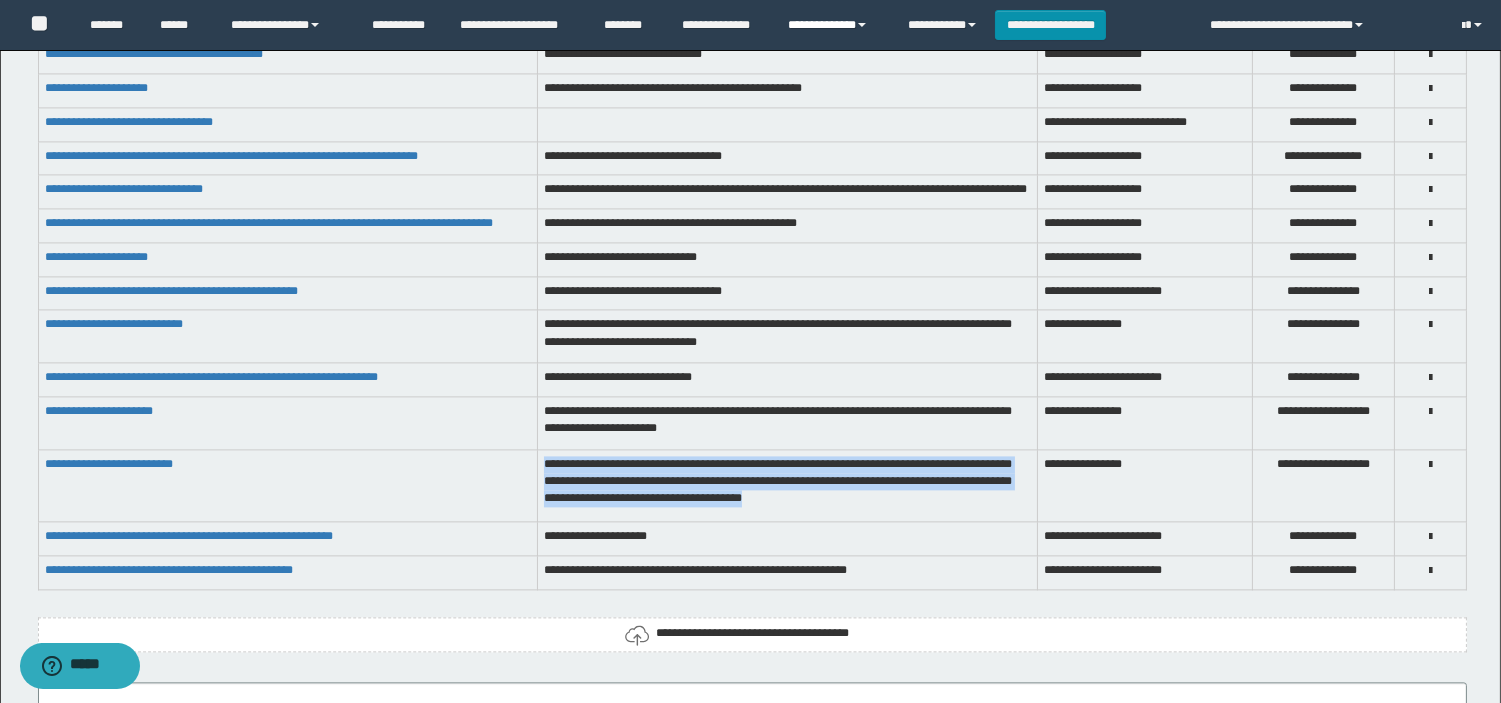 scroll, scrollTop: 7716, scrollLeft: 0, axis: vertical 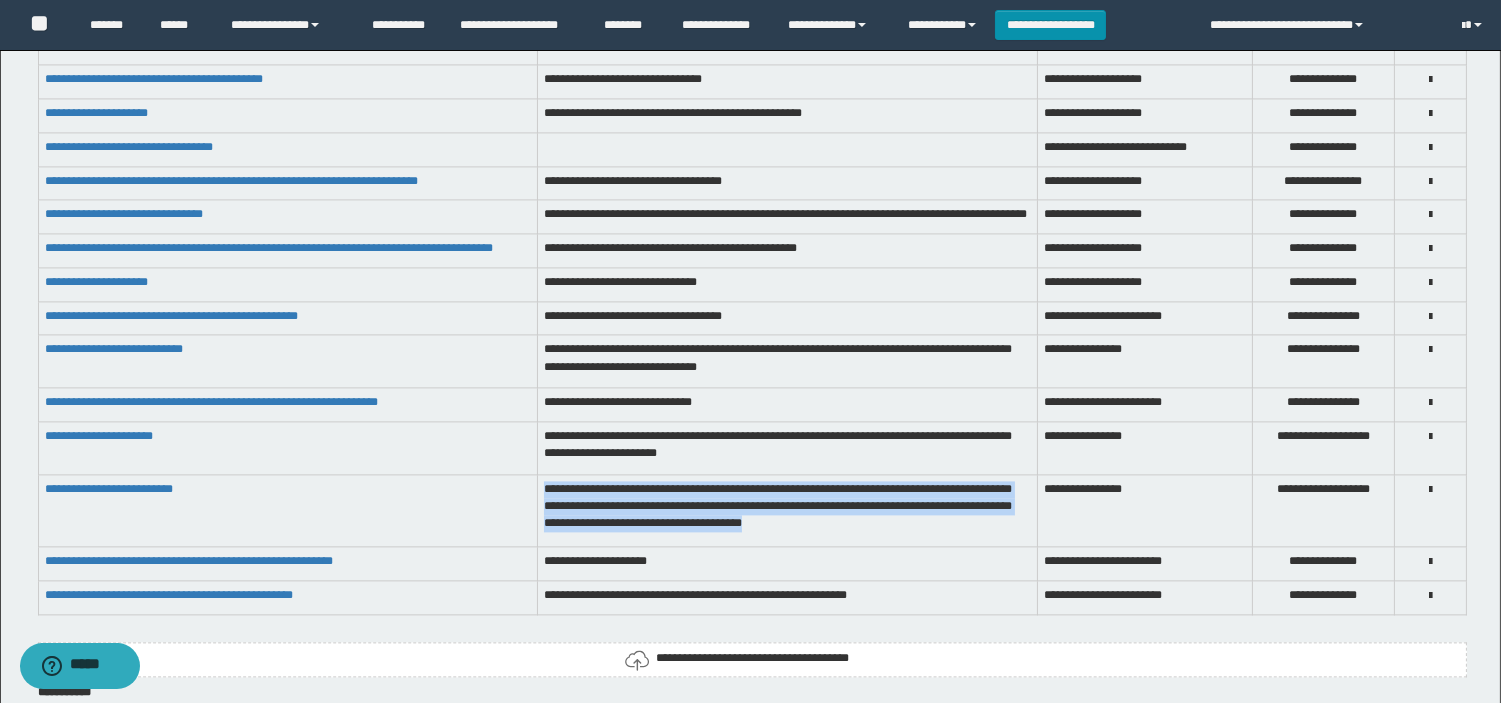 click on "**********" at bounding box center [788, 511] 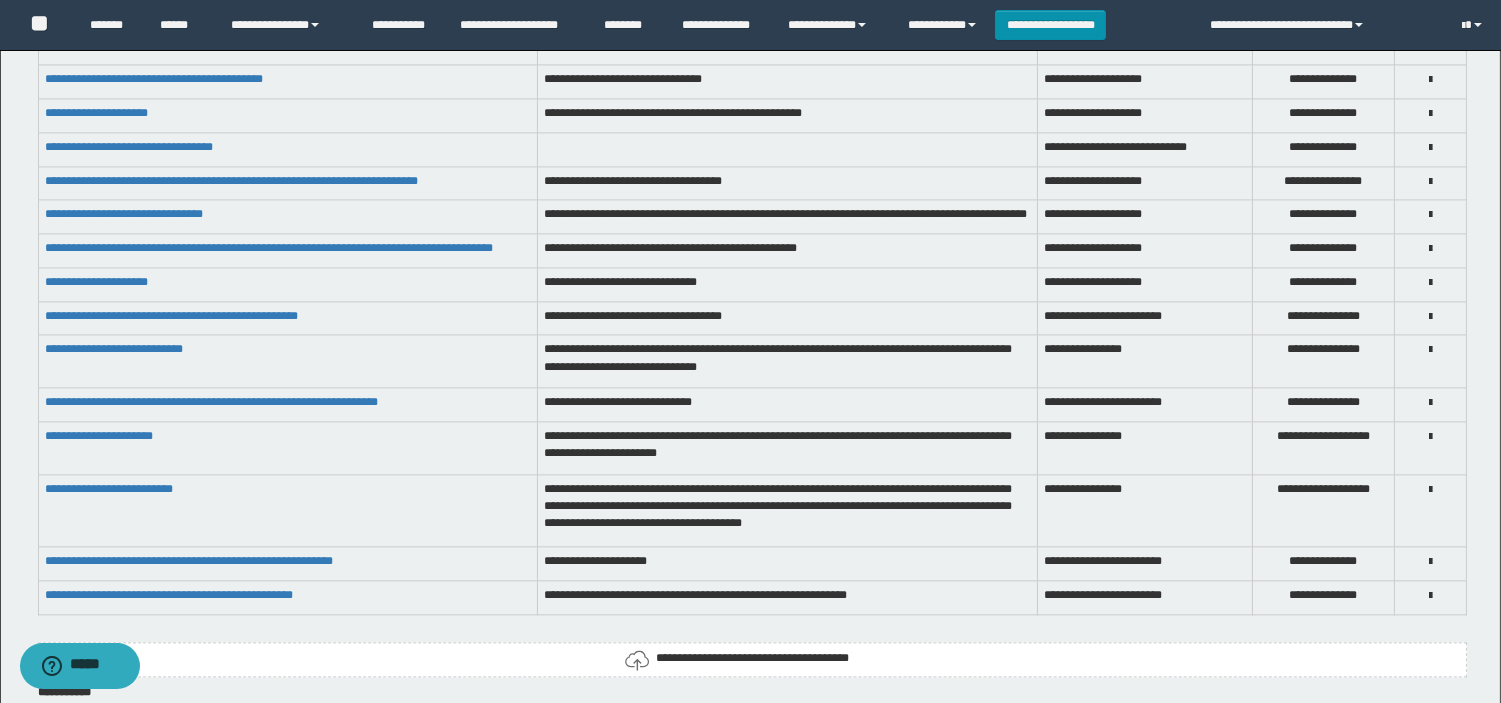 scroll, scrollTop: 7827, scrollLeft: 0, axis: vertical 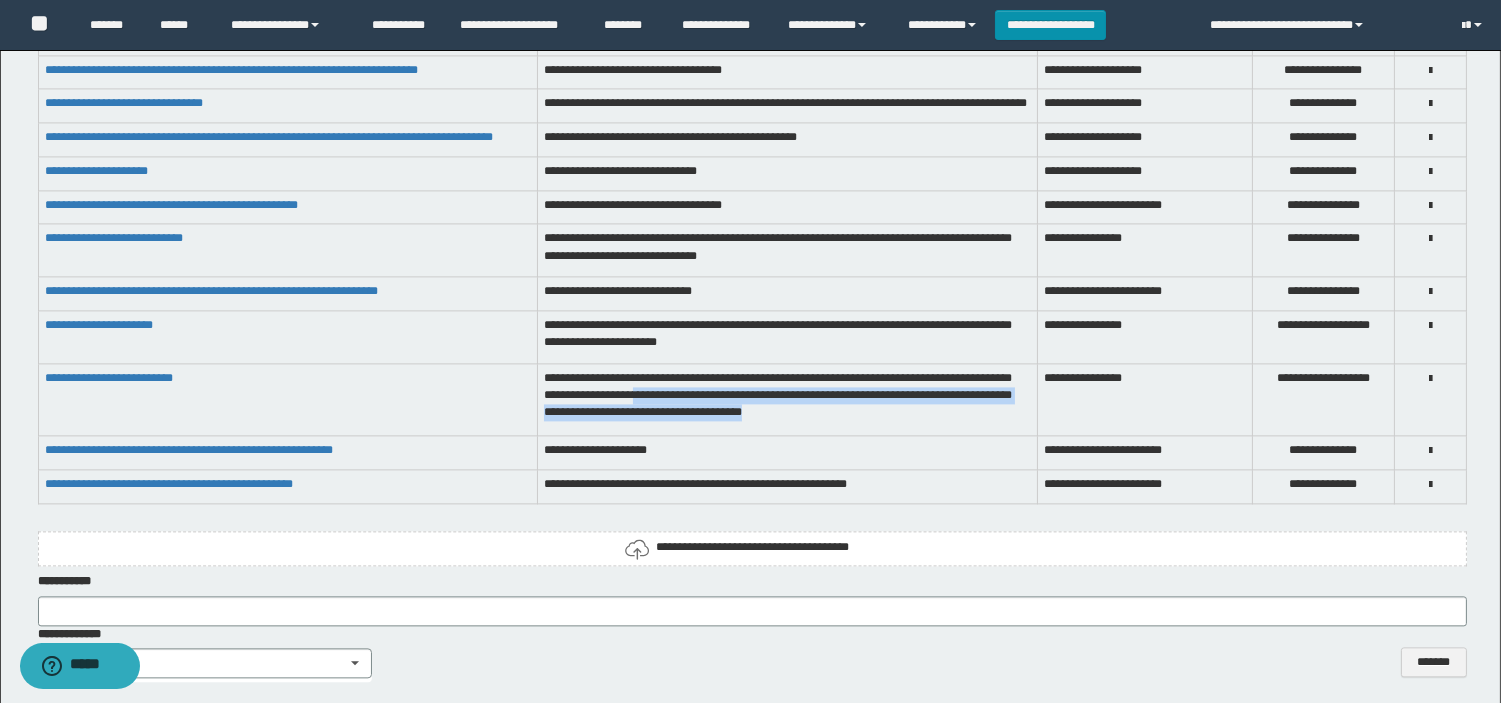 drag, startPoint x: 713, startPoint y: 406, endPoint x: 882, endPoint y: 427, distance: 170.29973 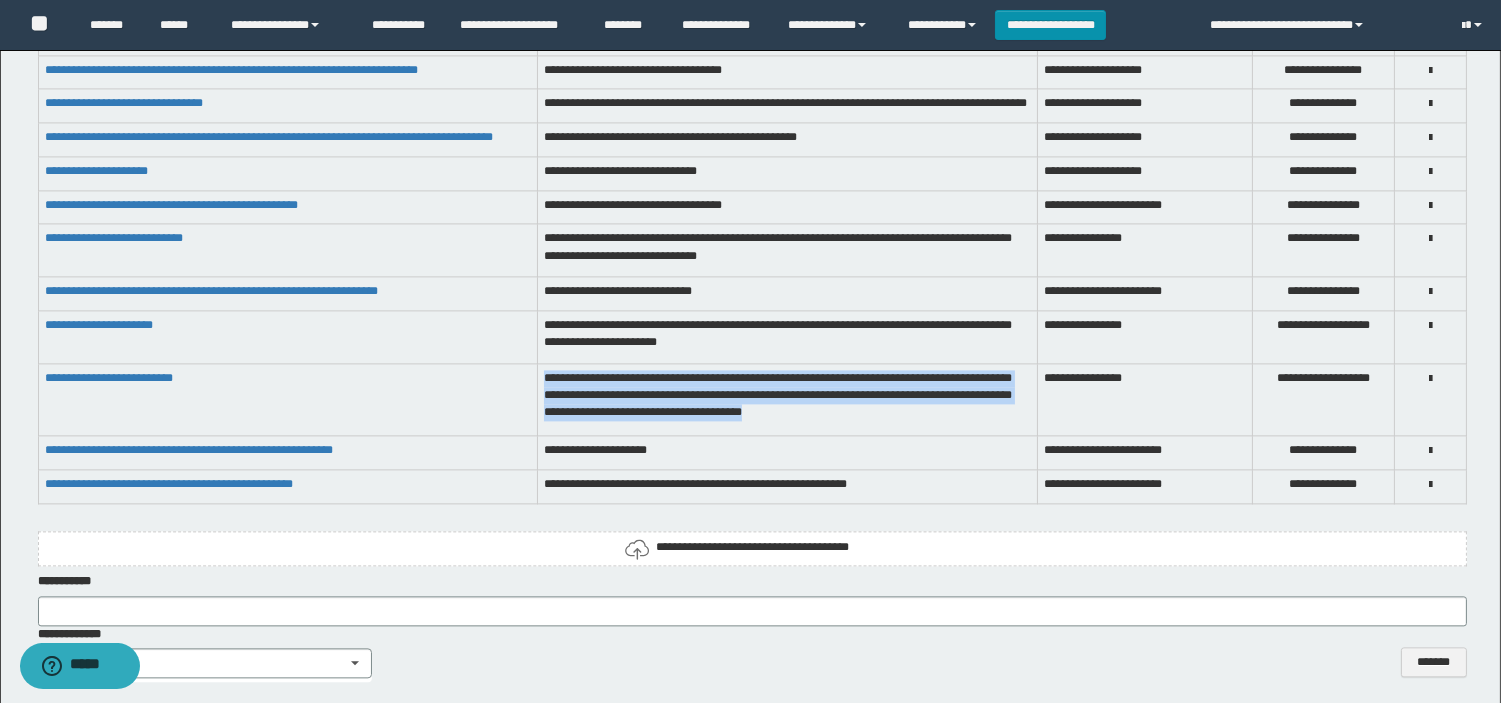 drag, startPoint x: 545, startPoint y: 385, endPoint x: 882, endPoint y: 428, distance: 339.73224 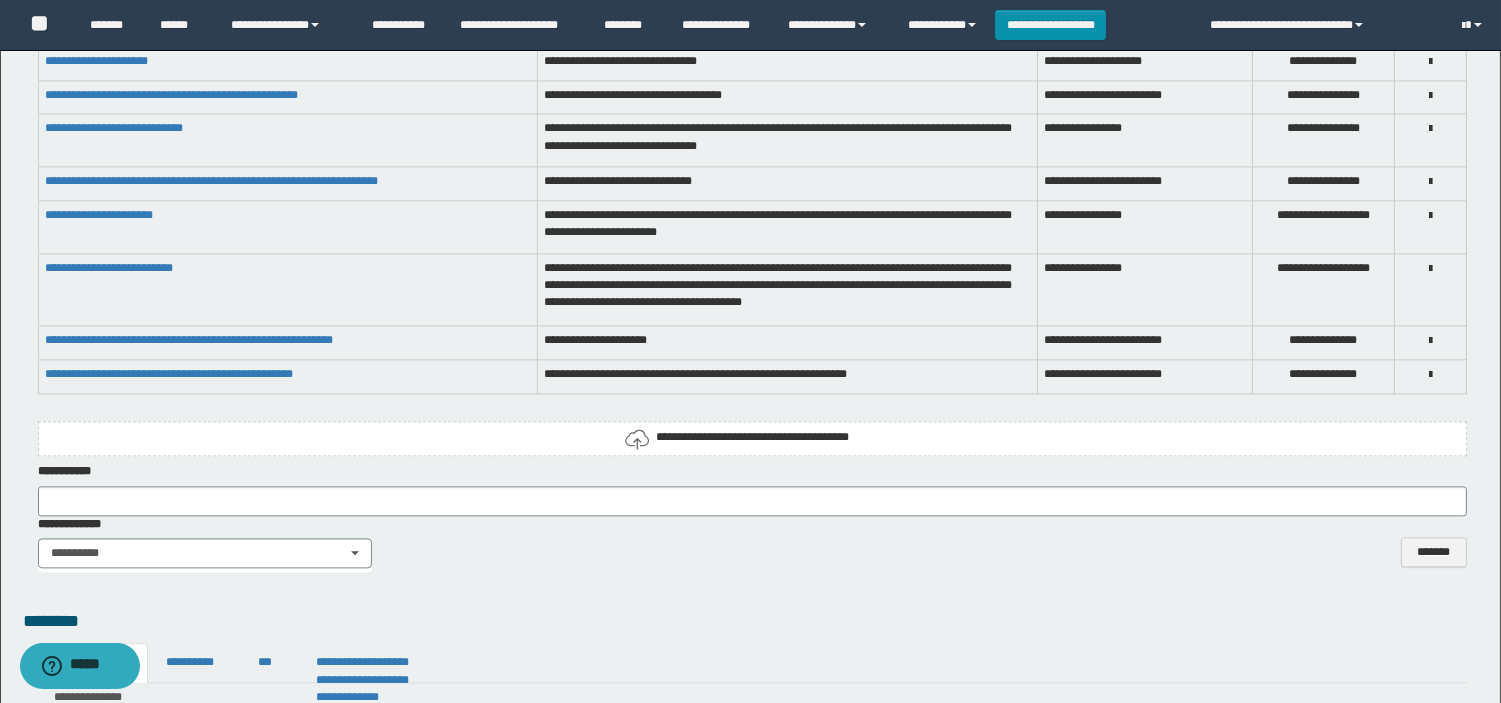scroll, scrollTop: 7938, scrollLeft: 0, axis: vertical 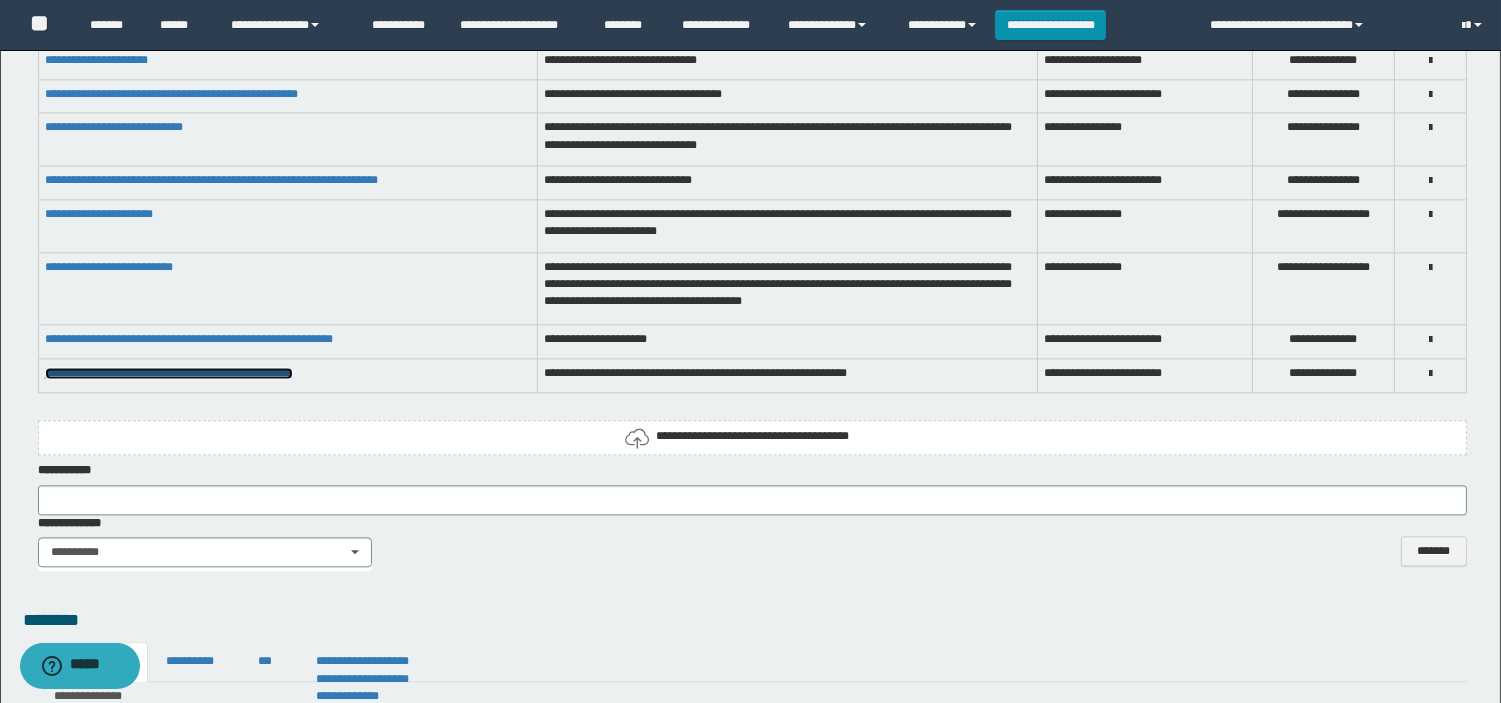 click on "**********" at bounding box center [169, 373] 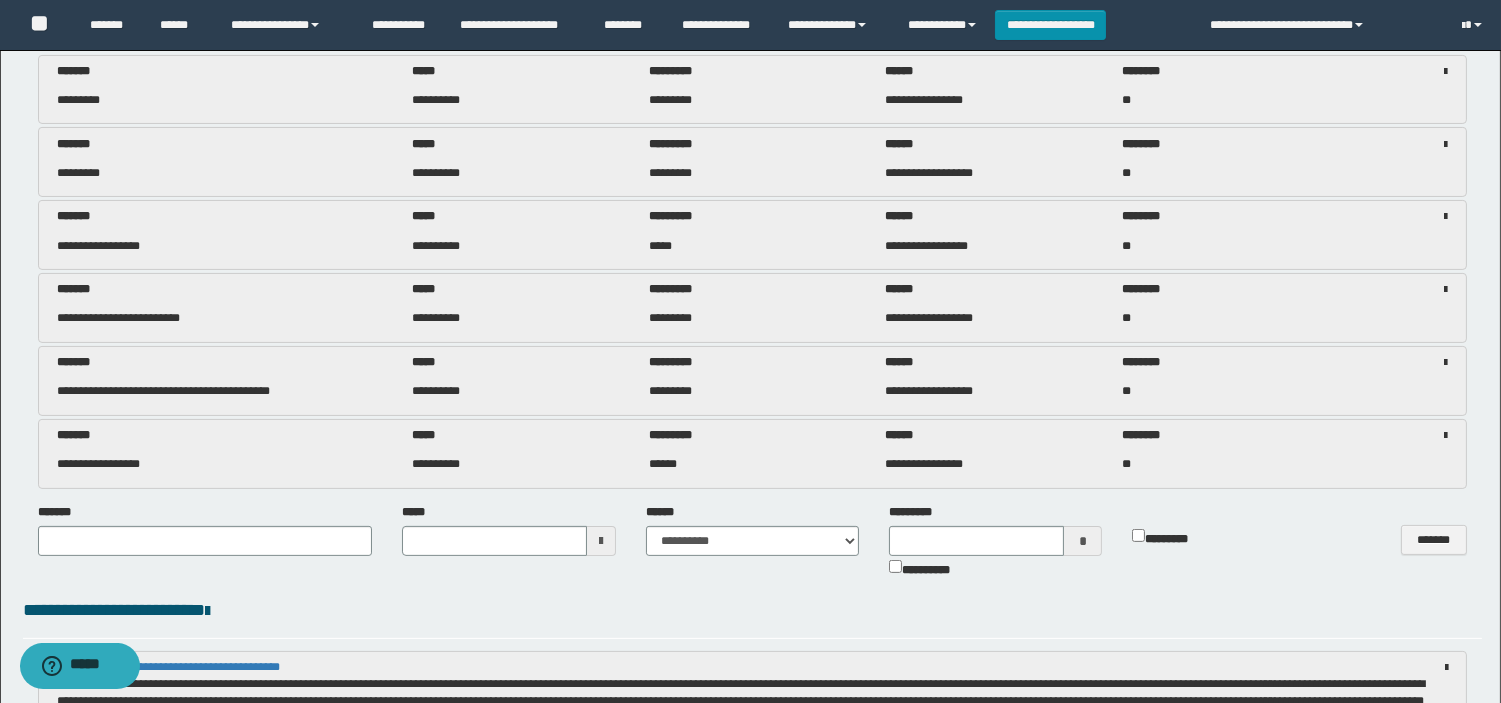 scroll, scrollTop: 1444, scrollLeft: 0, axis: vertical 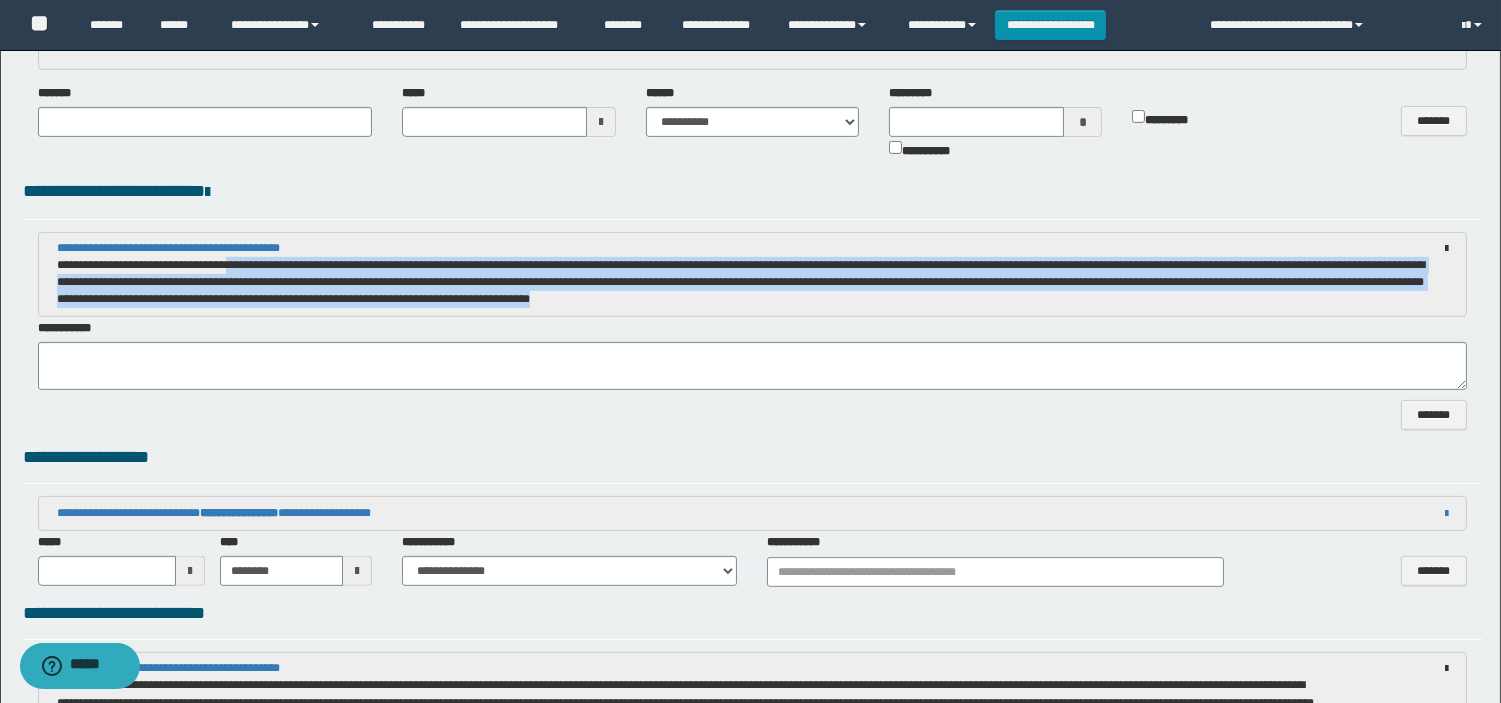 drag, startPoint x: 242, startPoint y: 264, endPoint x: 877, endPoint y: 304, distance: 636.2586 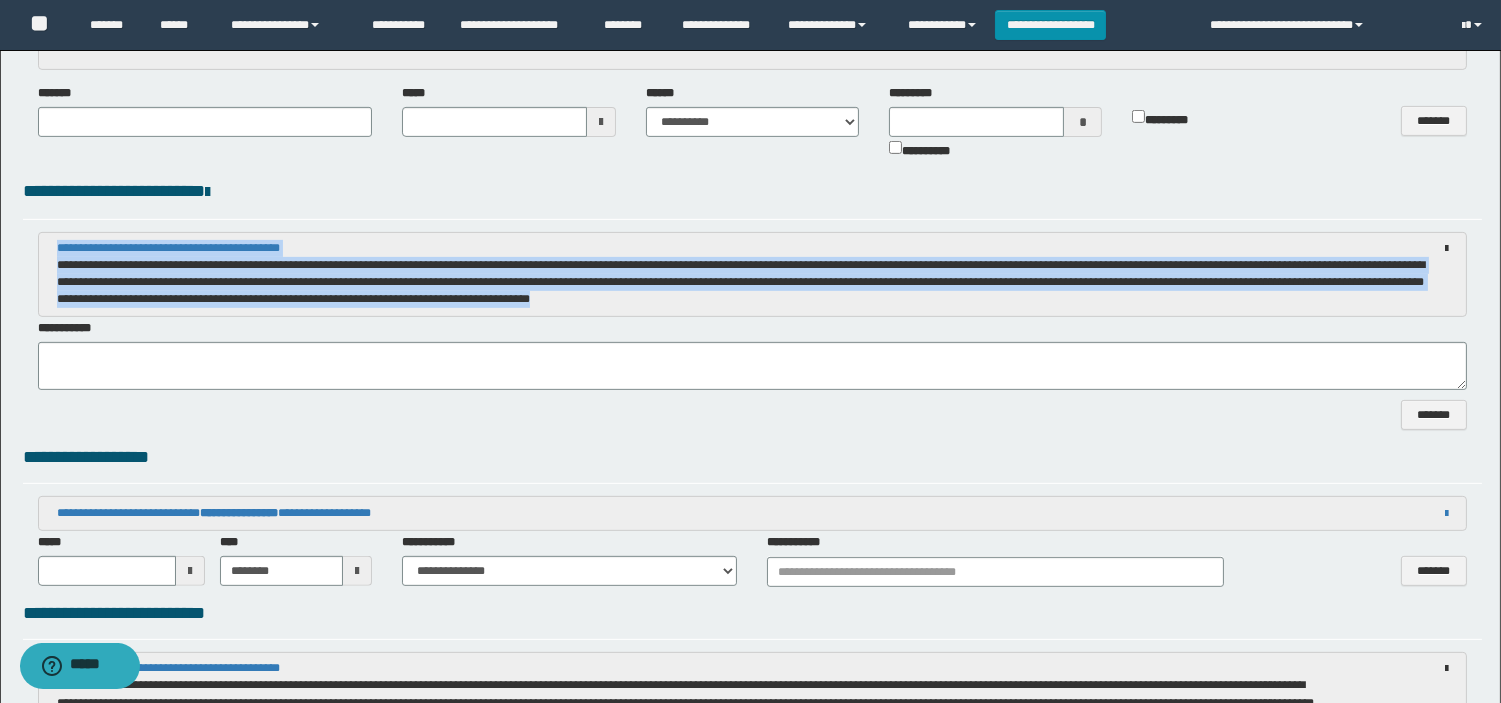 drag, startPoint x: 870, startPoint y: 297, endPoint x: 92, endPoint y: 247, distance: 779.60504 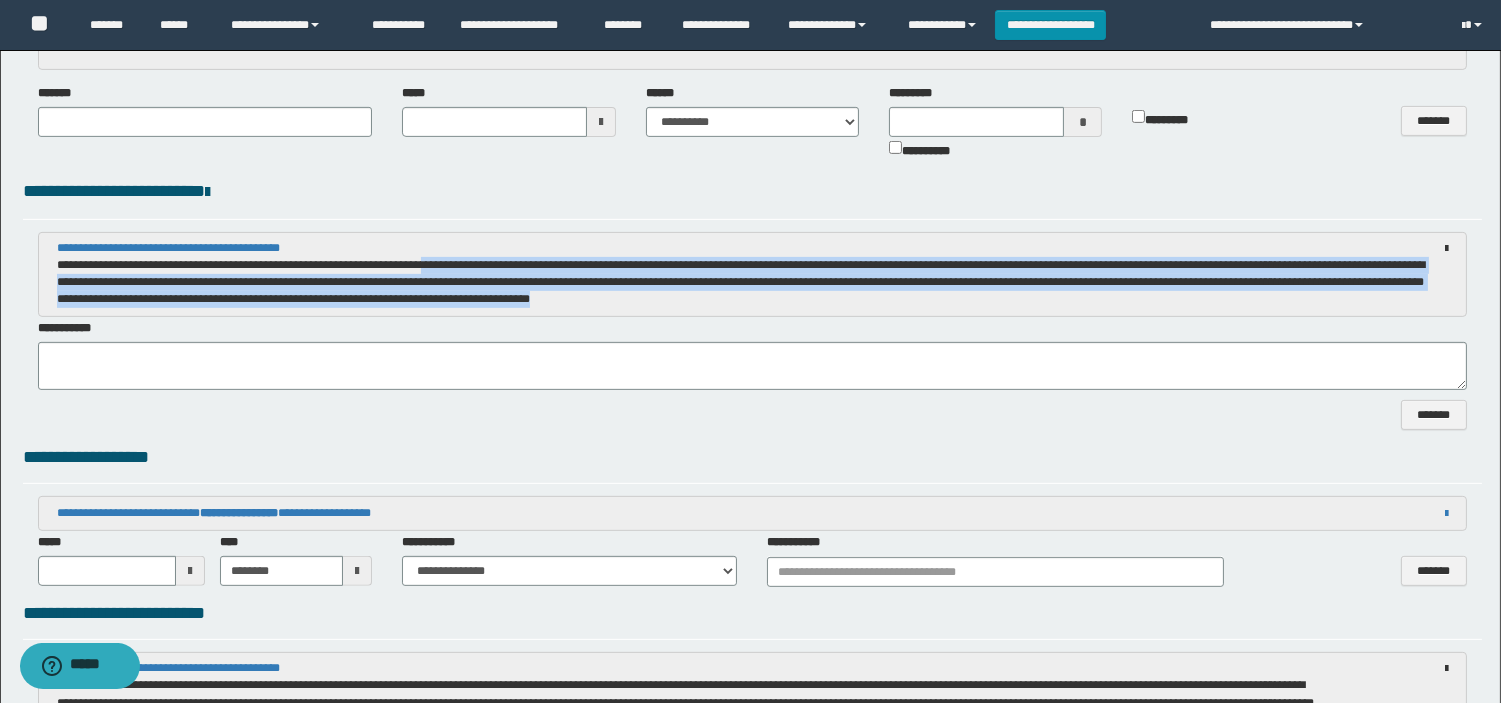 drag, startPoint x: 442, startPoint y: 272, endPoint x: 857, endPoint y: 304, distance: 416.2319 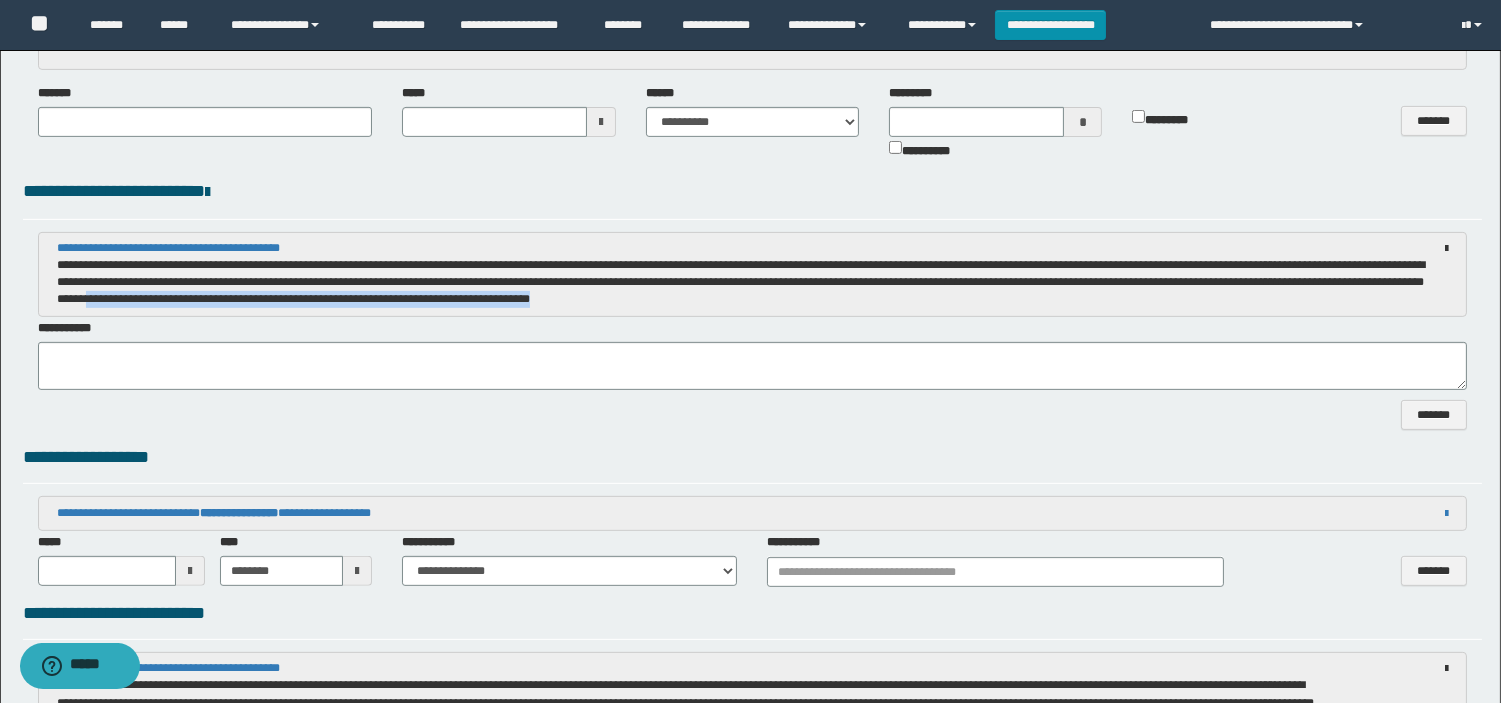 drag, startPoint x: 368, startPoint y: 301, endPoint x: 865, endPoint y: 304, distance: 497.00906 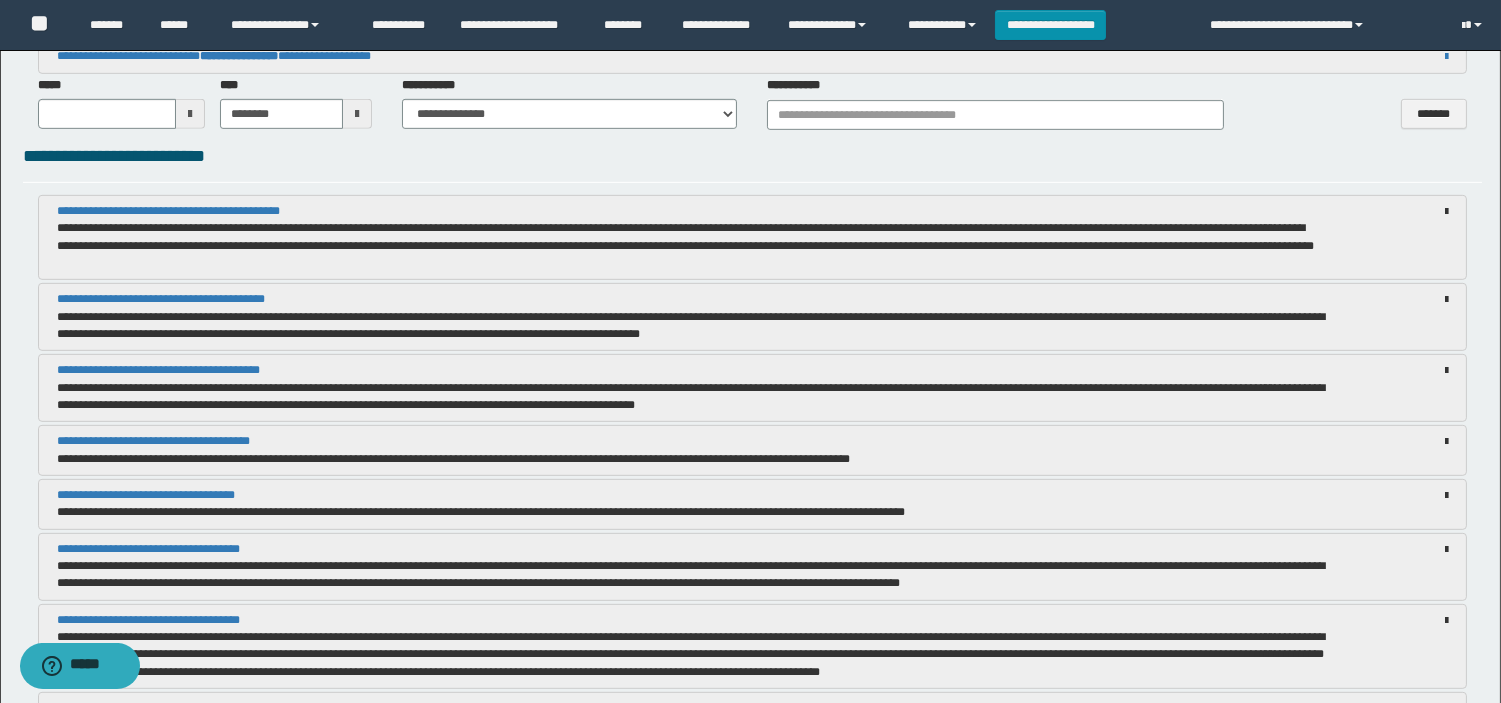 scroll, scrollTop: 1888, scrollLeft: 0, axis: vertical 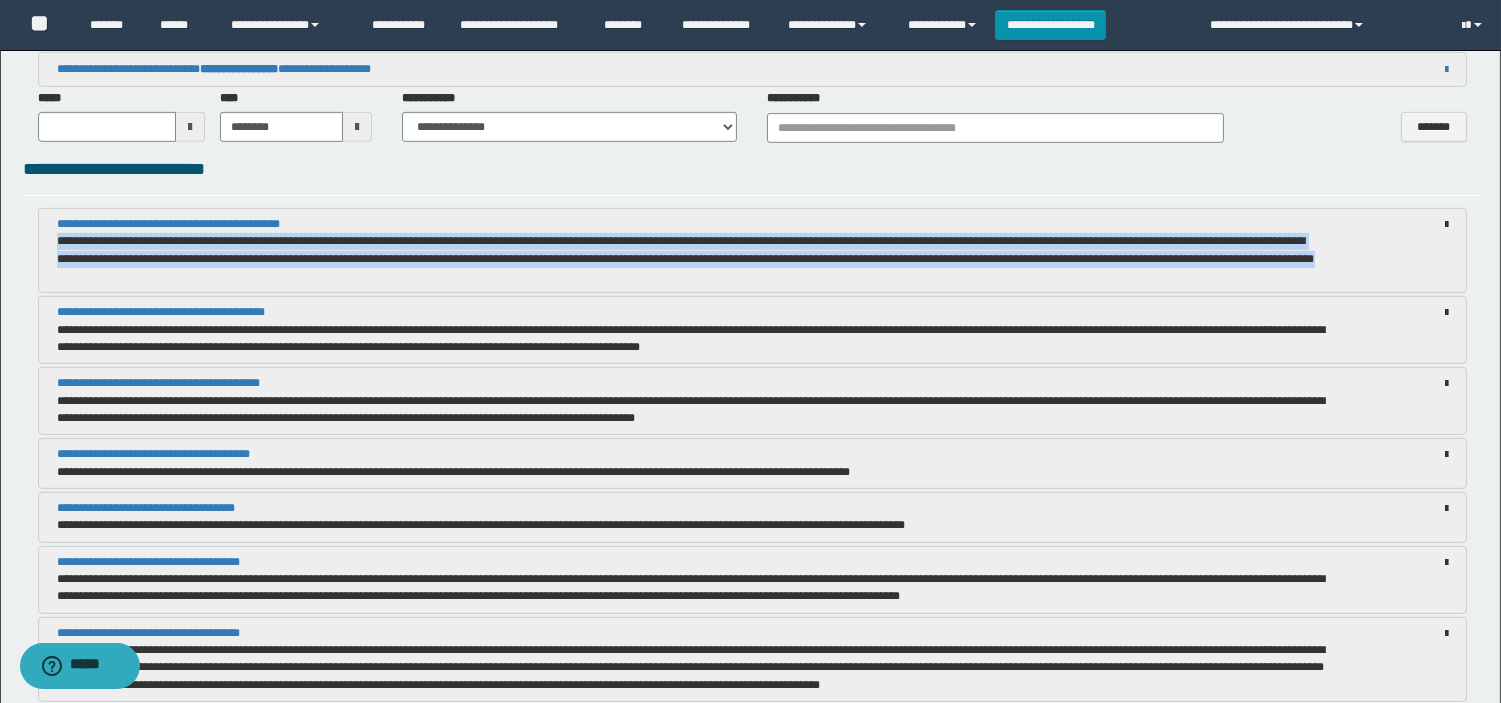 drag, startPoint x: 51, startPoint y: 243, endPoint x: 266, endPoint y: 274, distance: 217.22339 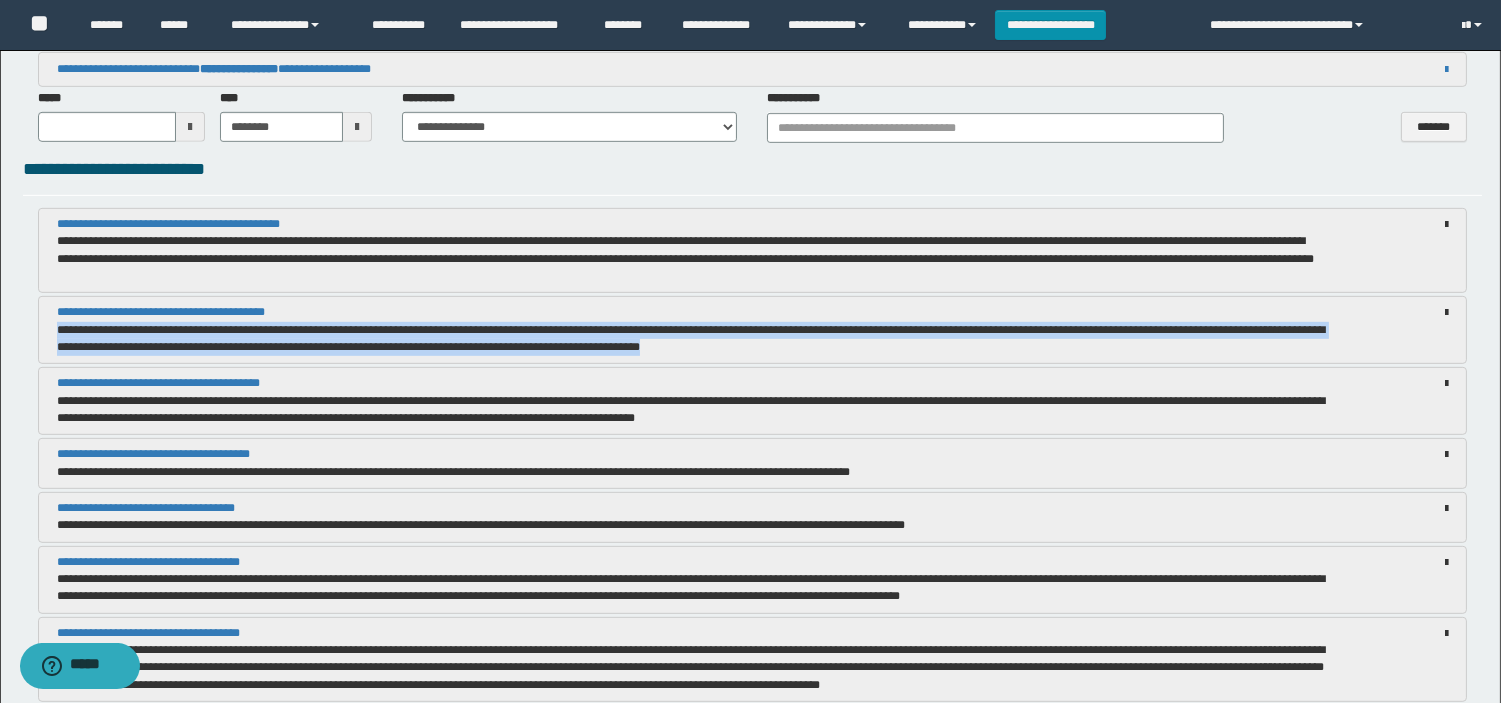 drag, startPoint x: 52, startPoint y: 331, endPoint x: 881, endPoint y: 345, distance: 829.1182 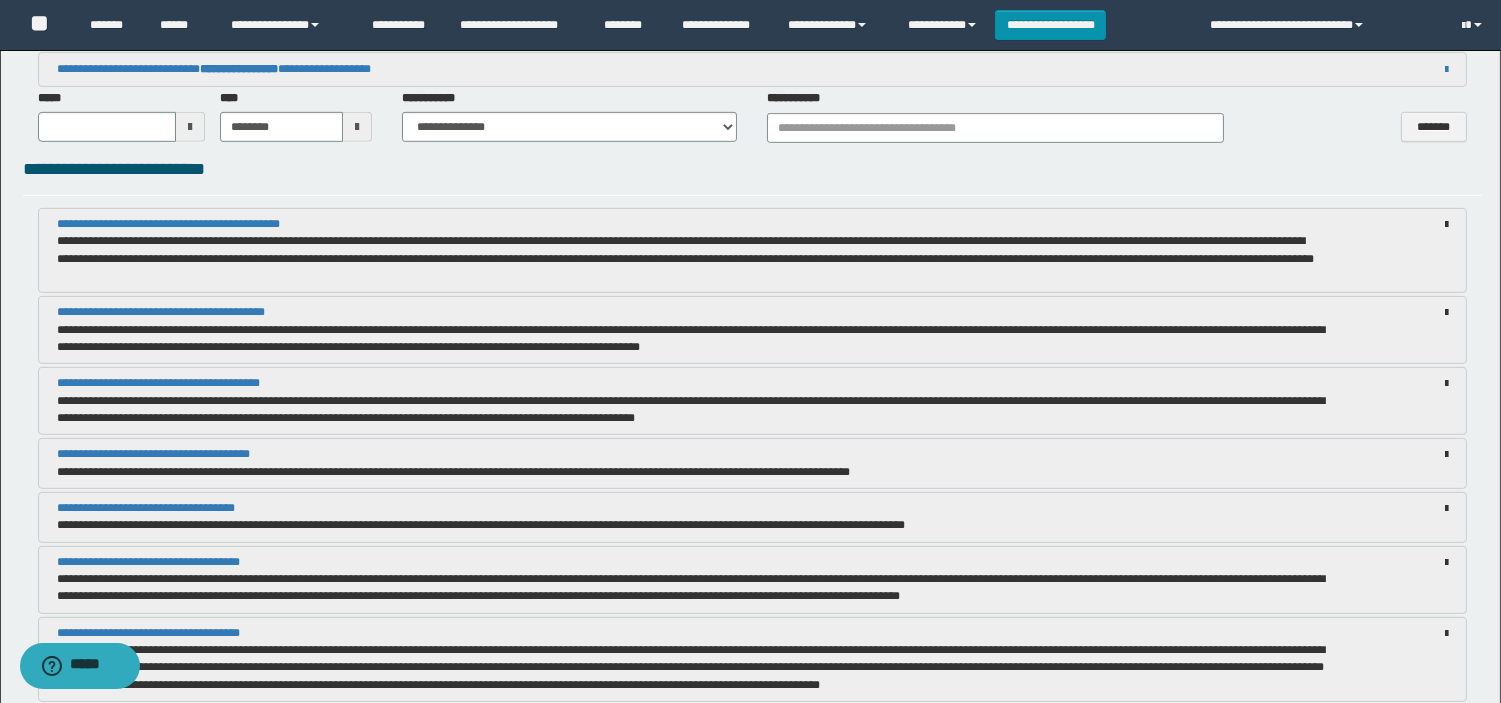 click on "**********" at bounding box center [752, 2253] 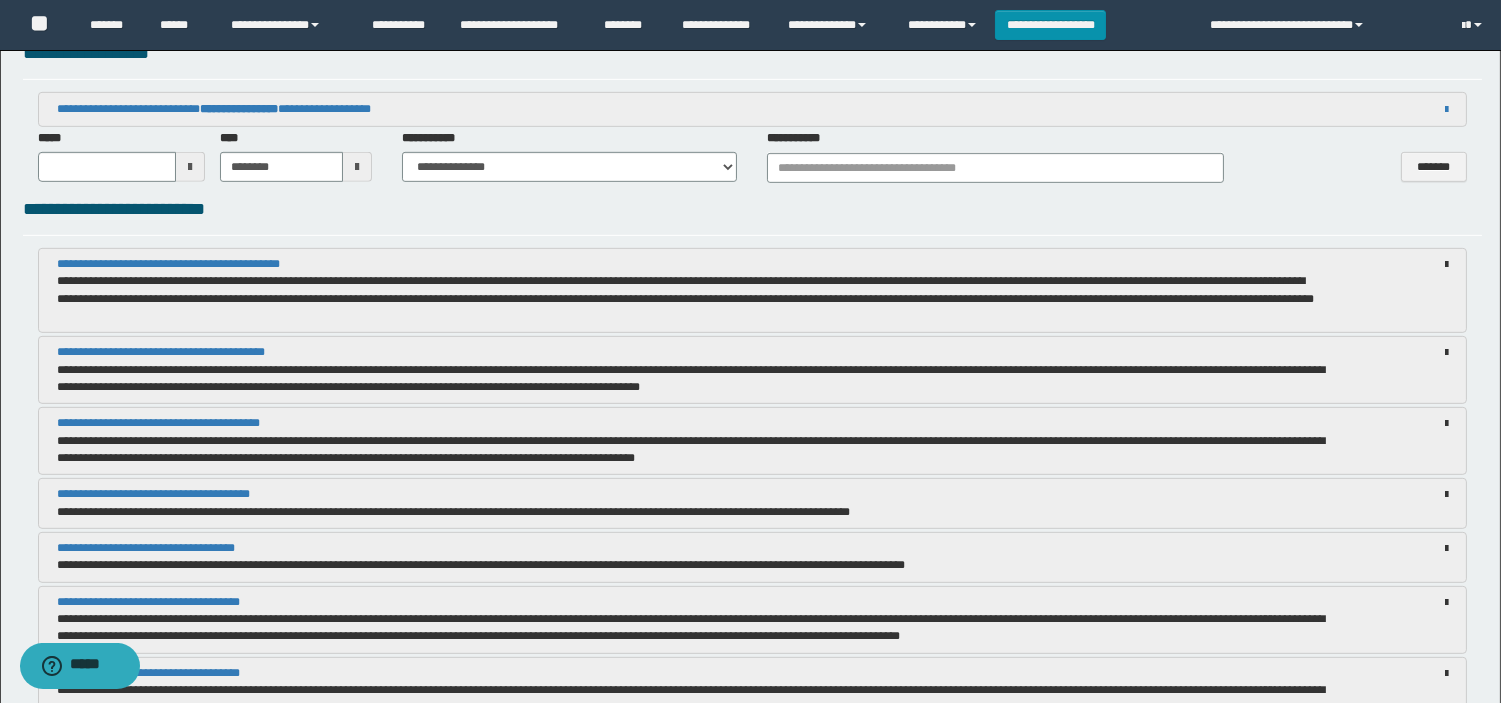 scroll, scrollTop: 1888, scrollLeft: 0, axis: vertical 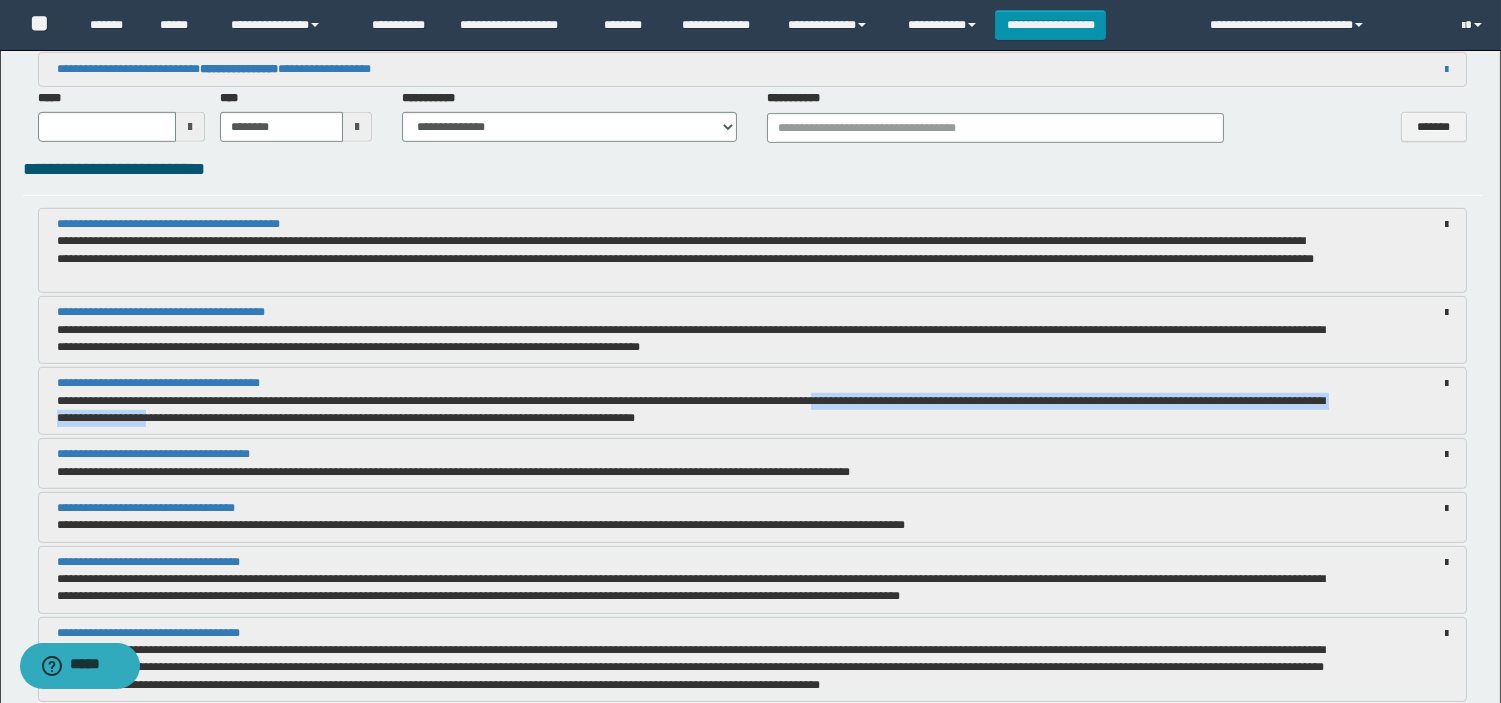 drag, startPoint x: 892, startPoint y: 398, endPoint x: 341, endPoint y: 417, distance: 551.3275 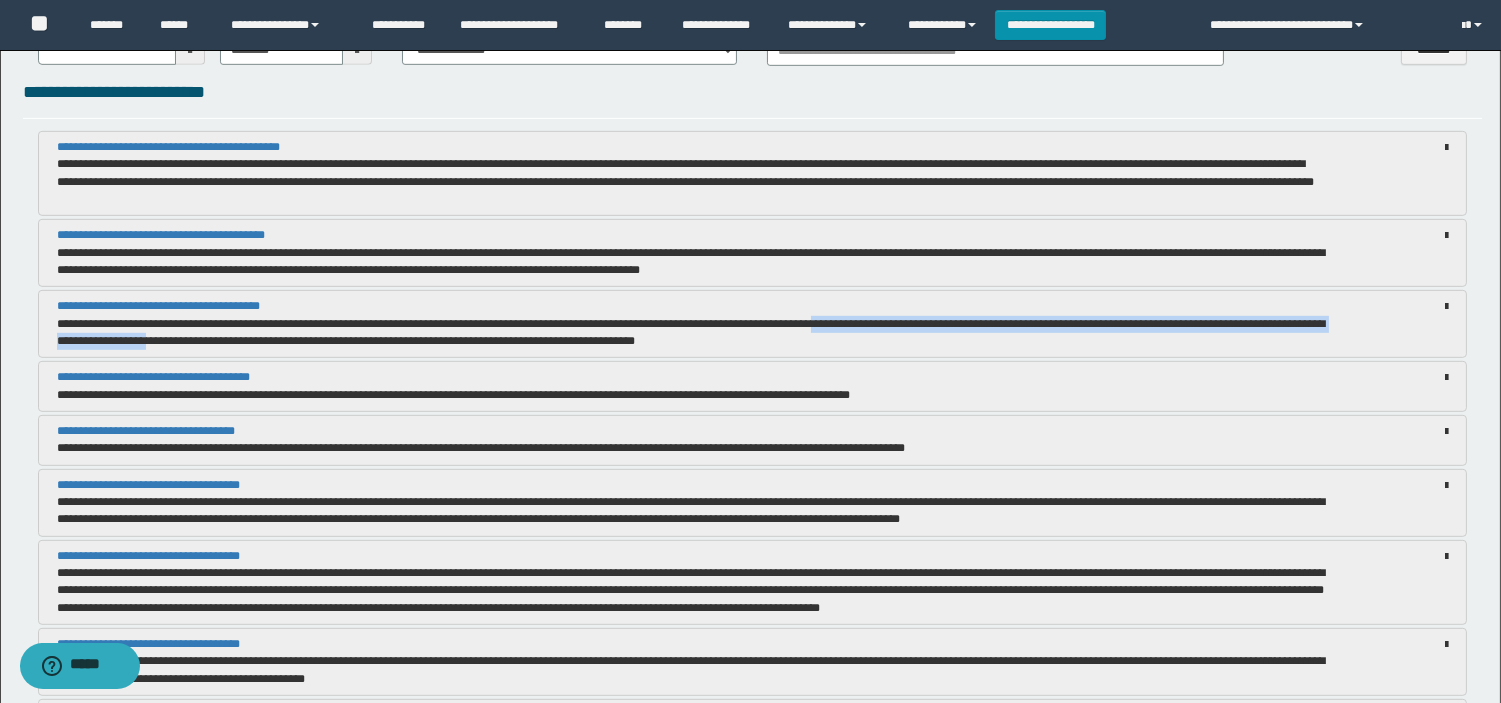 scroll, scrollTop: 2000, scrollLeft: 0, axis: vertical 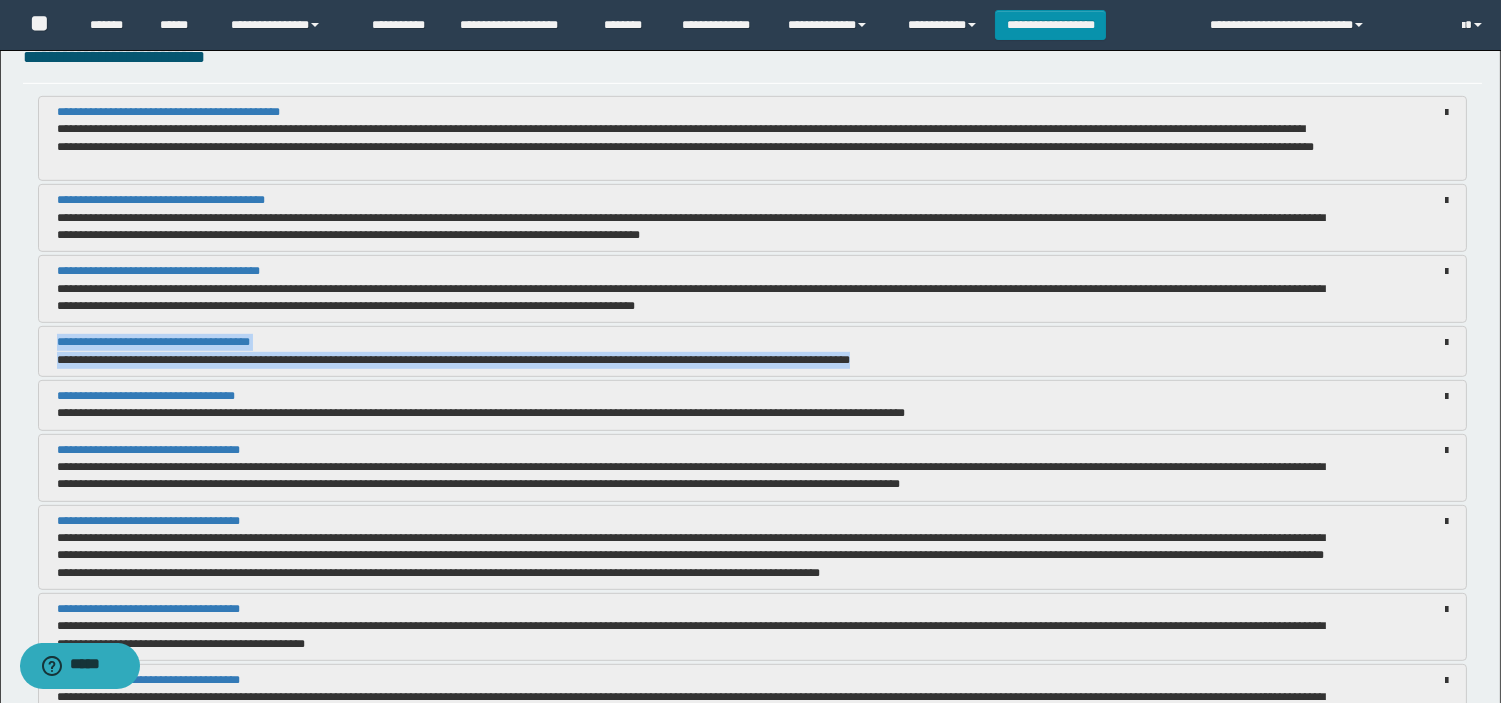 drag, startPoint x: 47, startPoint y: 336, endPoint x: 960, endPoint y: 367, distance: 913.5261 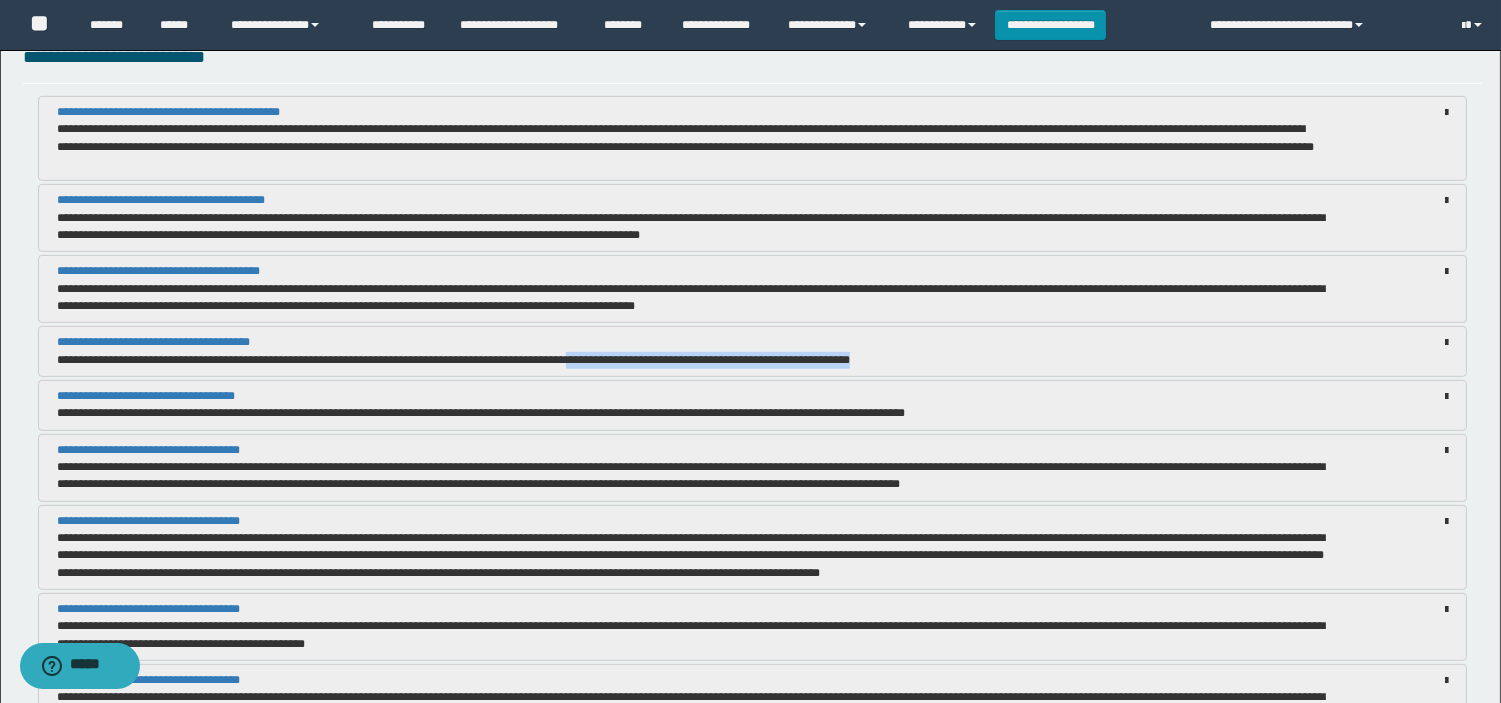 drag, startPoint x: 626, startPoint y: 355, endPoint x: 953, endPoint y: 354, distance: 327.00153 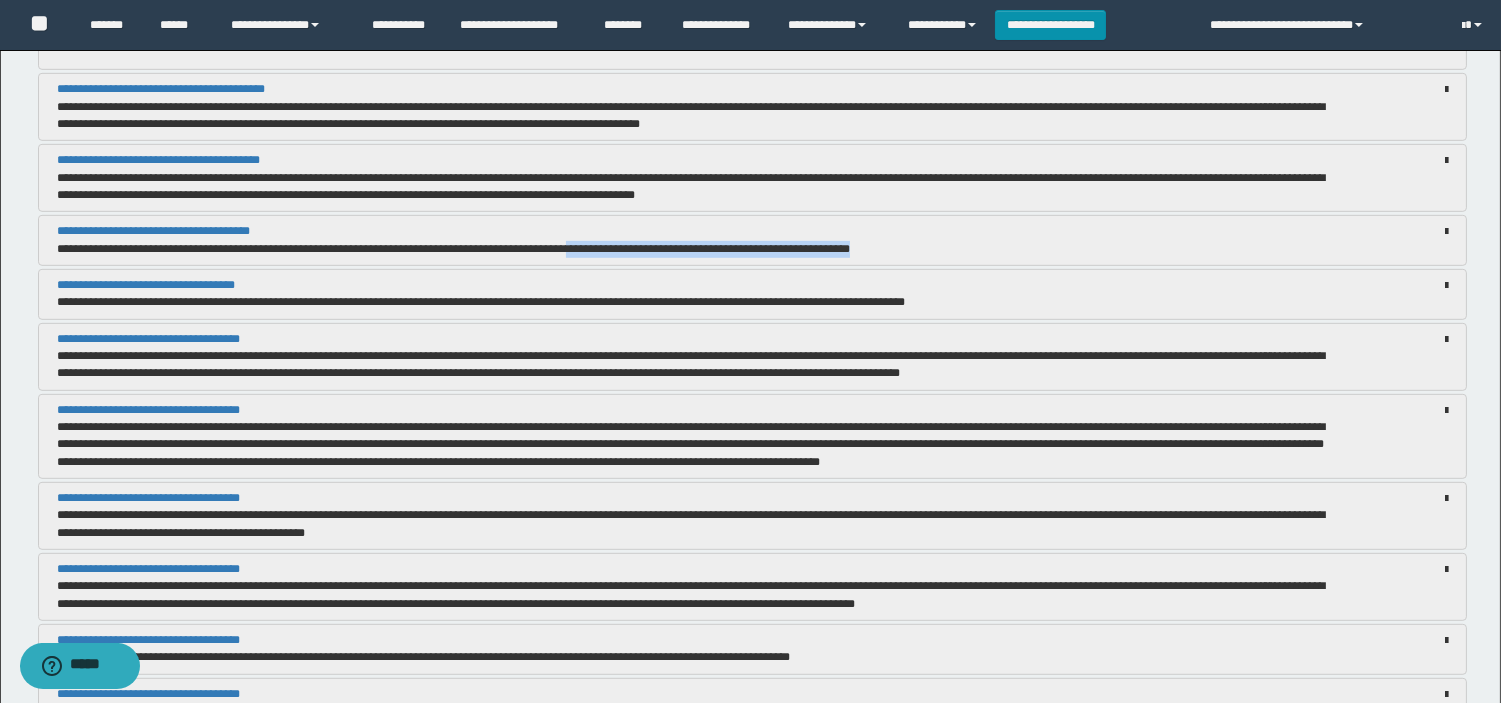 scroll, scrollTop: 2222, scrollLeft: 0, axis: vertical 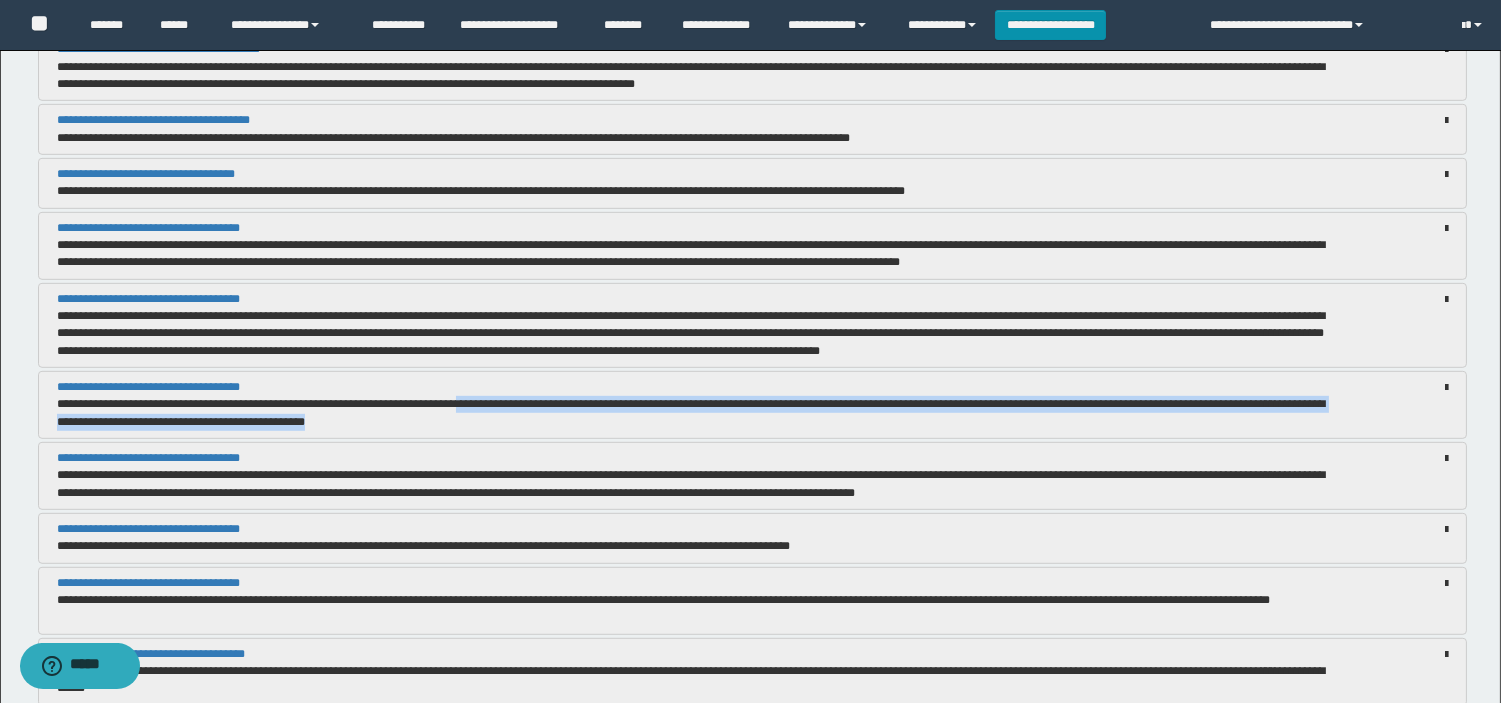 drag, startPoint x: 511, startPoint y: 400, endPoint x: 982, endPoint y: 420, distance: 471.42444 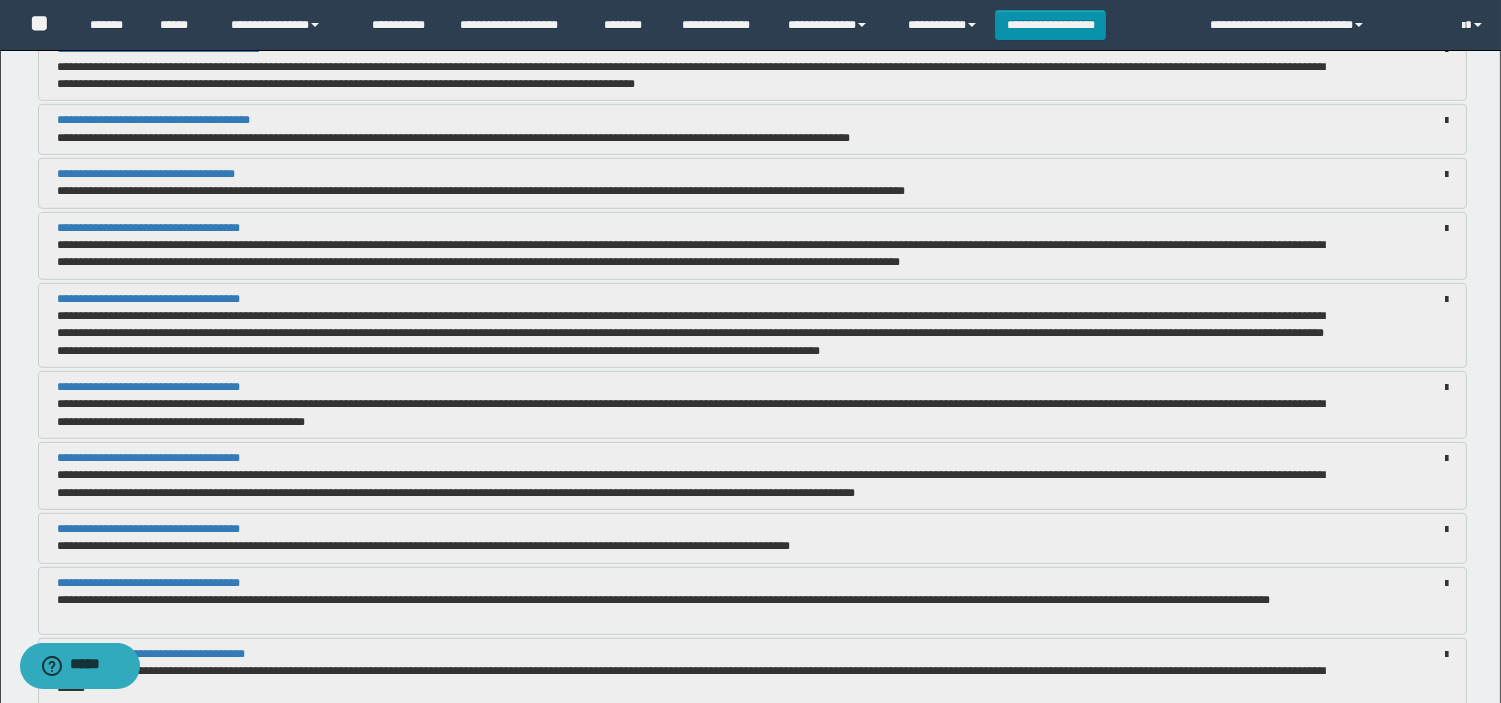 click on "**********" at bounding box center (693, 333) 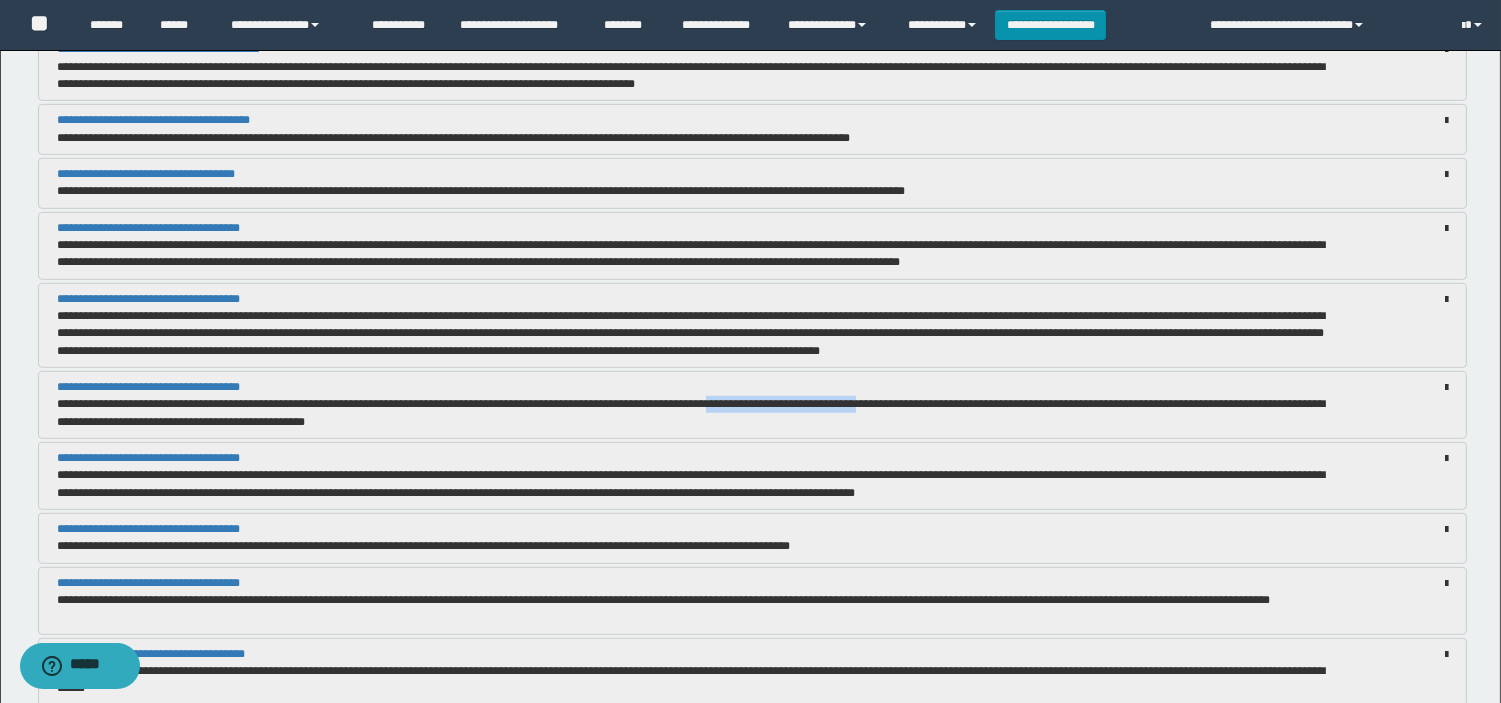 drag, startPoint x: 784, startPoint y: 402, endPoint x: 958, endPoint y: 396, distance: 174.10342 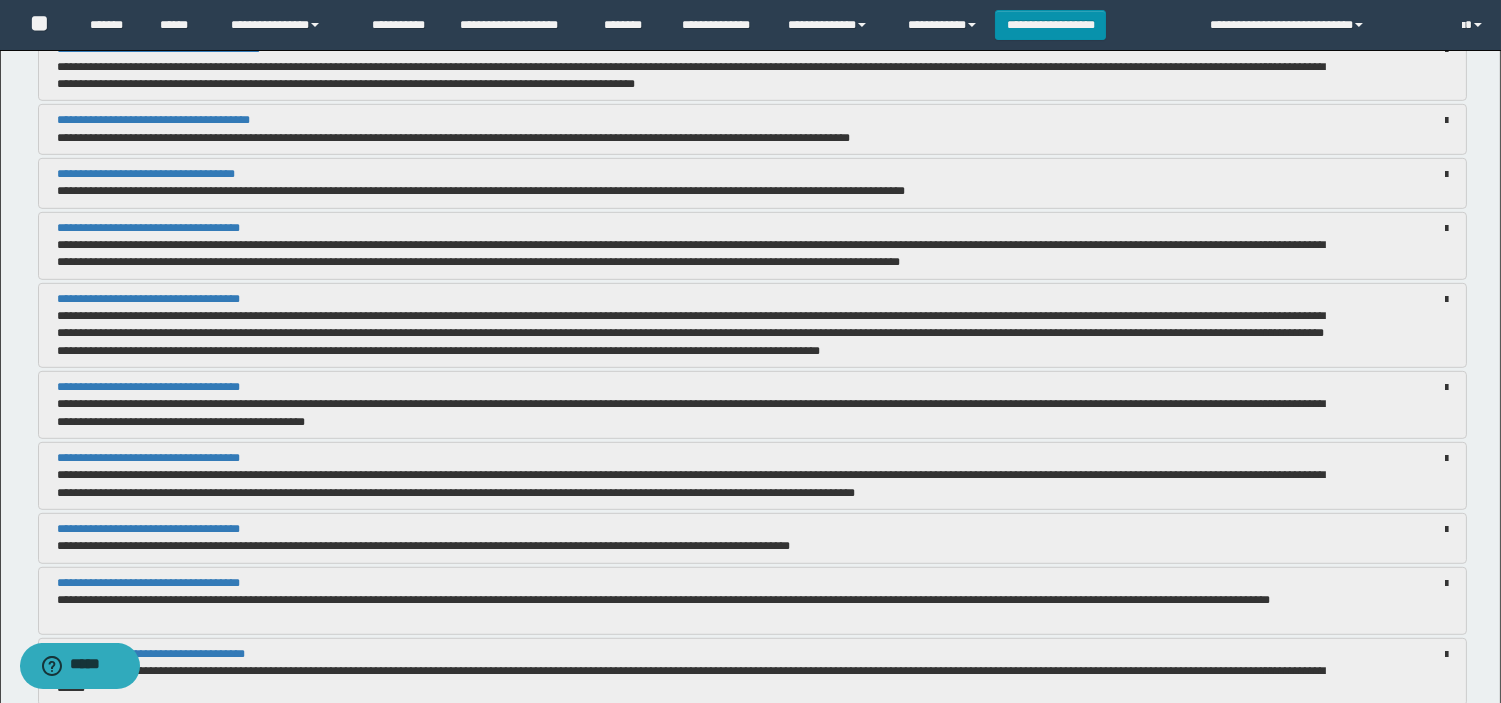 click on "**********" at bounding box center (691, 412) 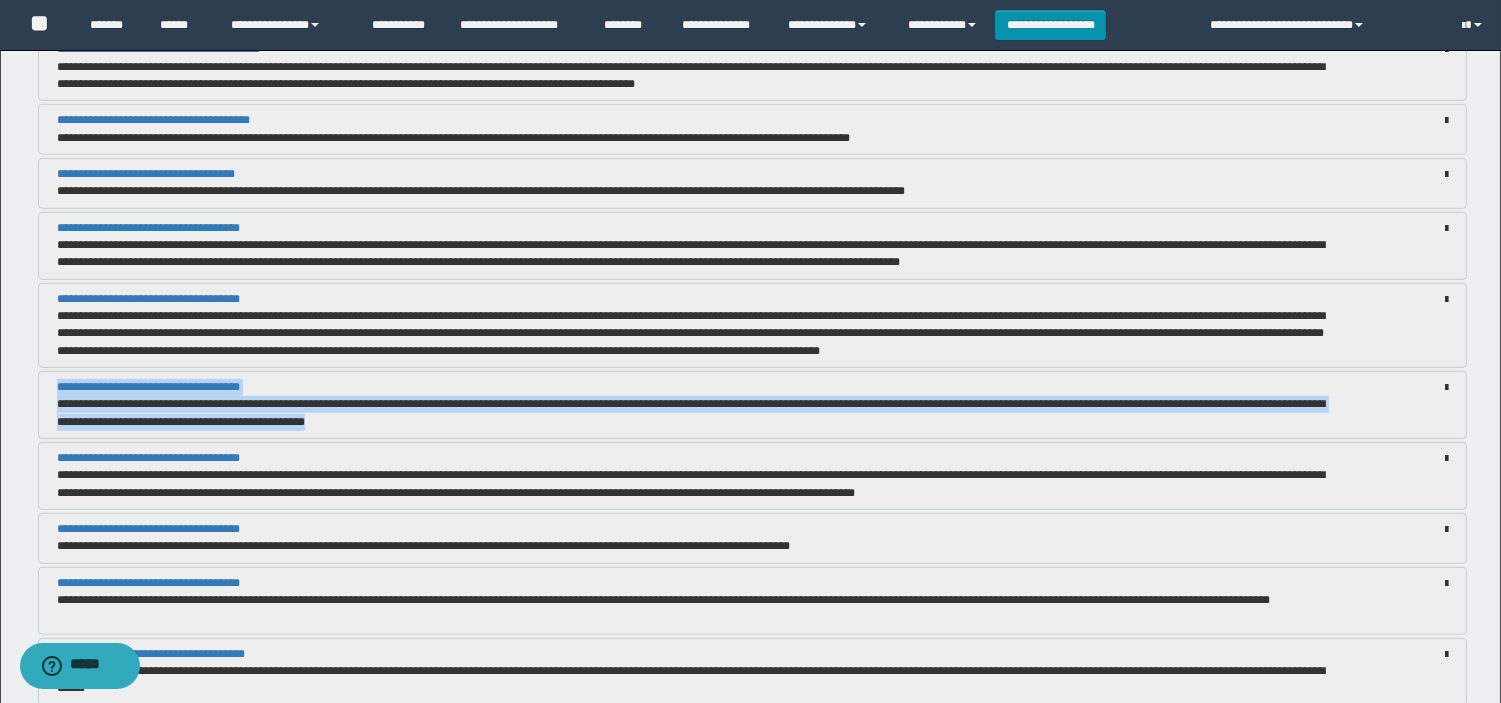 drag, startPoint x: 47, startPoint y: 386, endPoint x: 548, endPoint y: 425, distance: 502.5157 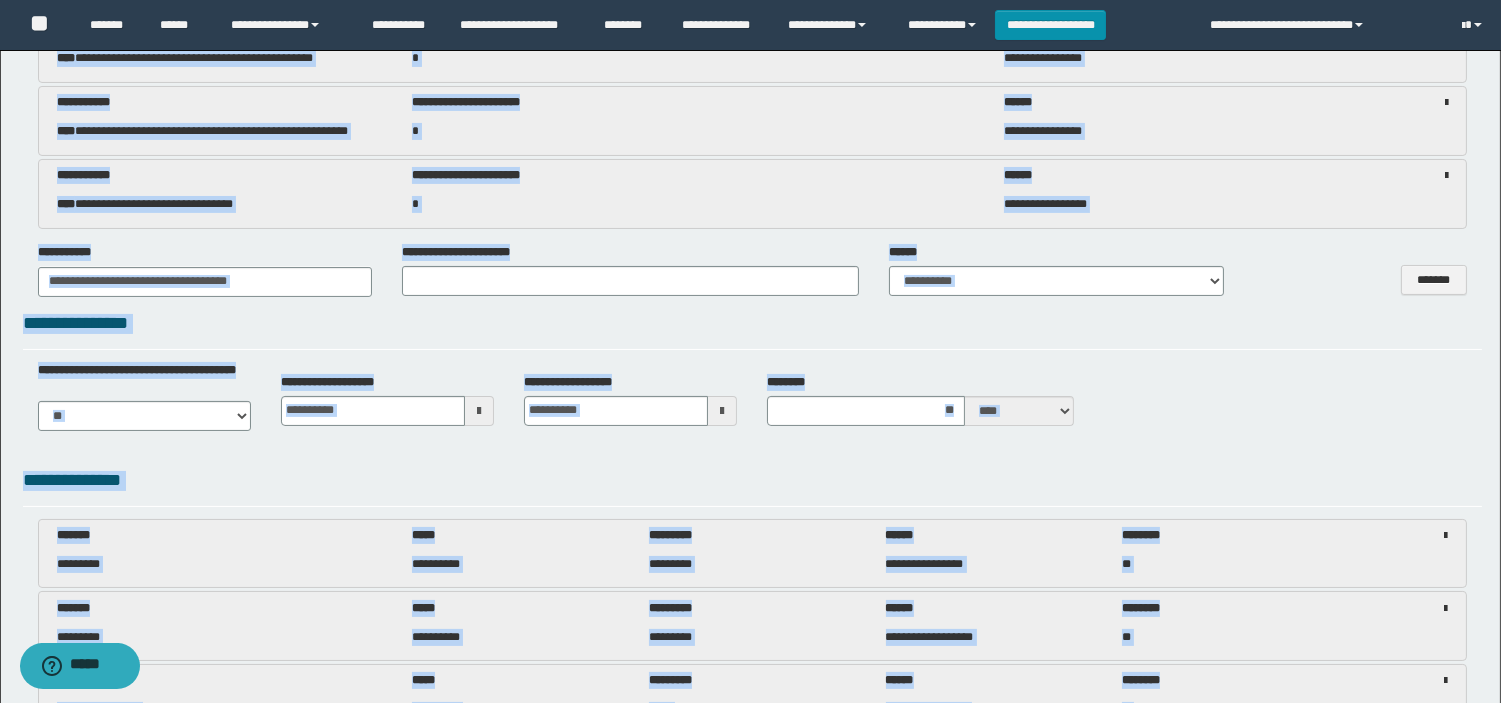 scroll, scrollTop: 0, scrollLeft: 0, axis: both 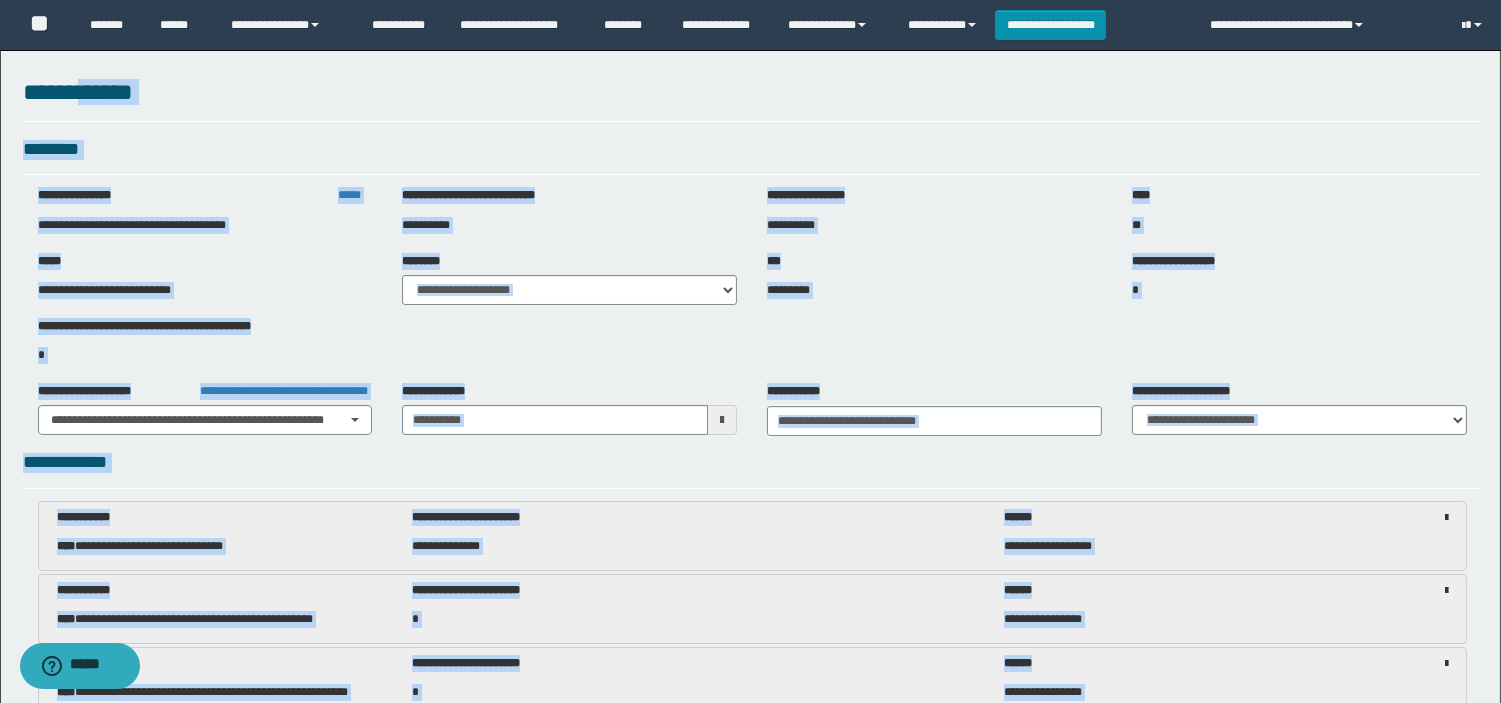 drag, startPoint x: 116, startPoint y: 410, endPoint x: 94, endPoint y: -97, distance: 507.47708 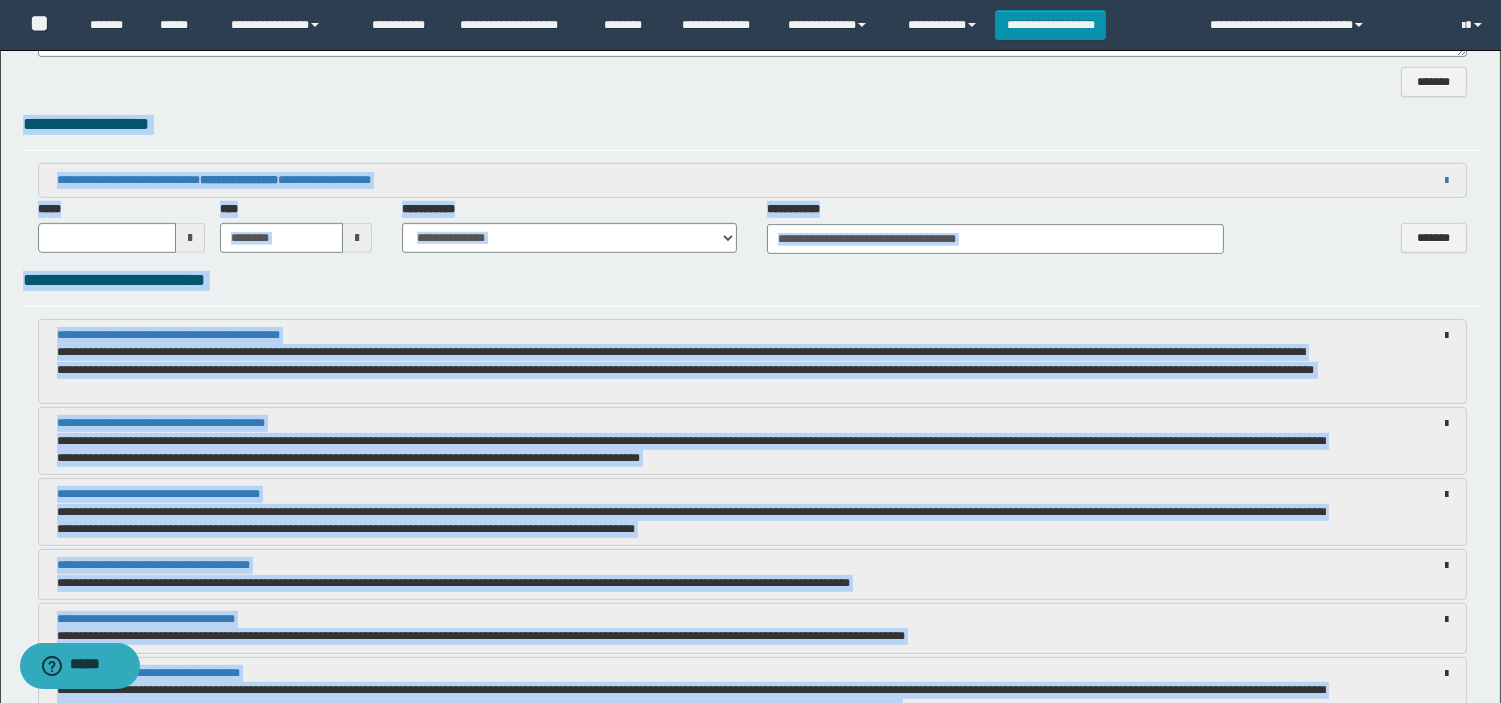 click on "**********" at bounding box center (686, 360) 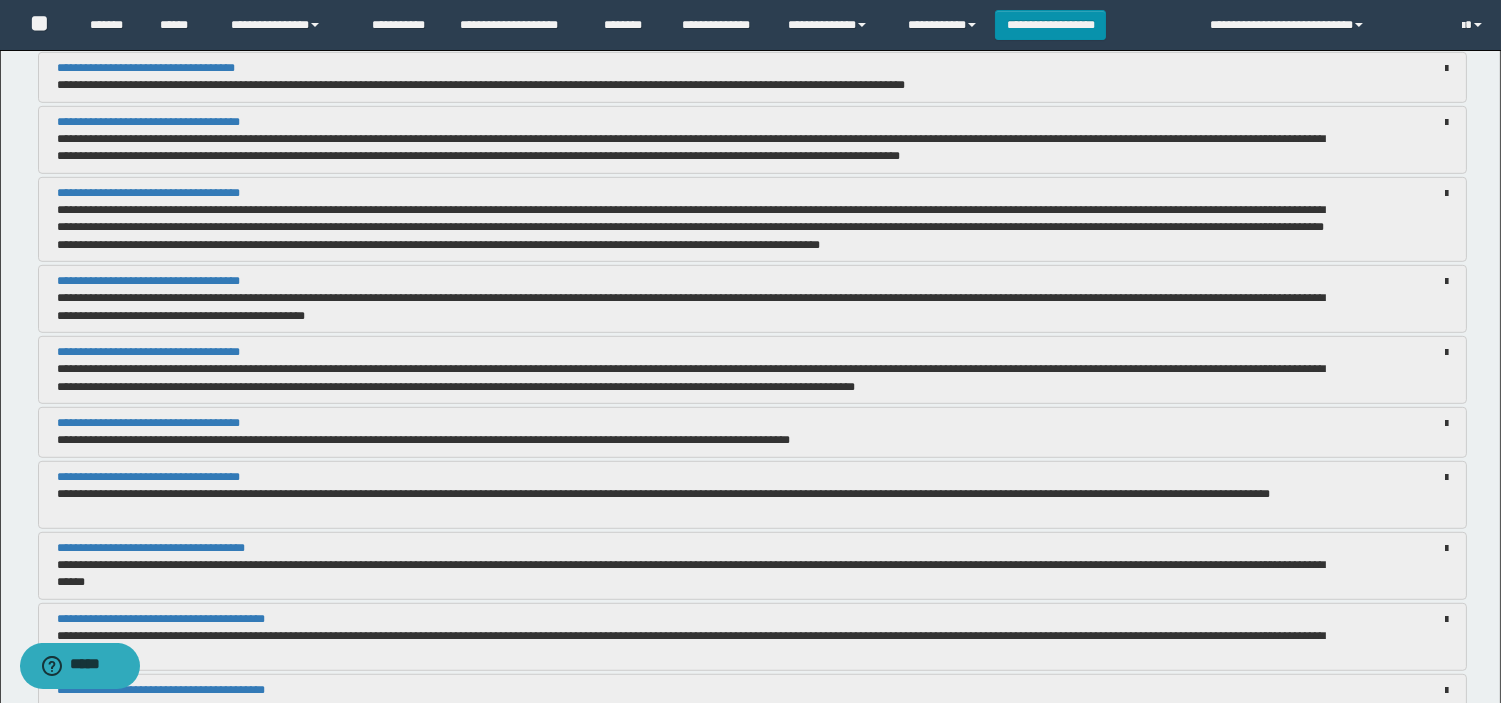 scroll, scrollTop: 2333, scrollLeft: 0, axis: vertical 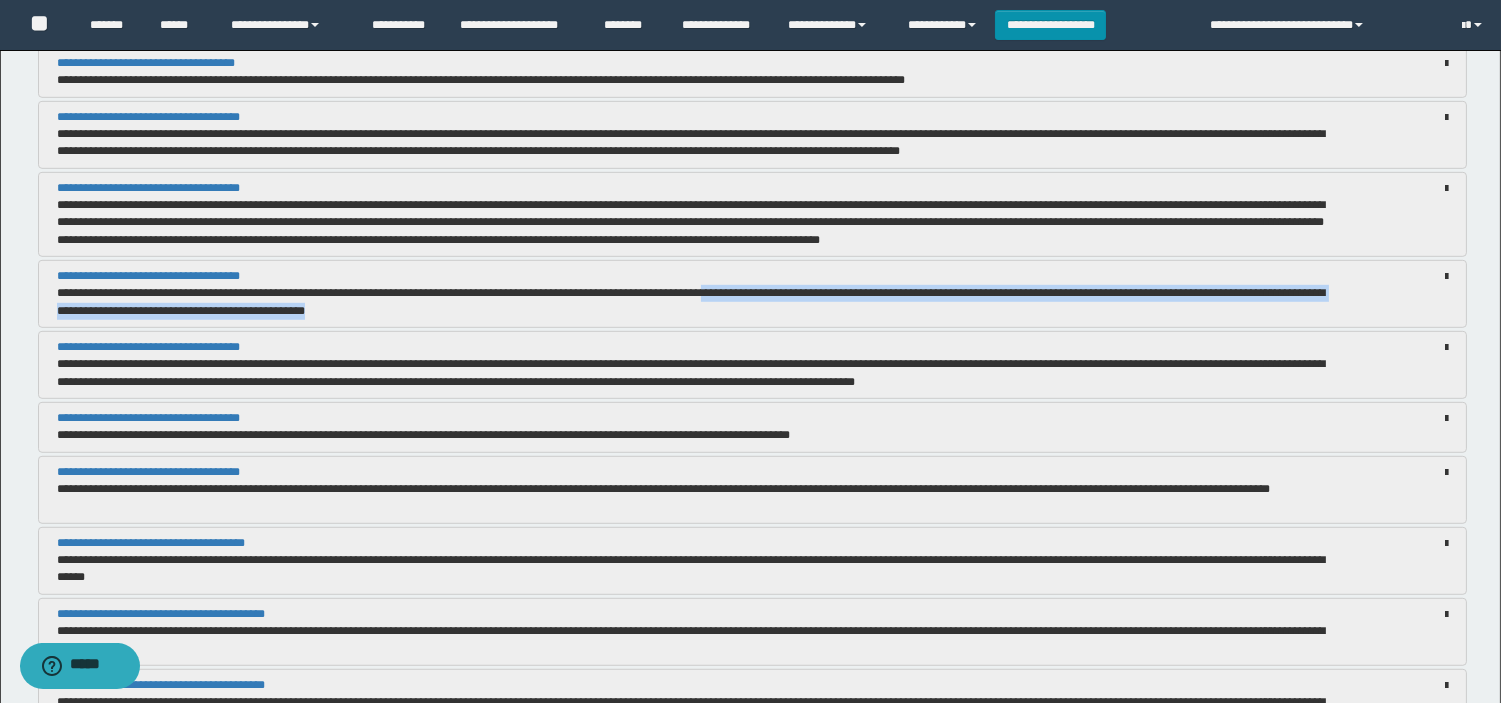 drag, startPoint x: 778, startPoint y: 294, endPoint x: 485, endPoint y: 318, distance: 293.9813 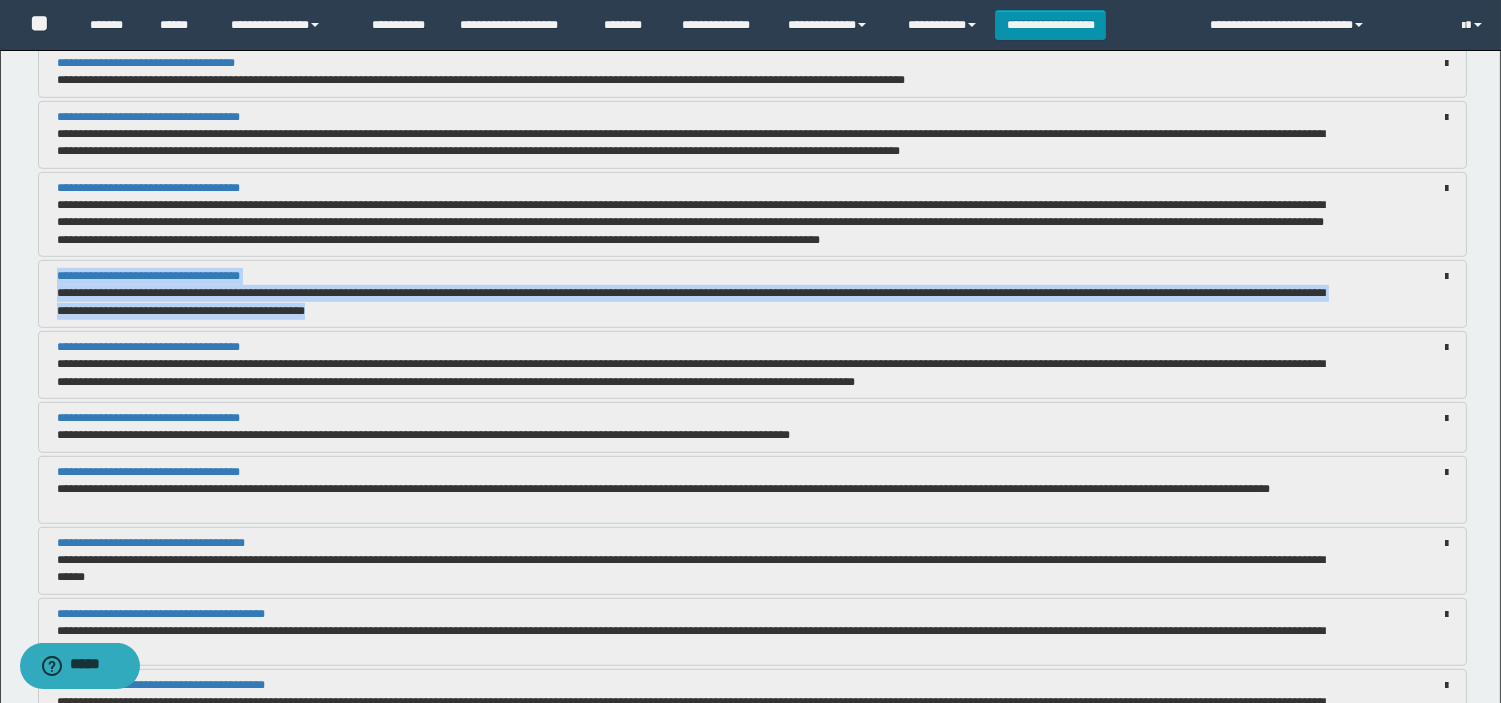 drag, startPoint x: 483, startPoint y: 312, endPoint x: 38, endPoint y: 264, distance: 447.58127 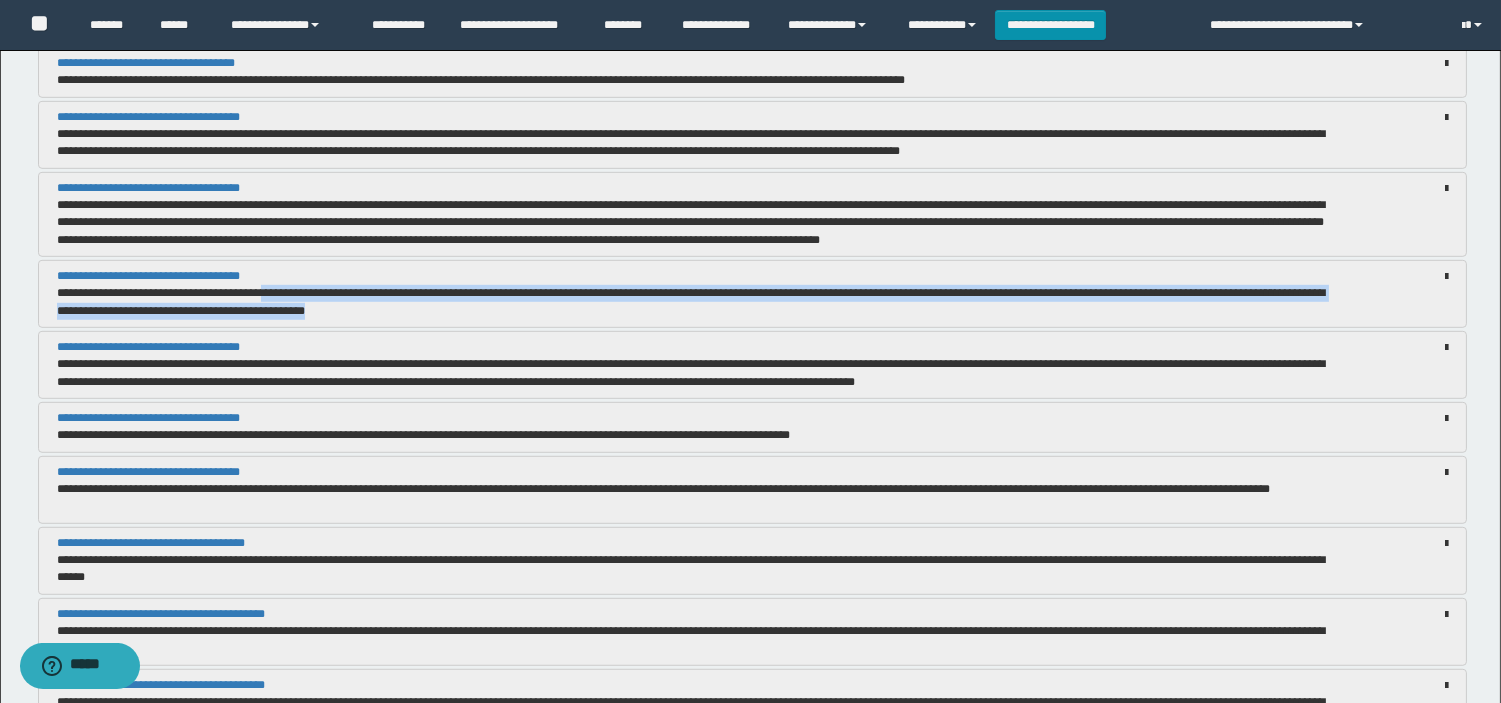 drag, startPoint x: 293, startPoint y: 294, endPoint x: 487, endPoint y: 308, distance: 194.5045 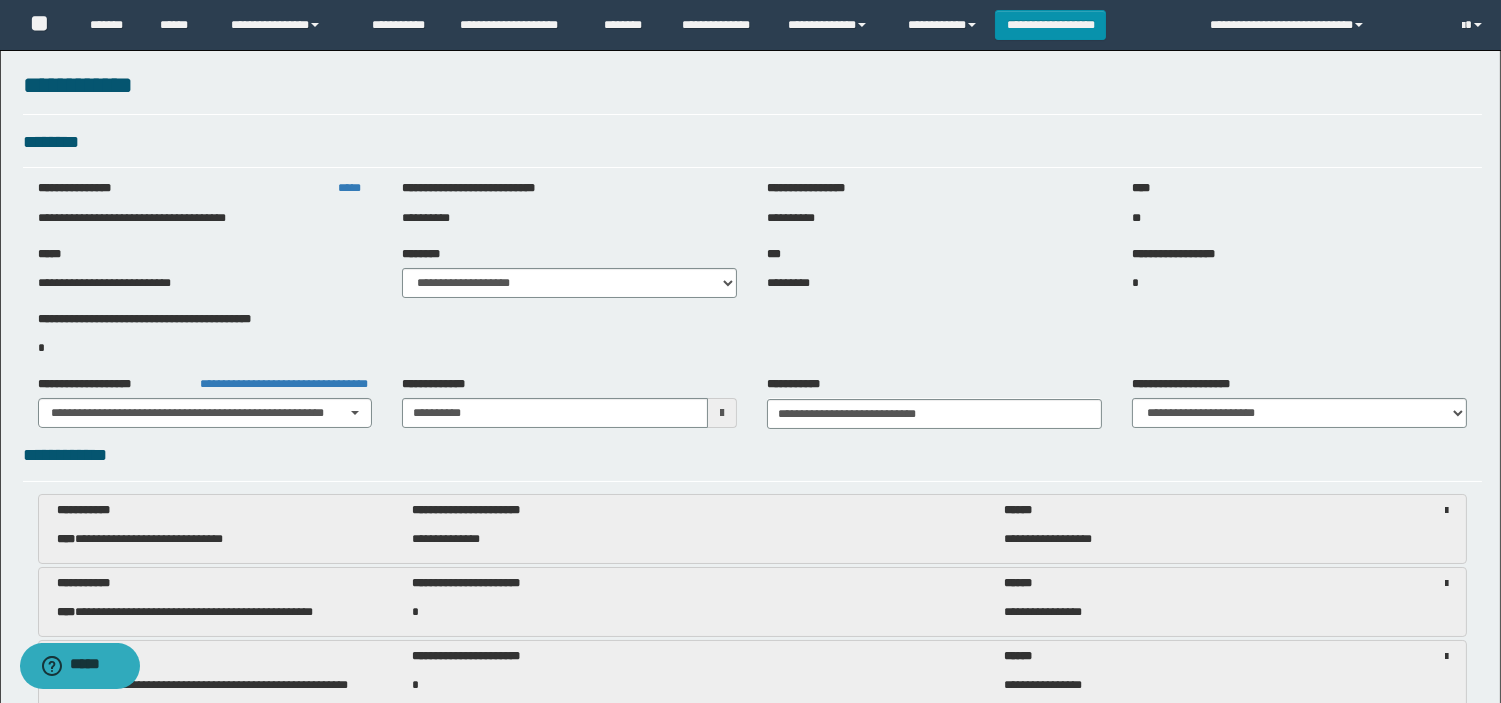 scroll, scrollTop: 0, scrollLeft: 0, axis: both 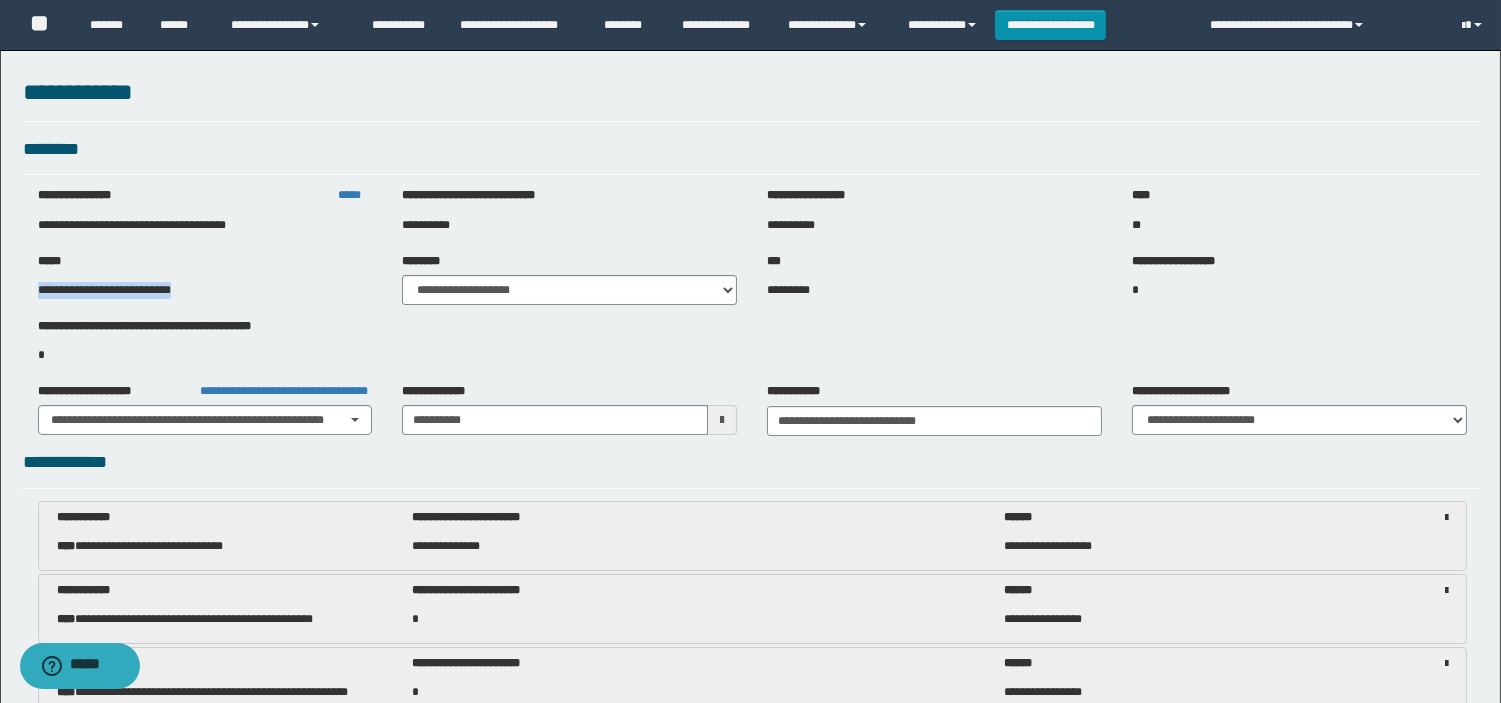 drag, startPoint x: 18, startPoint y: 280, endPoint x: 225, endPoint y: 298, distance: 207.78113 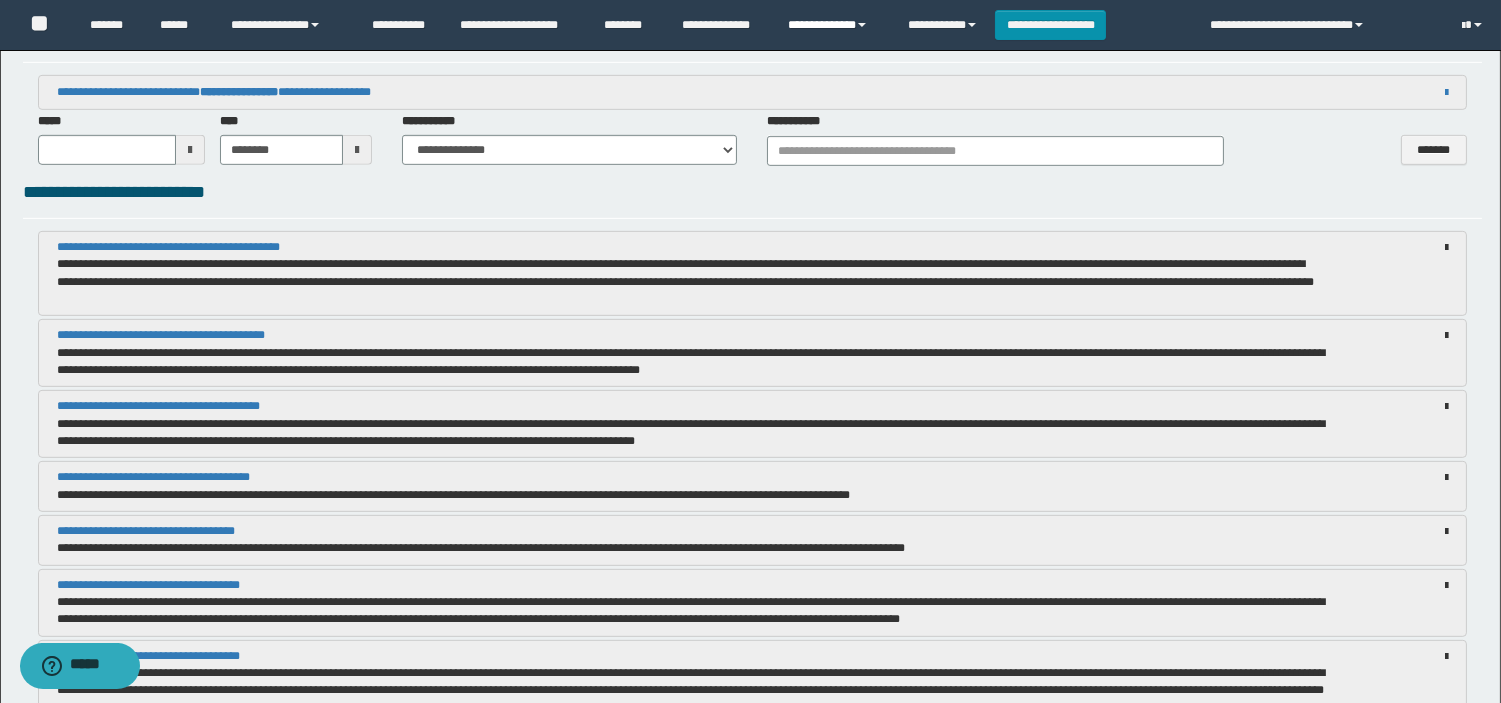 scroll, scrollTop: 4142, scrollLeft: 0, axis: vertical 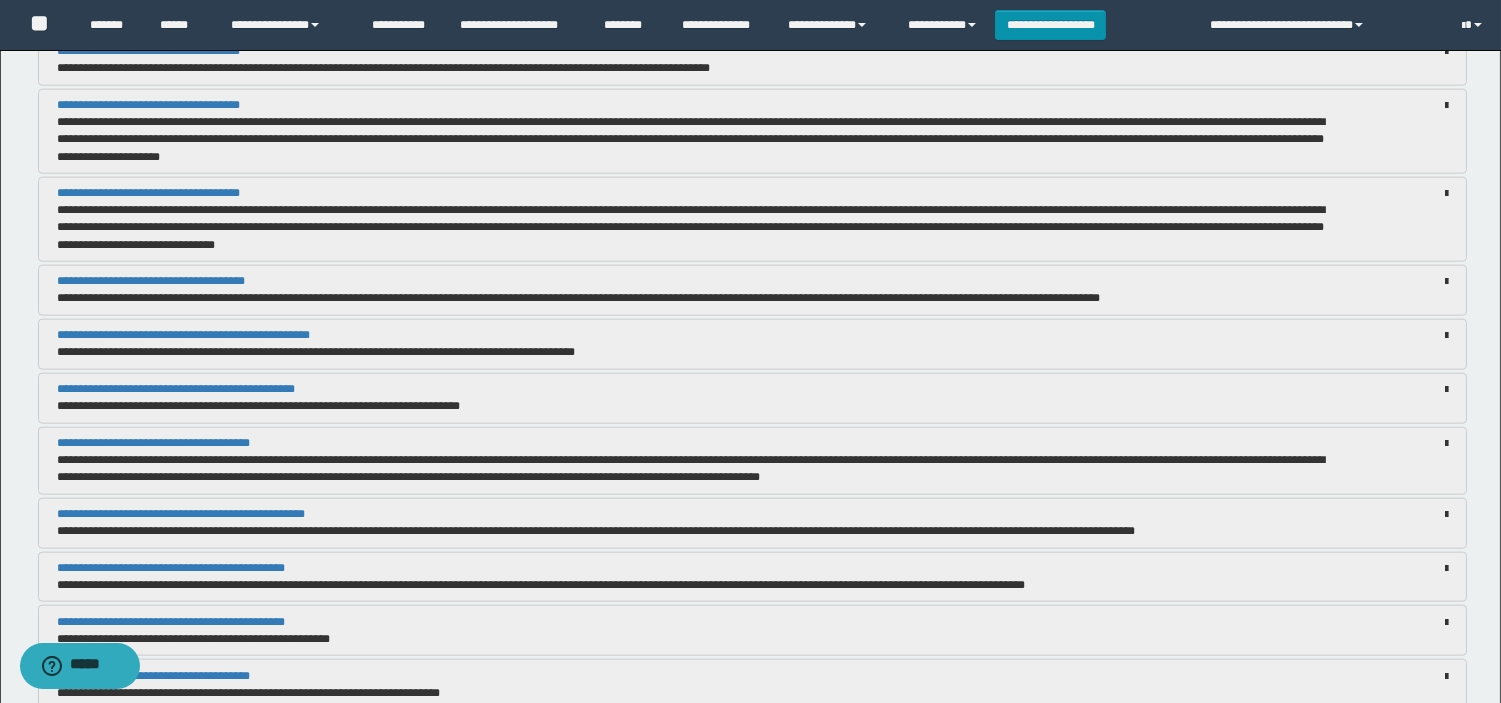 click on "**********" at bounding box center (634, 335) 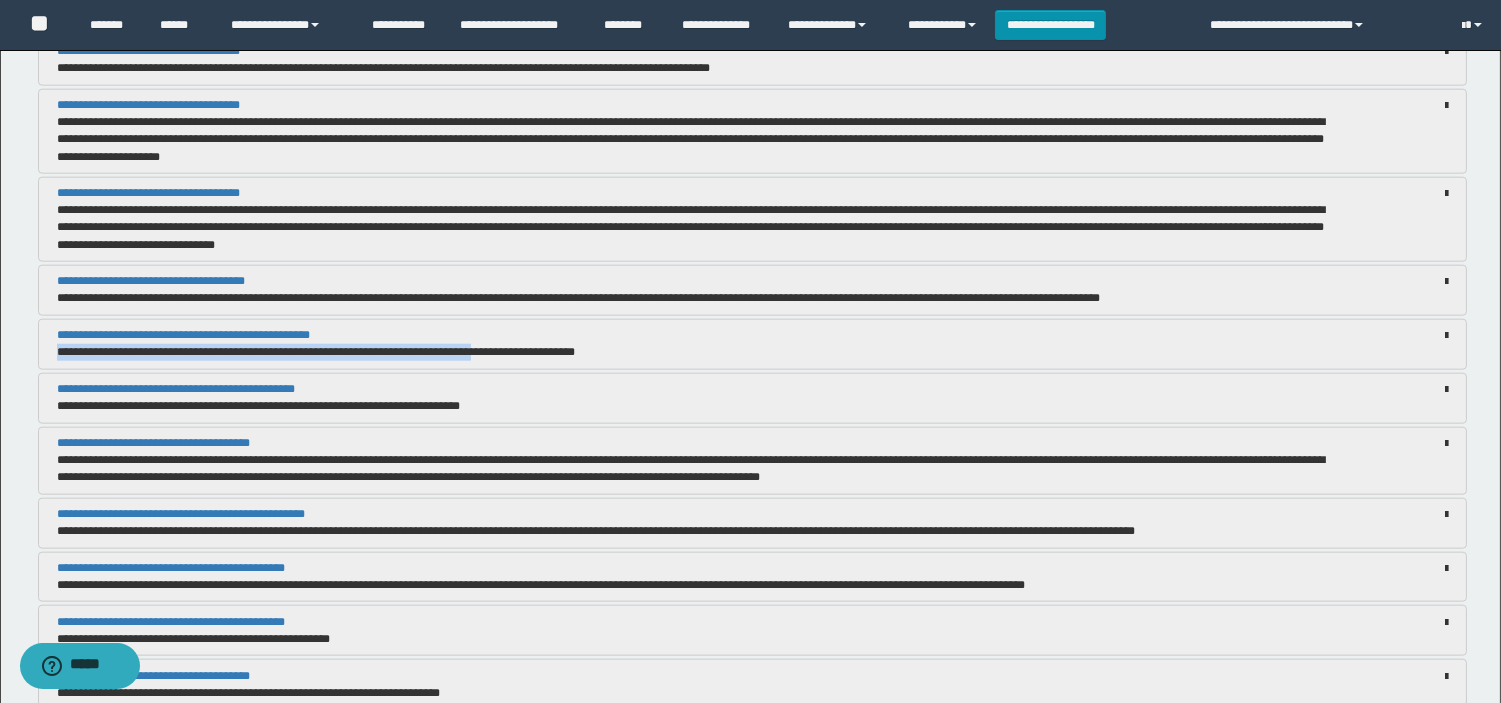 drag, startPoint x: 34, startPoint y: 355, endPoint x: 507, endPoint y: 360, distance: 473.02643 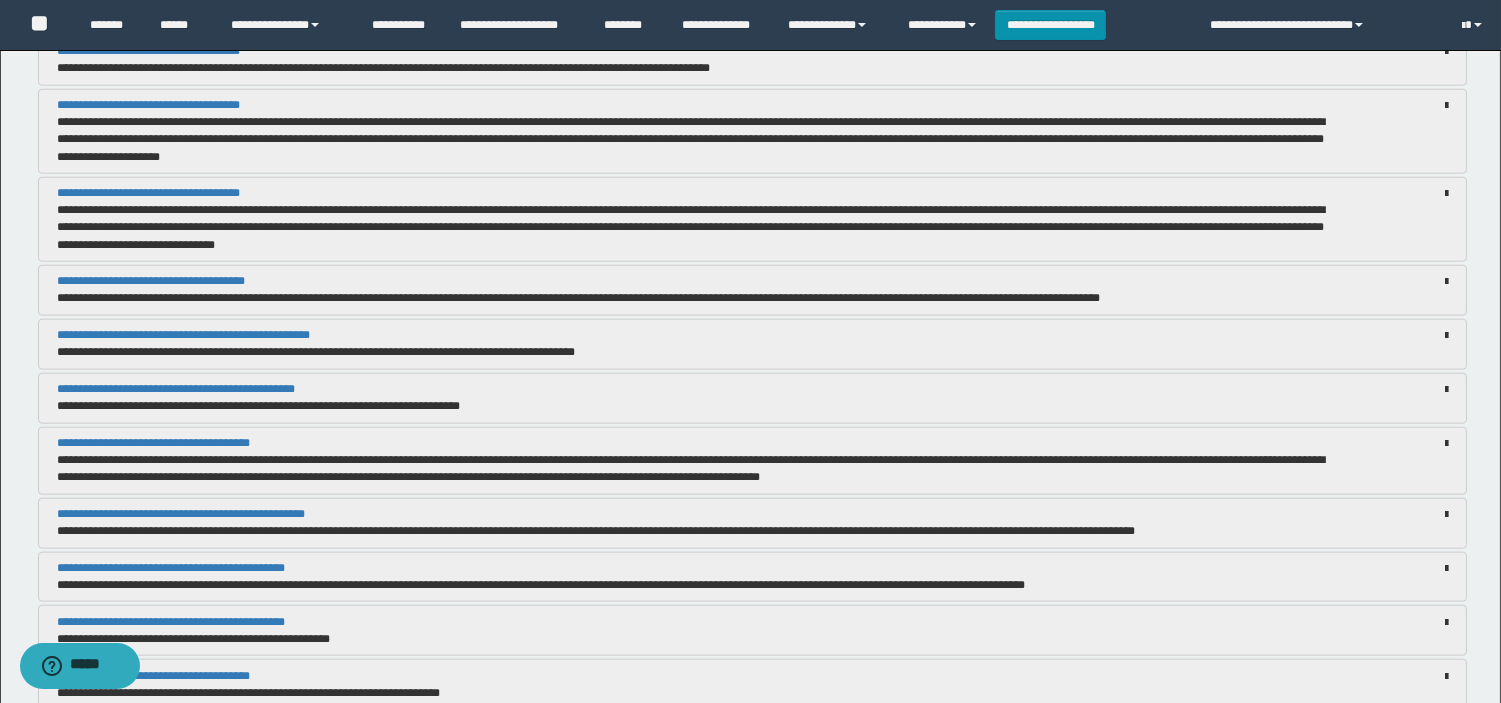 click on "**********" at bounding box center (693, 352) 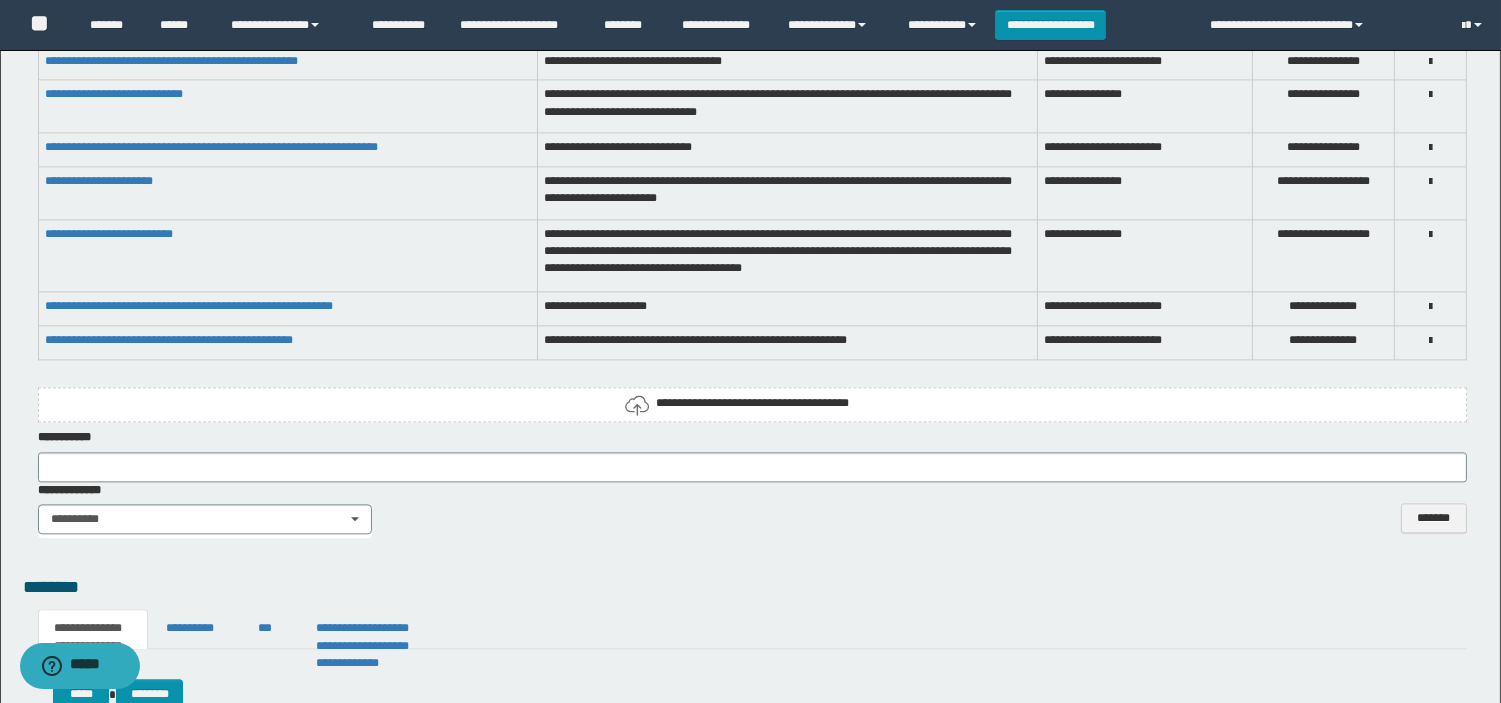 scroll, scrollTop: 7920, scrollLeft: 0, axis: vertical 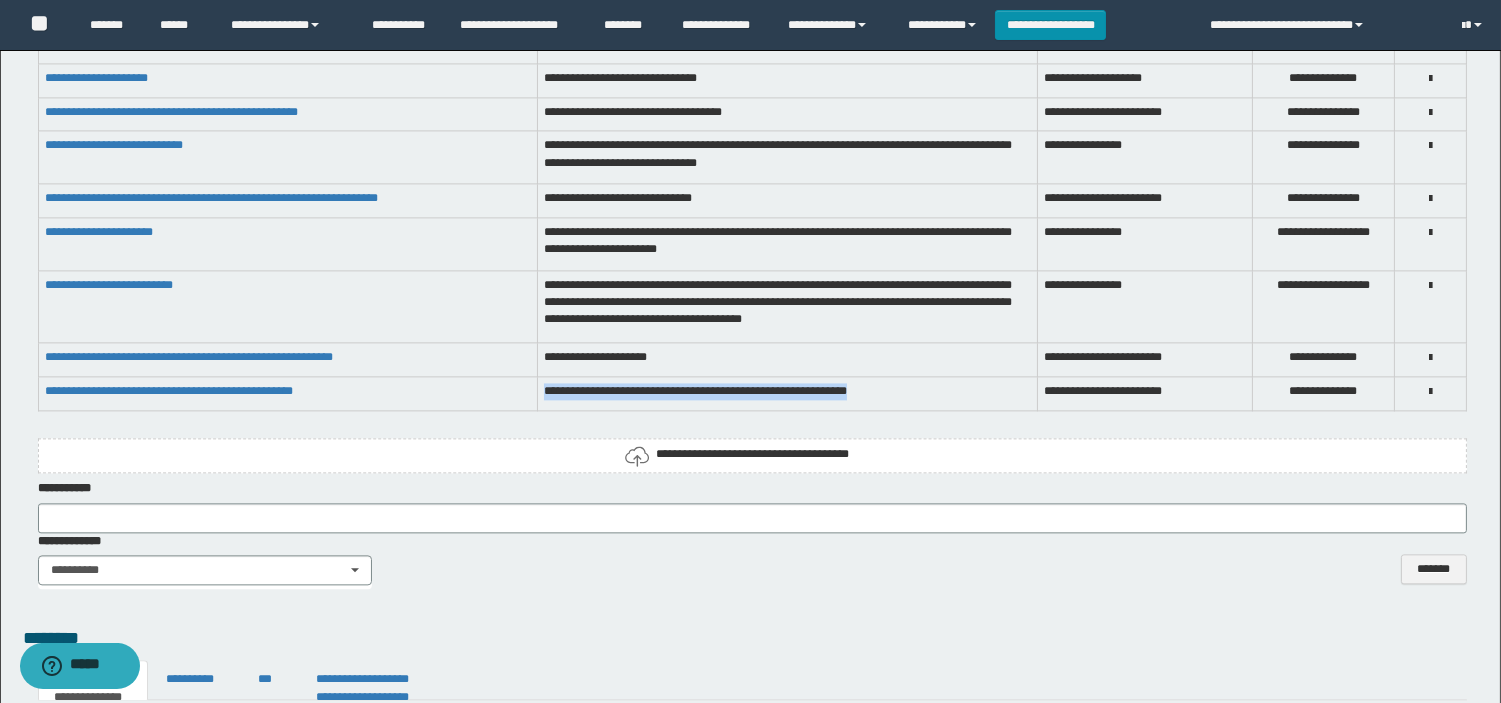 drag, startPoint x: 540, startPoint y: 395, endPoint x: 907, endPoint y: 400, distance: 367.03406 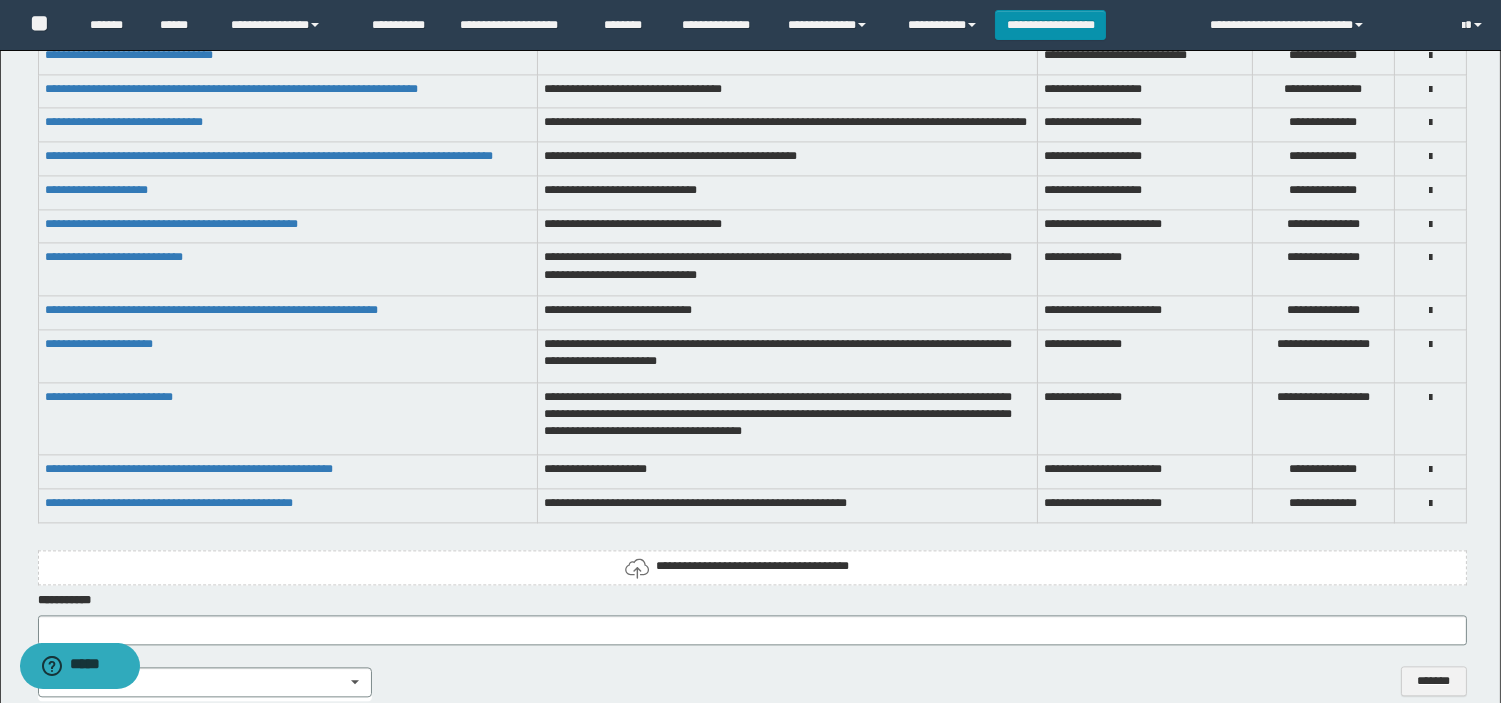 click on "**********" at bounding box center (288, 506) 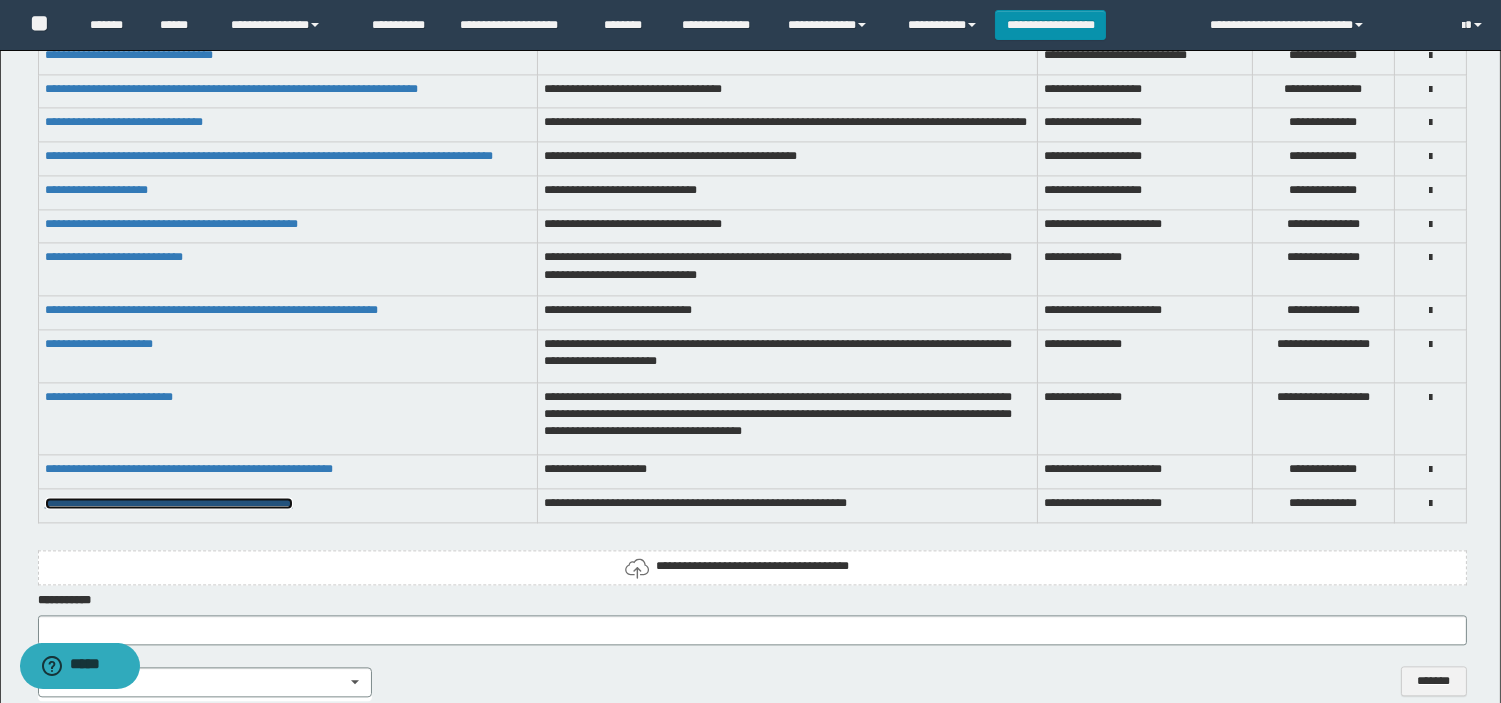 click on "**********" at bounding box center (169, 503) 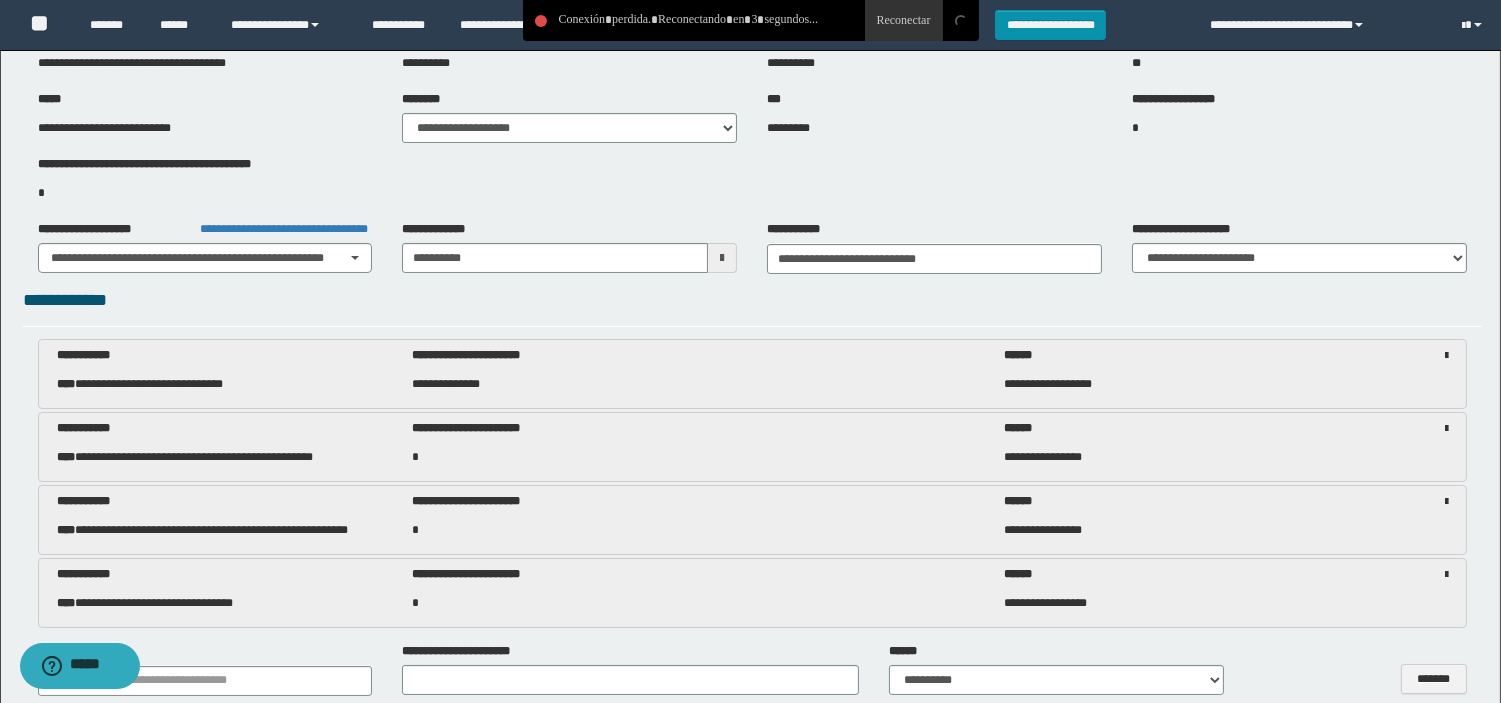scroll, scrollTop: 0, scrollLeft: 0, axis: both 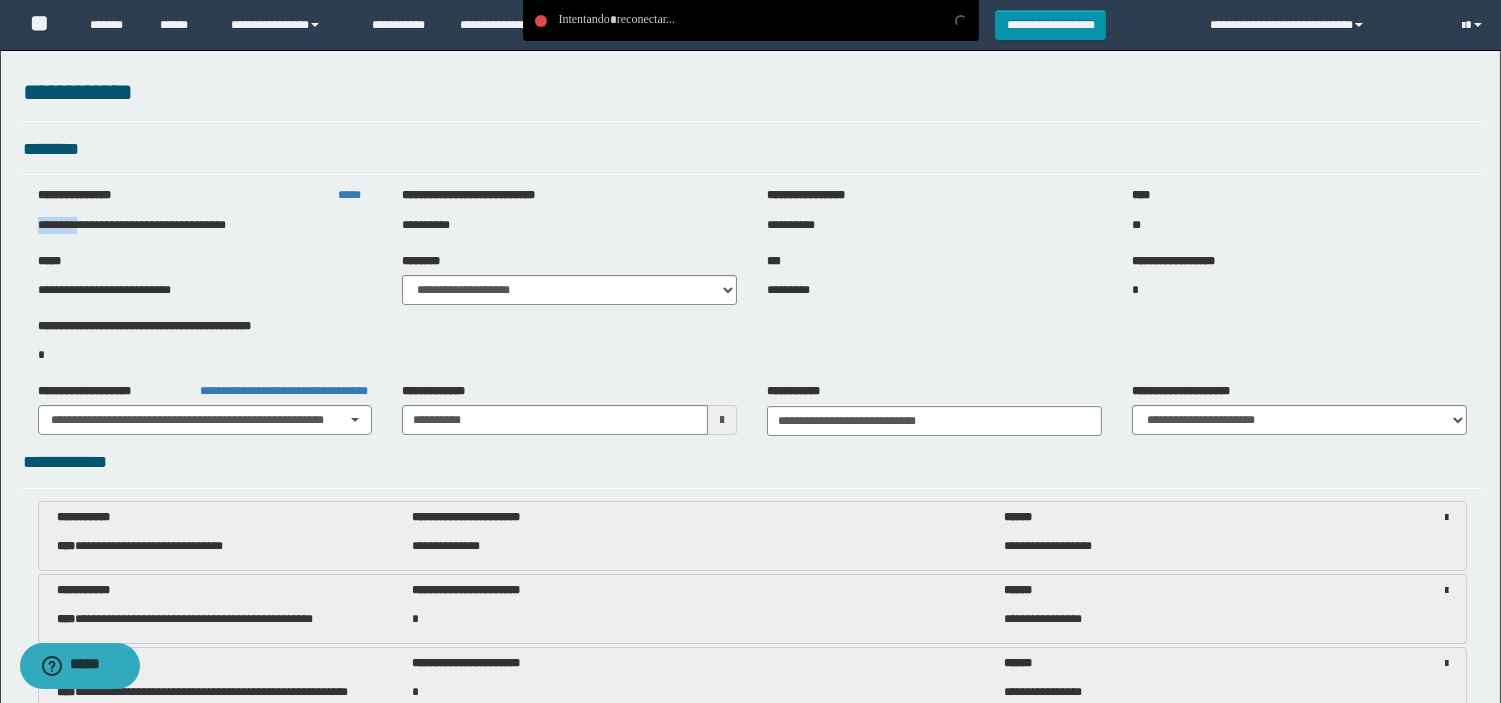 drag, startPoint x: 87, startPoint y: 217, endPoint x: 3, endPoint y: 220, distance: 84.05355 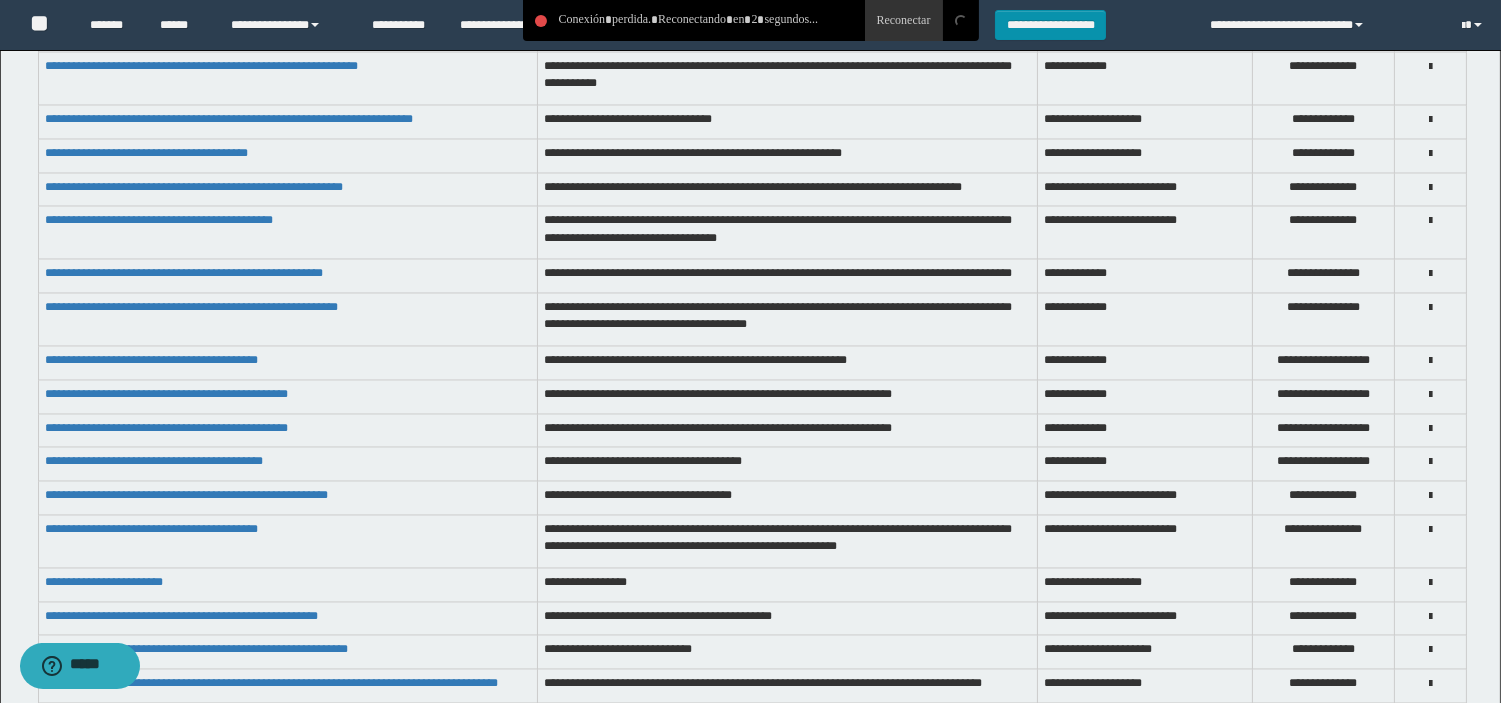 scroll, scrollTop: 6666, scrollLeft: 0, axis: vertical 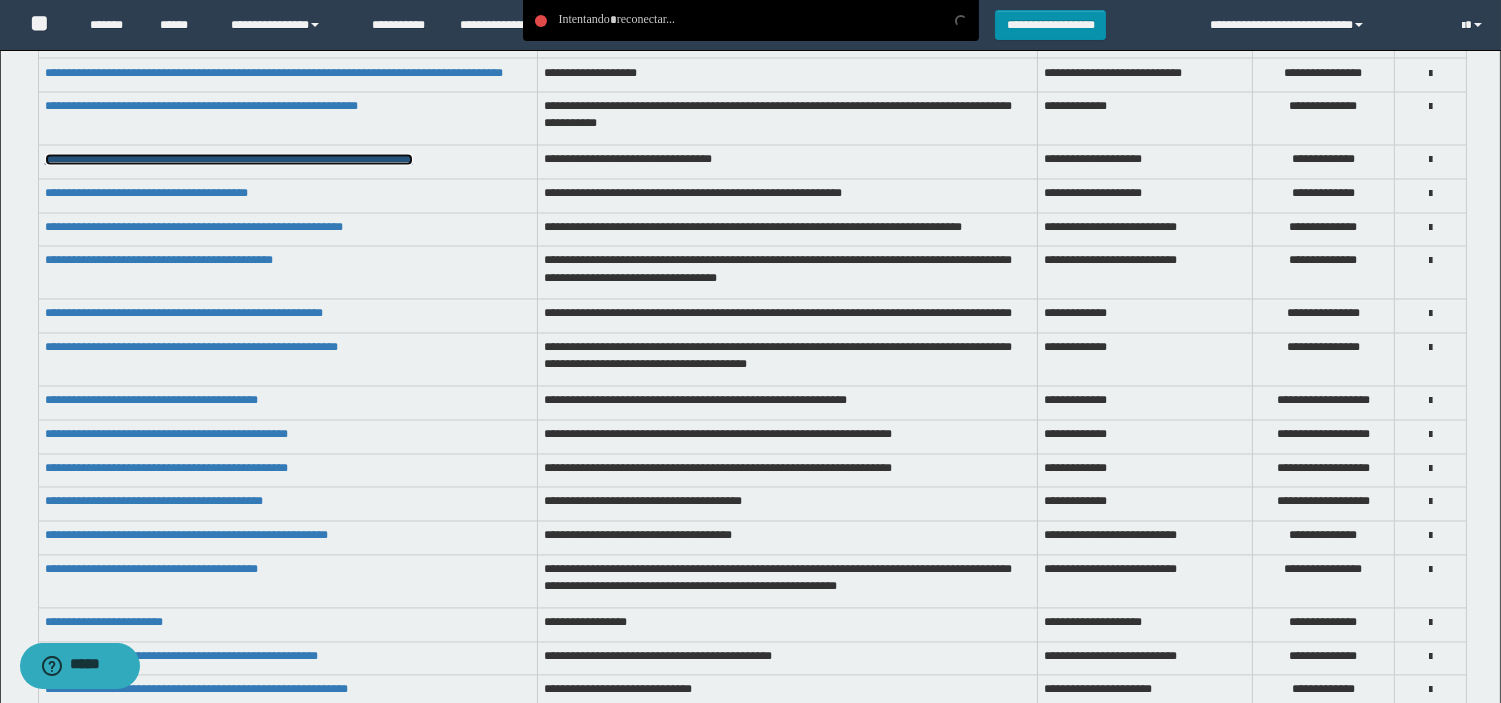 click on "**********" at bounding box center (229, 160) 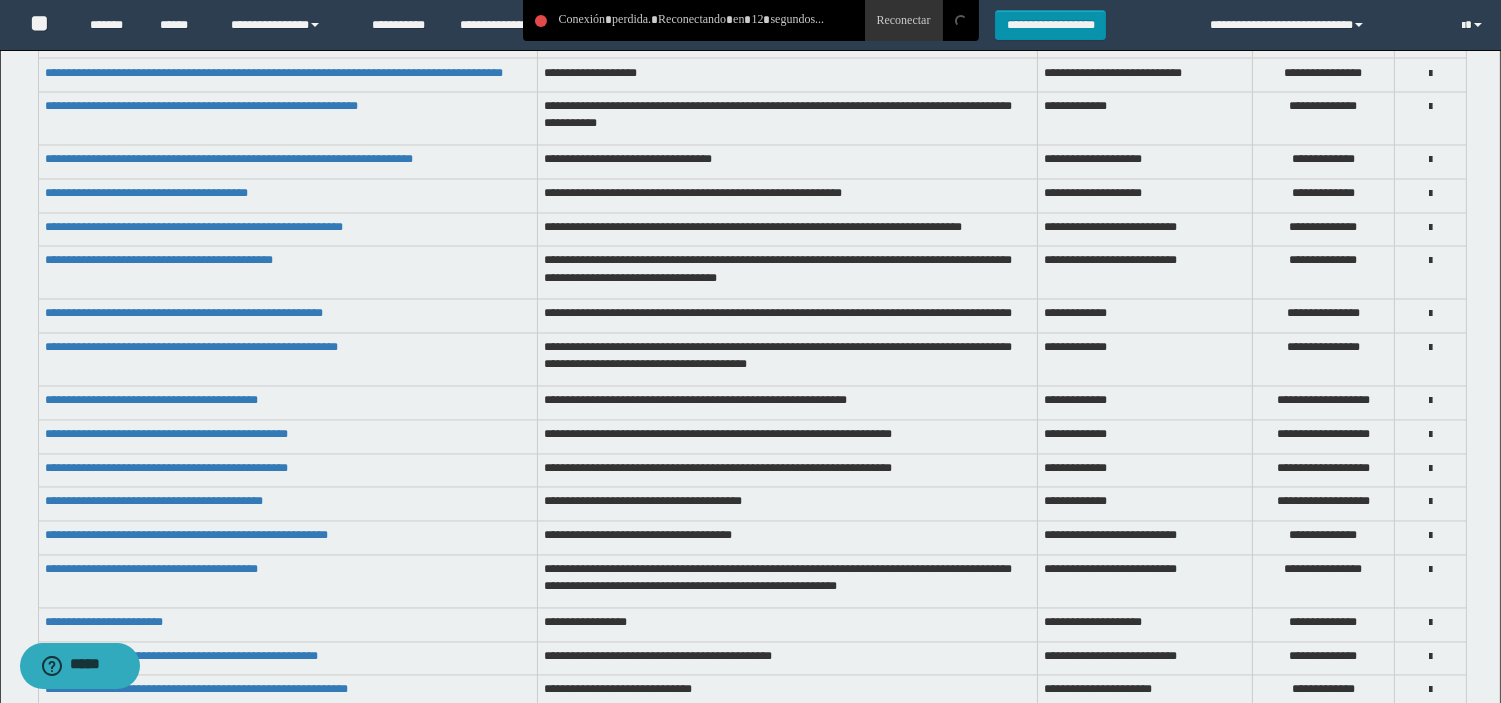 click on "**********" at bounding box center (788, 360) 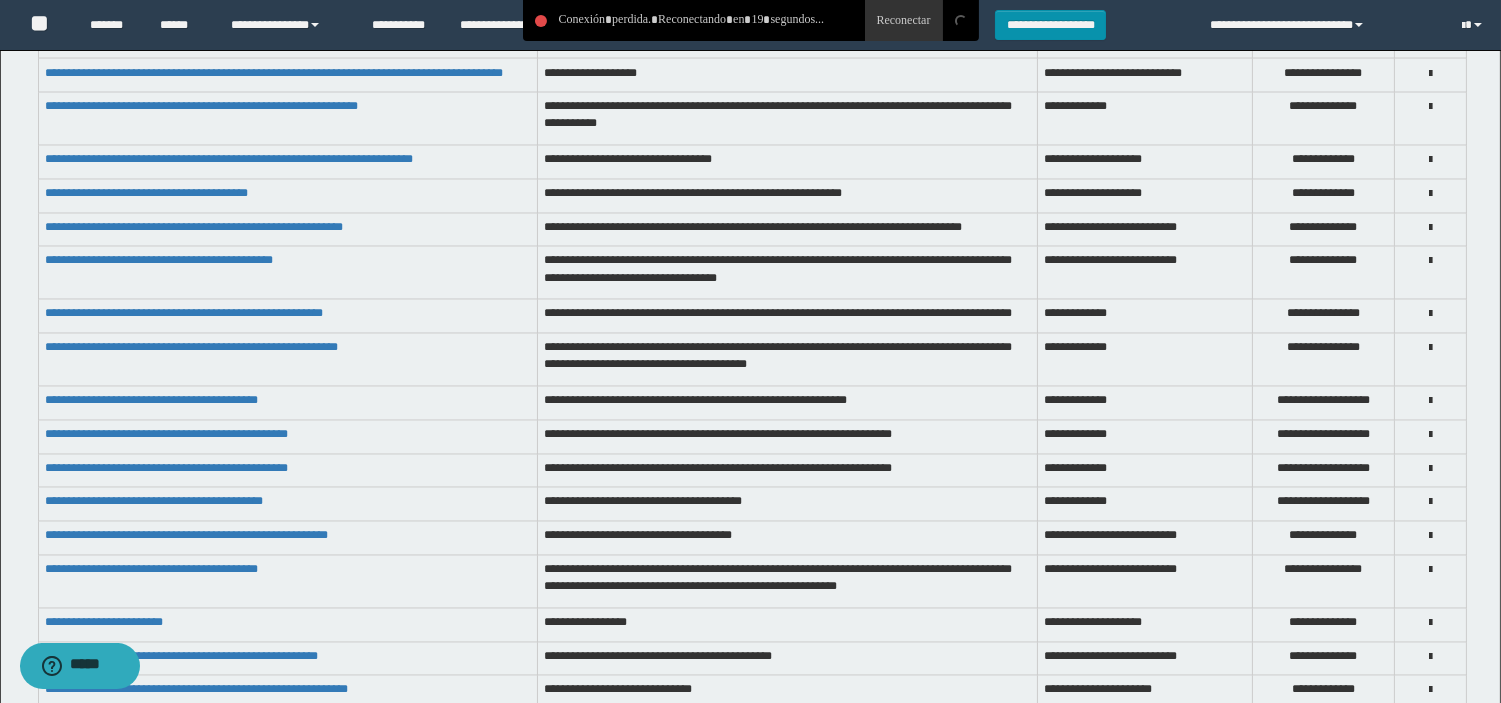 click on "**********" at bounding box center [788, 360] 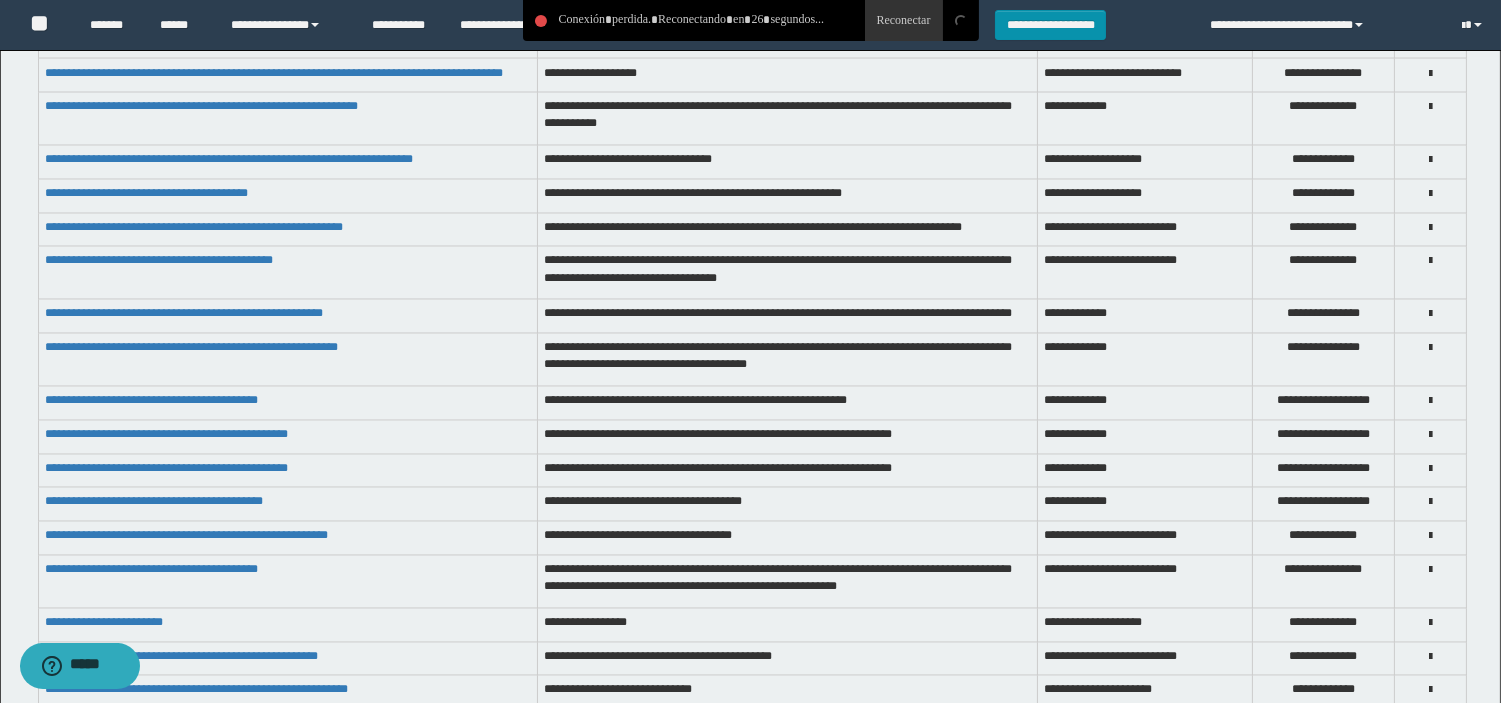 click on "**********" at bounding box center [788, 317] 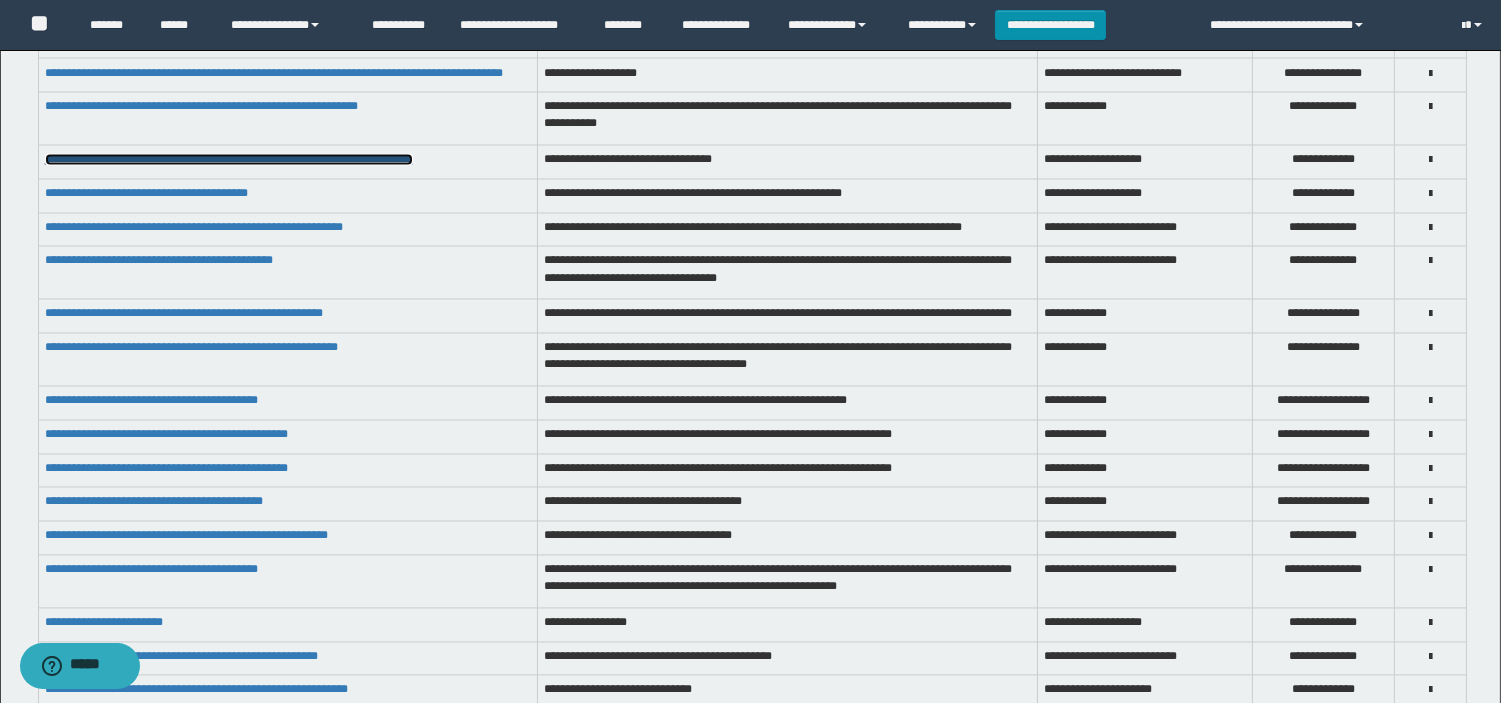 click on "**********" at bounding box center (229, 160) 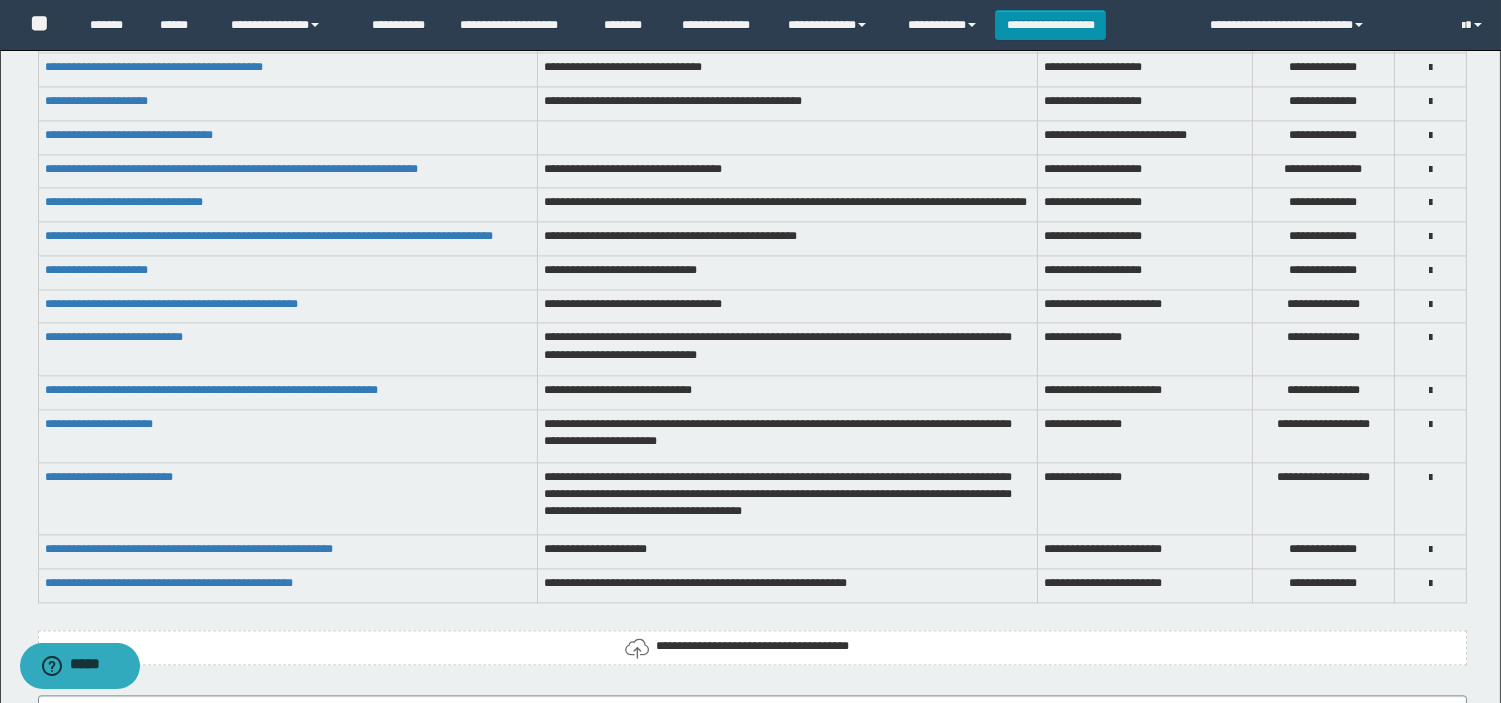 scroll, scrollTop: 7833, scrollLeft: 0, axis: vertical 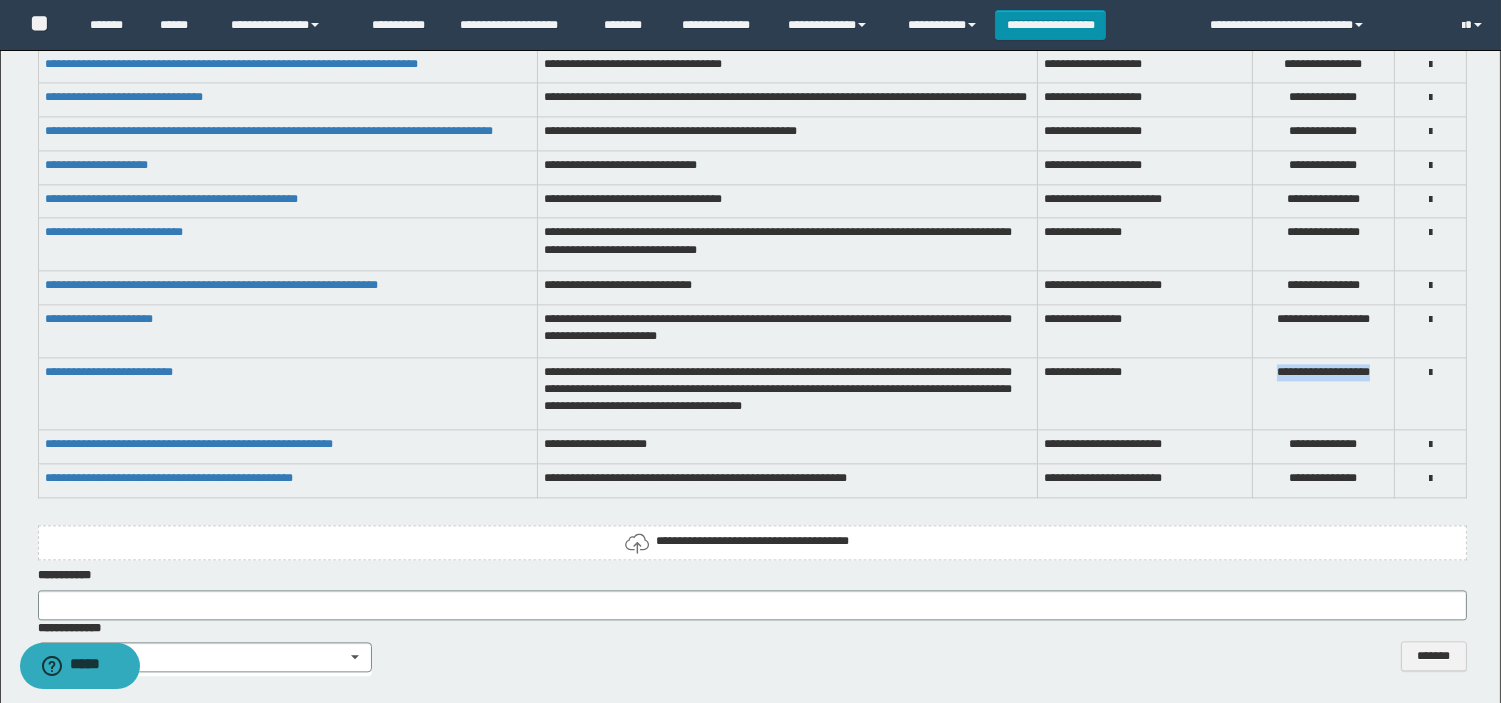drag, startPoint x: 1260, startPoint y: 394, endPoint x: 1396, endPoint y: 397, distance: 136.03308 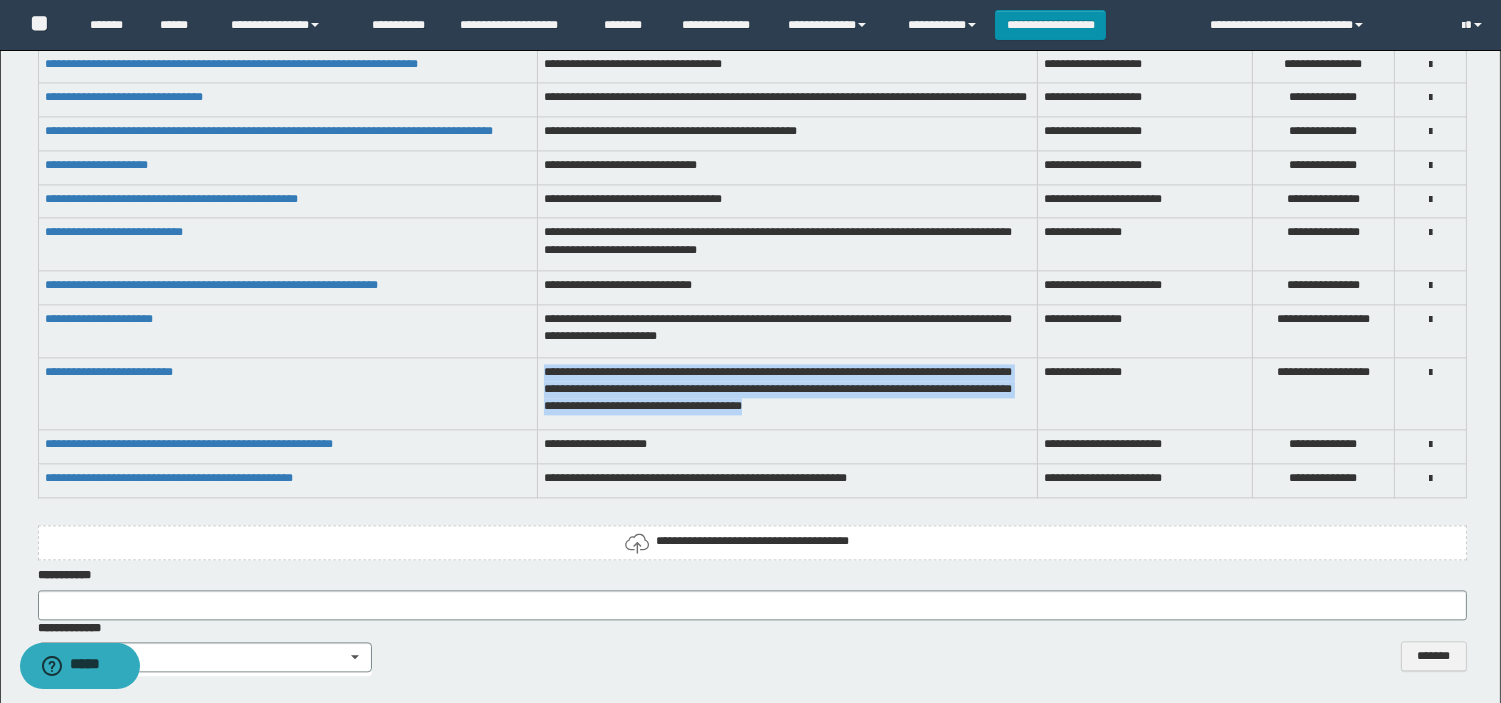 drag, startPoint x: 544, startPoint y: 375, endPoint x: 884, endPoint y: 421, distance: 343.09766 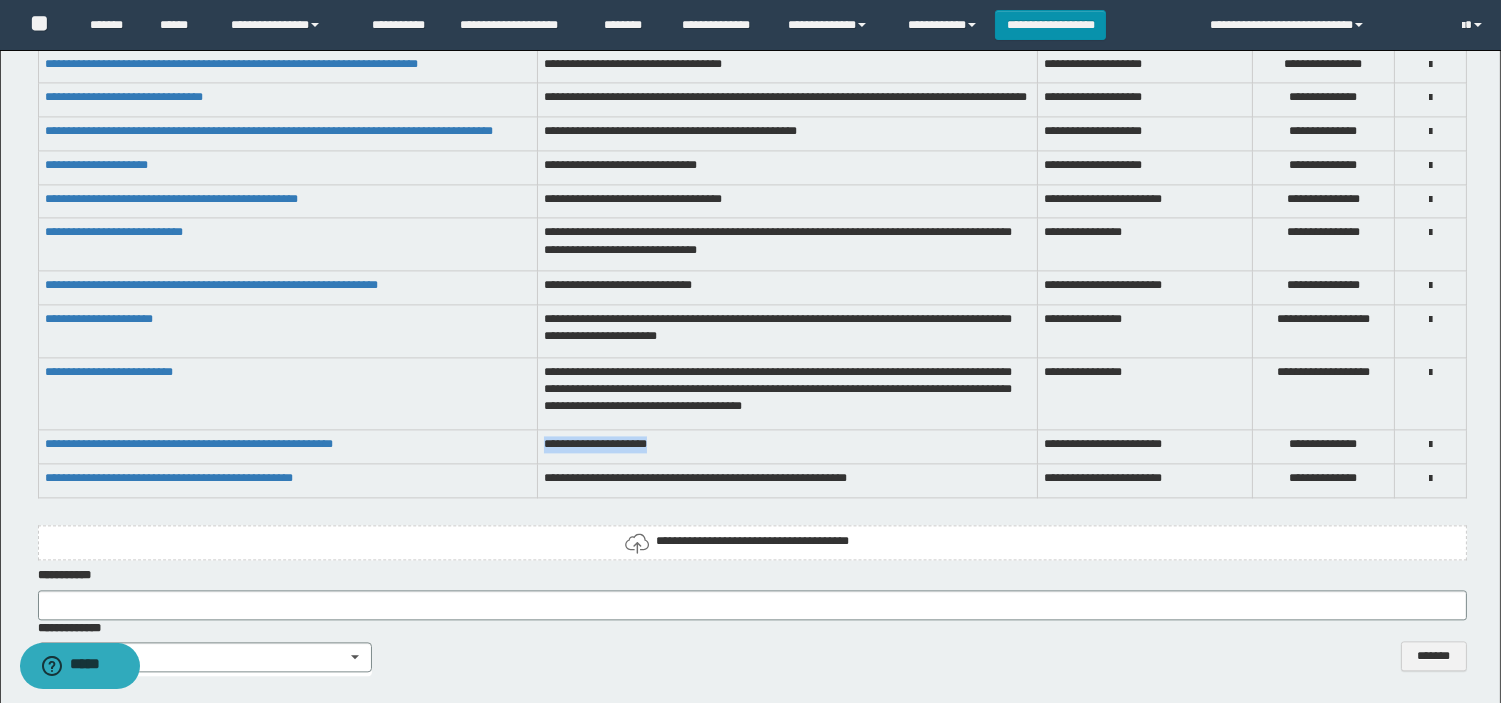 drag, startPoint x: 541, startPoint y: 452, endPoint x: 696, endPoint y: 452, distance: 155 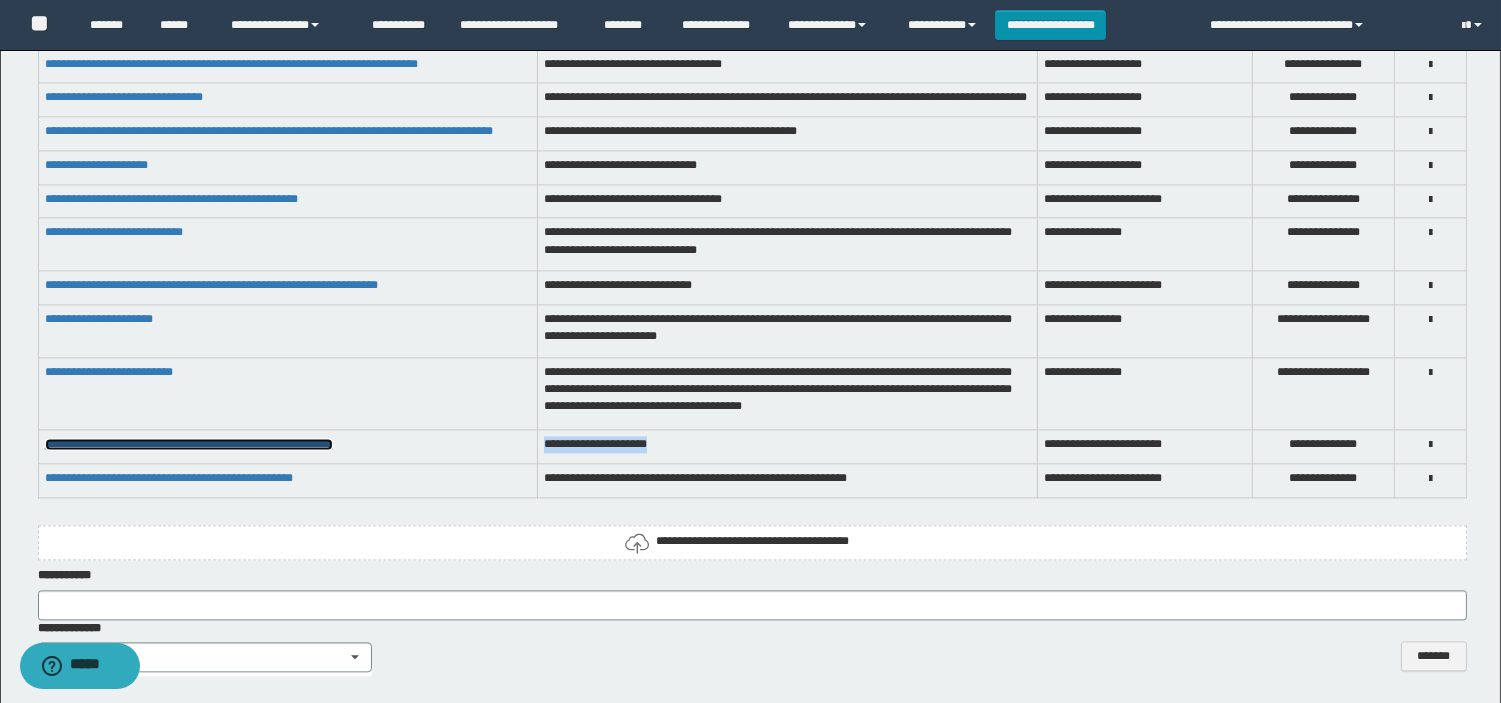 click on "**********" at bounding box center (189, 444) 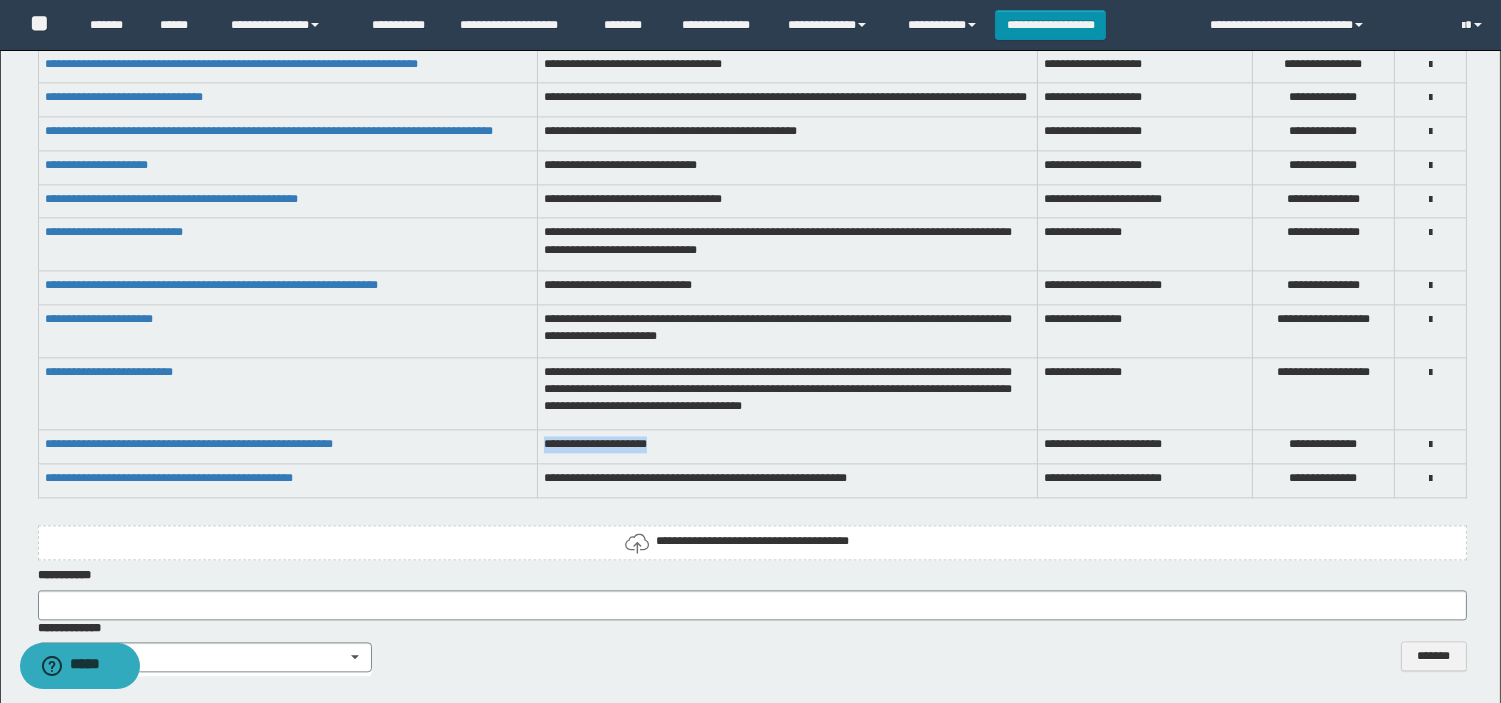 click on "**********" at bounding box center [788, 447] 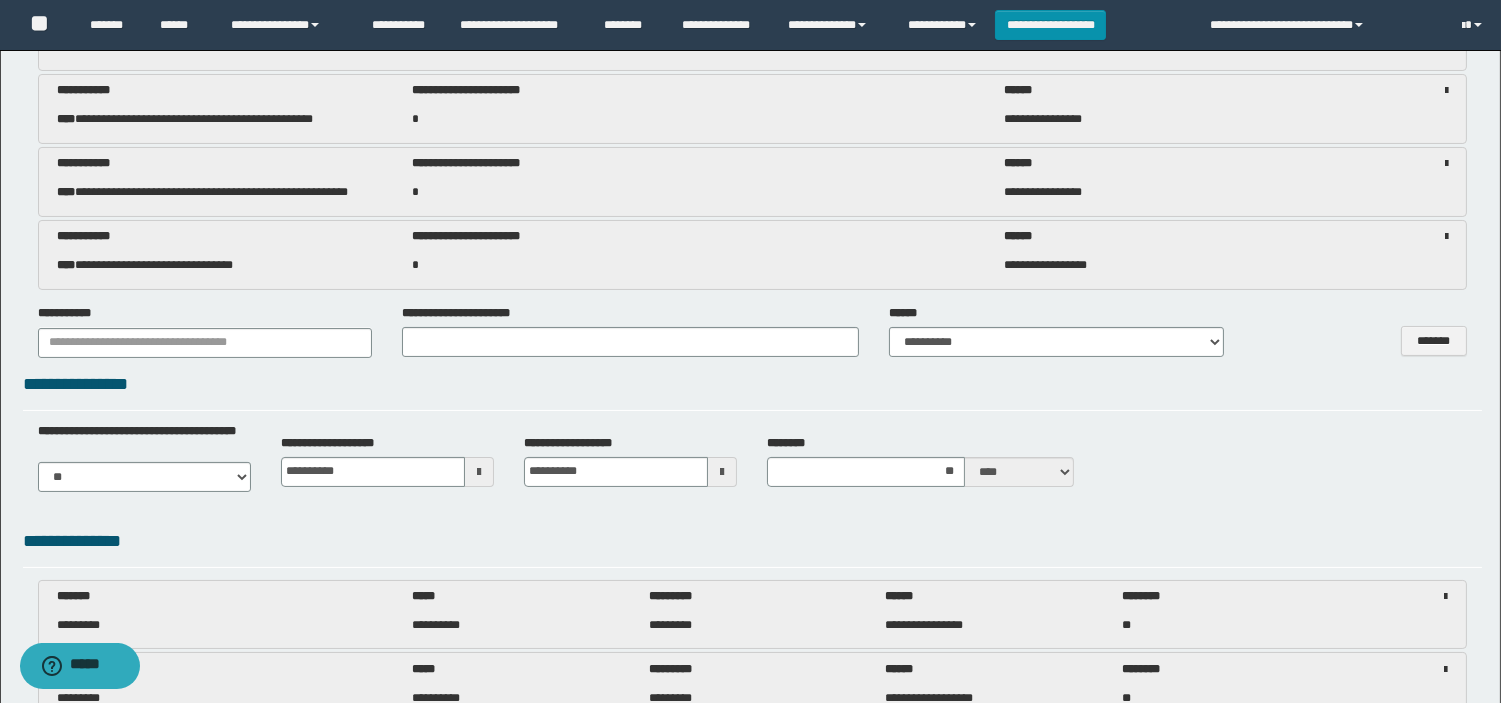 scroll, scrollTop: 0, scrollLeft: 0, axis: both 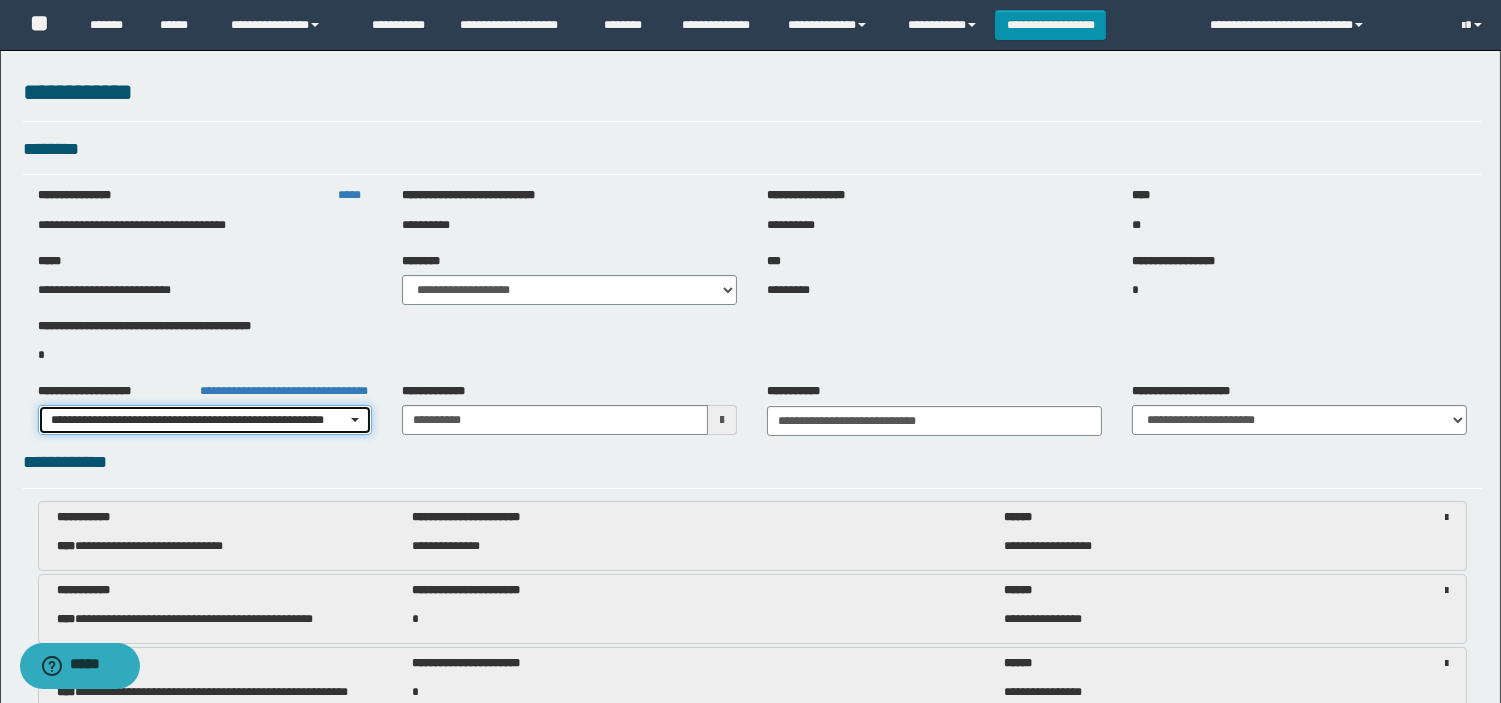 click at bounding box center [355, 420] 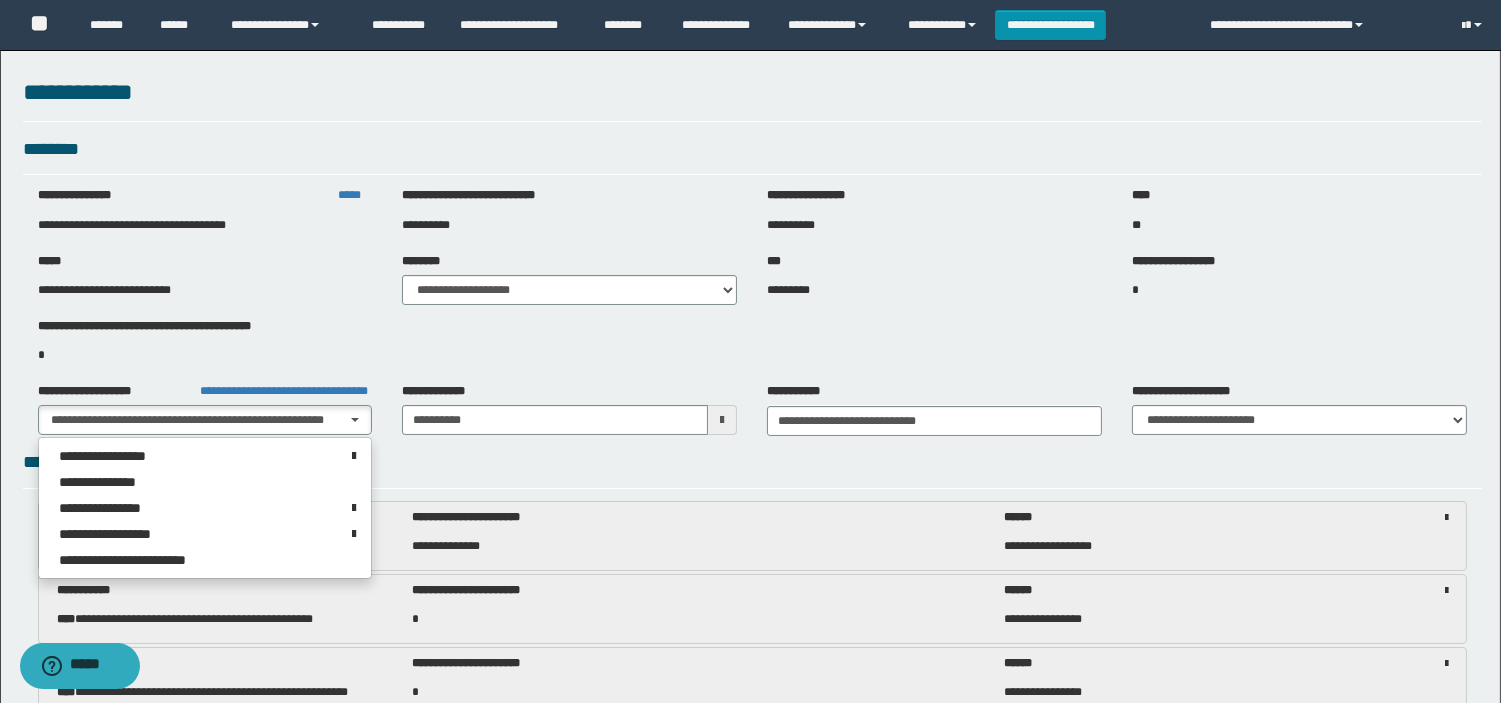 click on "**********" at bounding box center [752, 344] 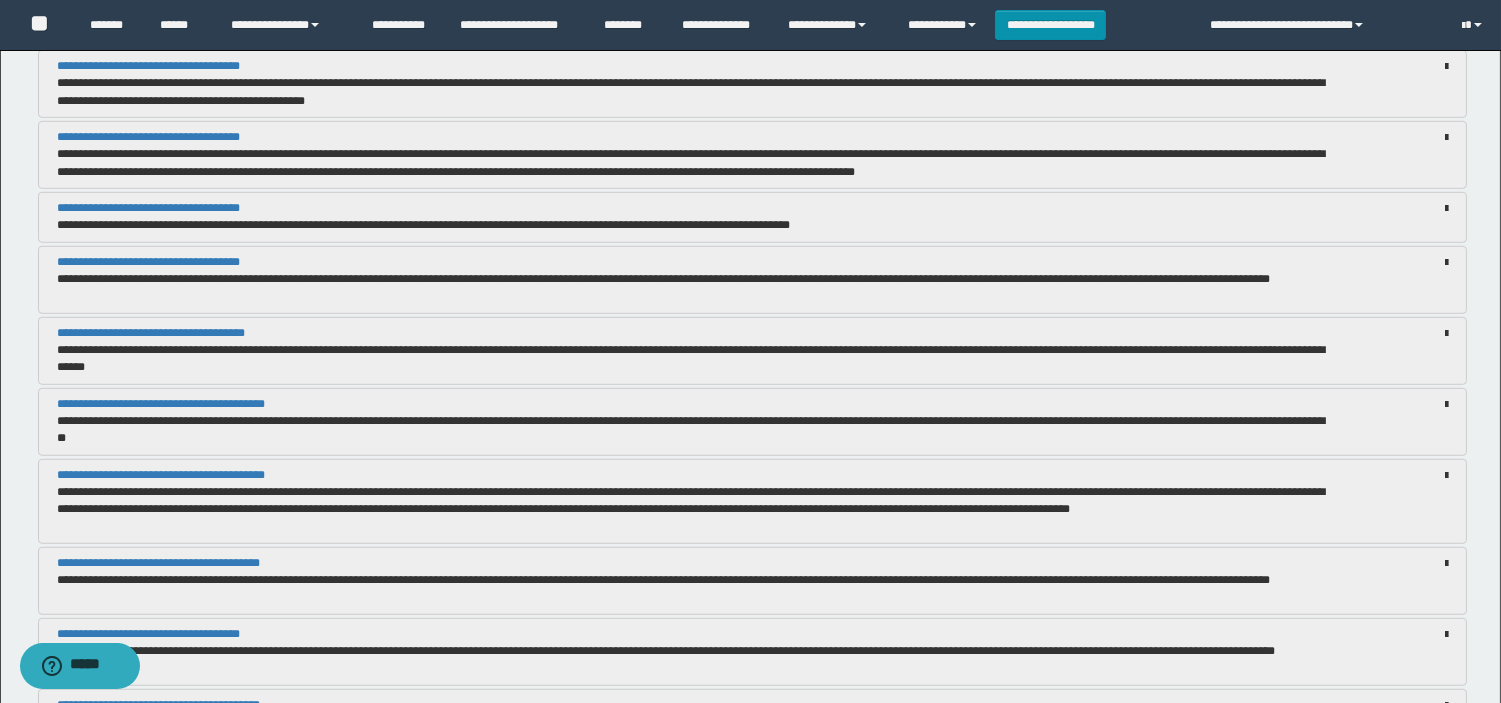 scroll, scrollTop: 2555, scrollLeft: 0, axis: vertical 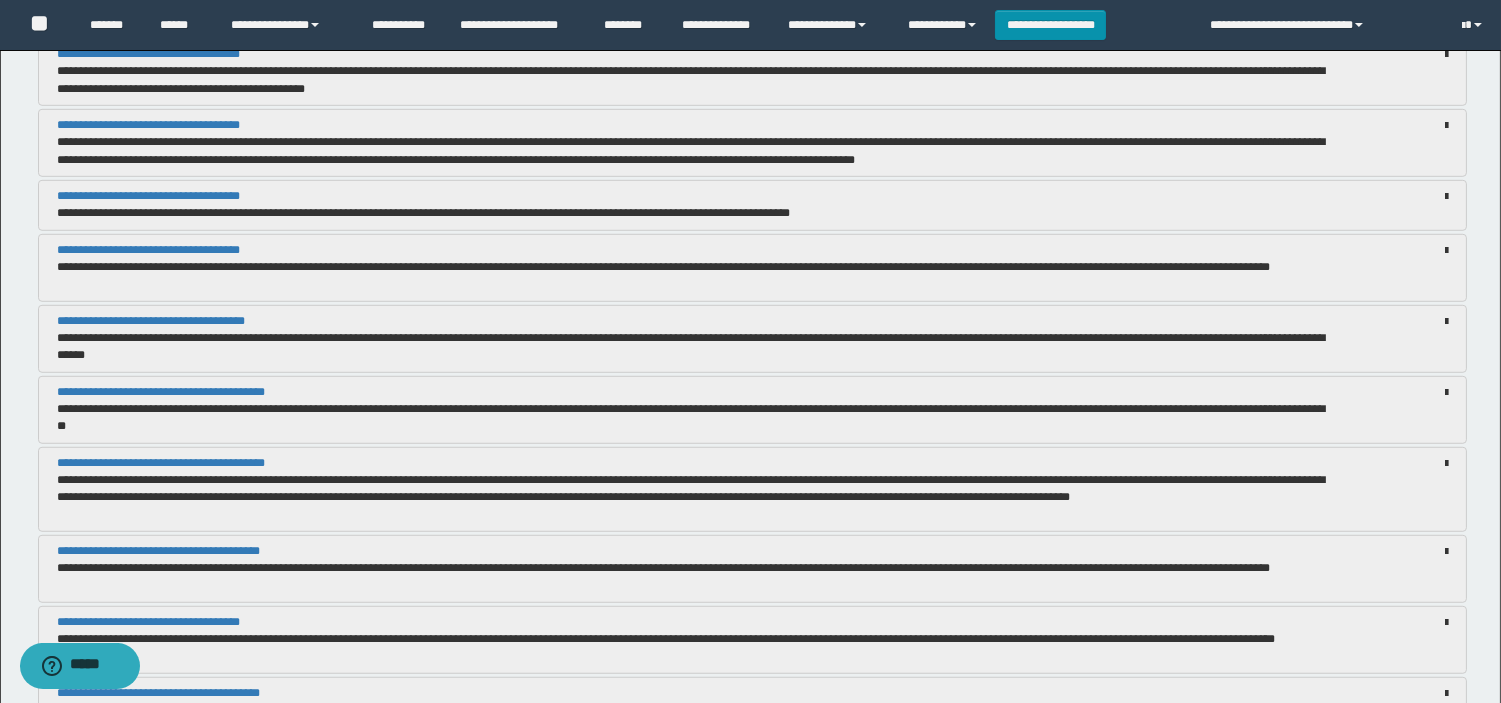 click on "**********" at bounding box center [752, 489] 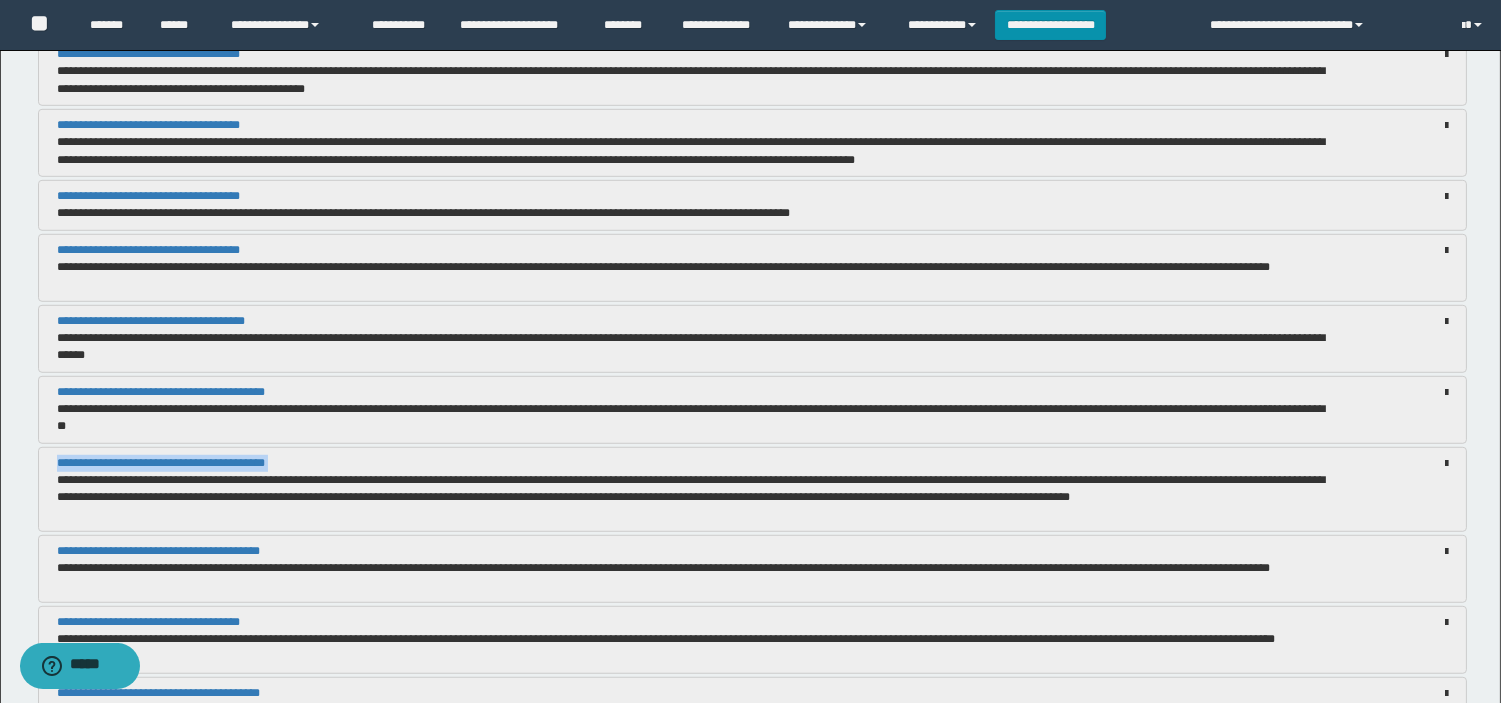 click on "**********" at bounding box center [752, 489] 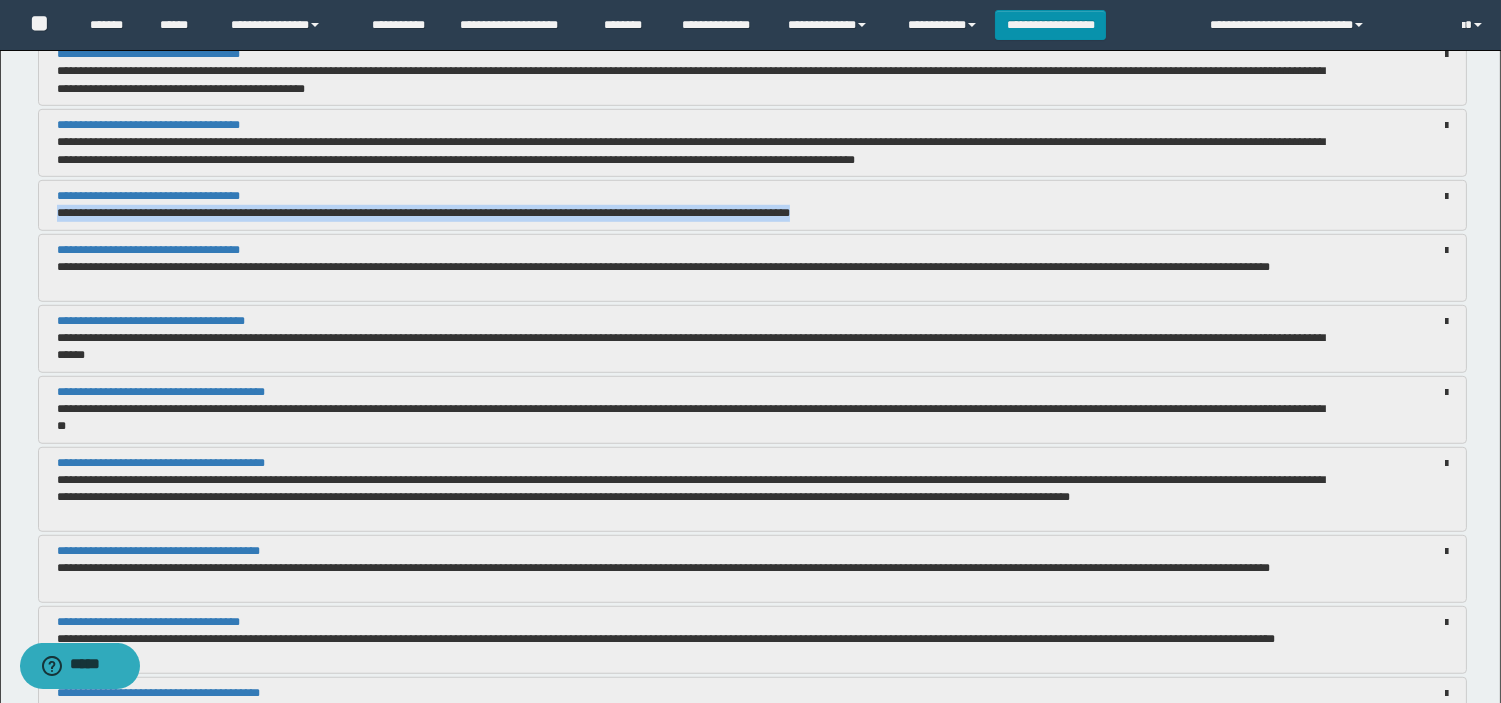 drag, startPoint x: 50, startPoint y: 207, endPoint x: 878, endPoint y: 210, distance: 828.00543 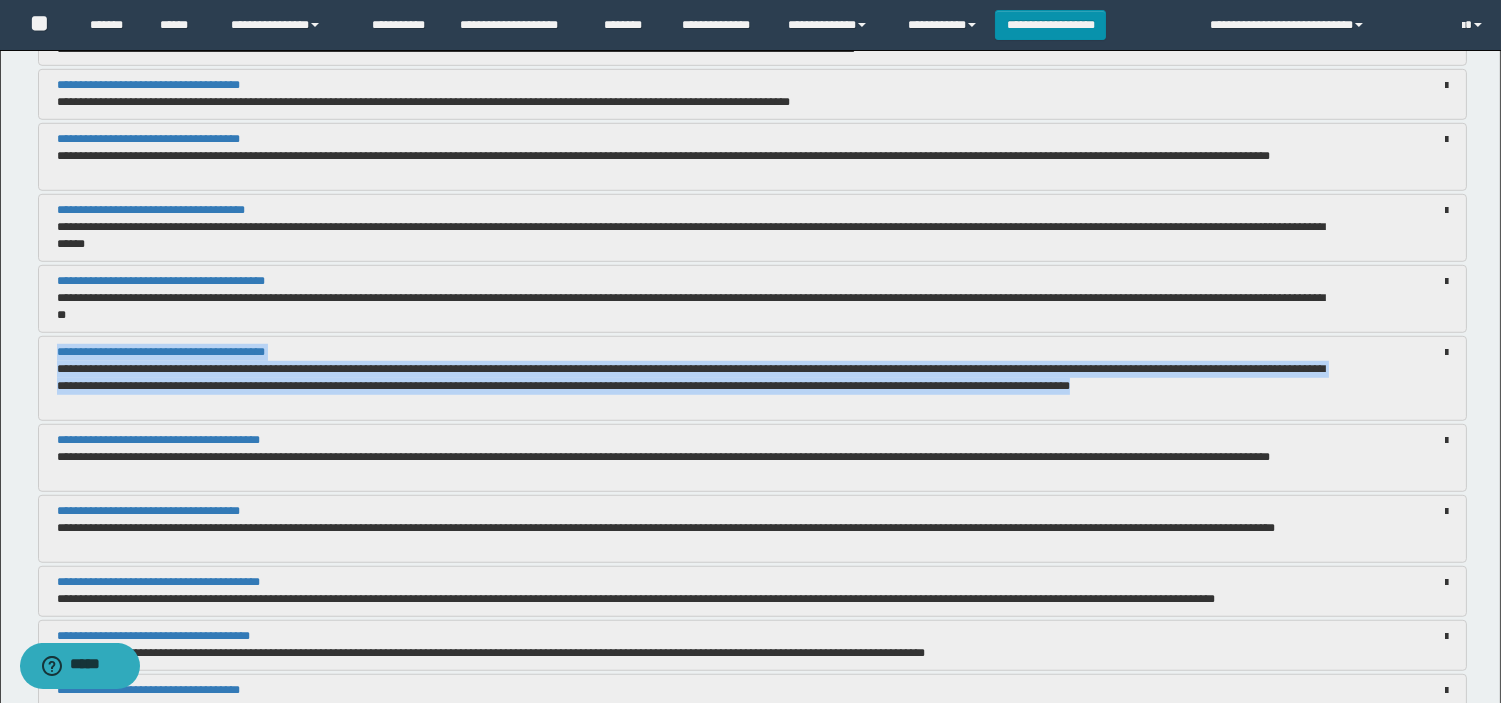 drag, startPoint x: 251, startPoint y: 405, endPoint x: 32, endPoint y: 350, distance: 225.8008 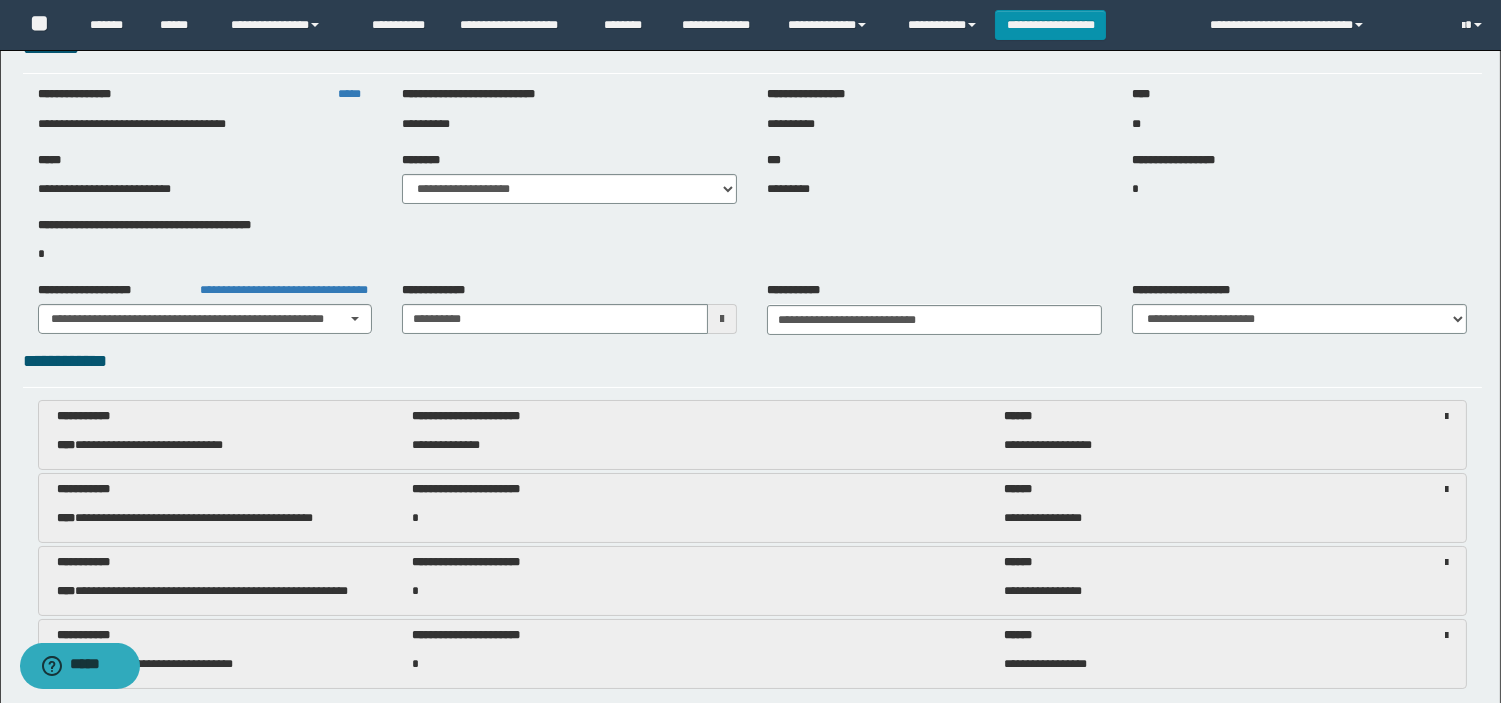 scroll, scrollTop: 0, scrollLeft: 0, axis: both 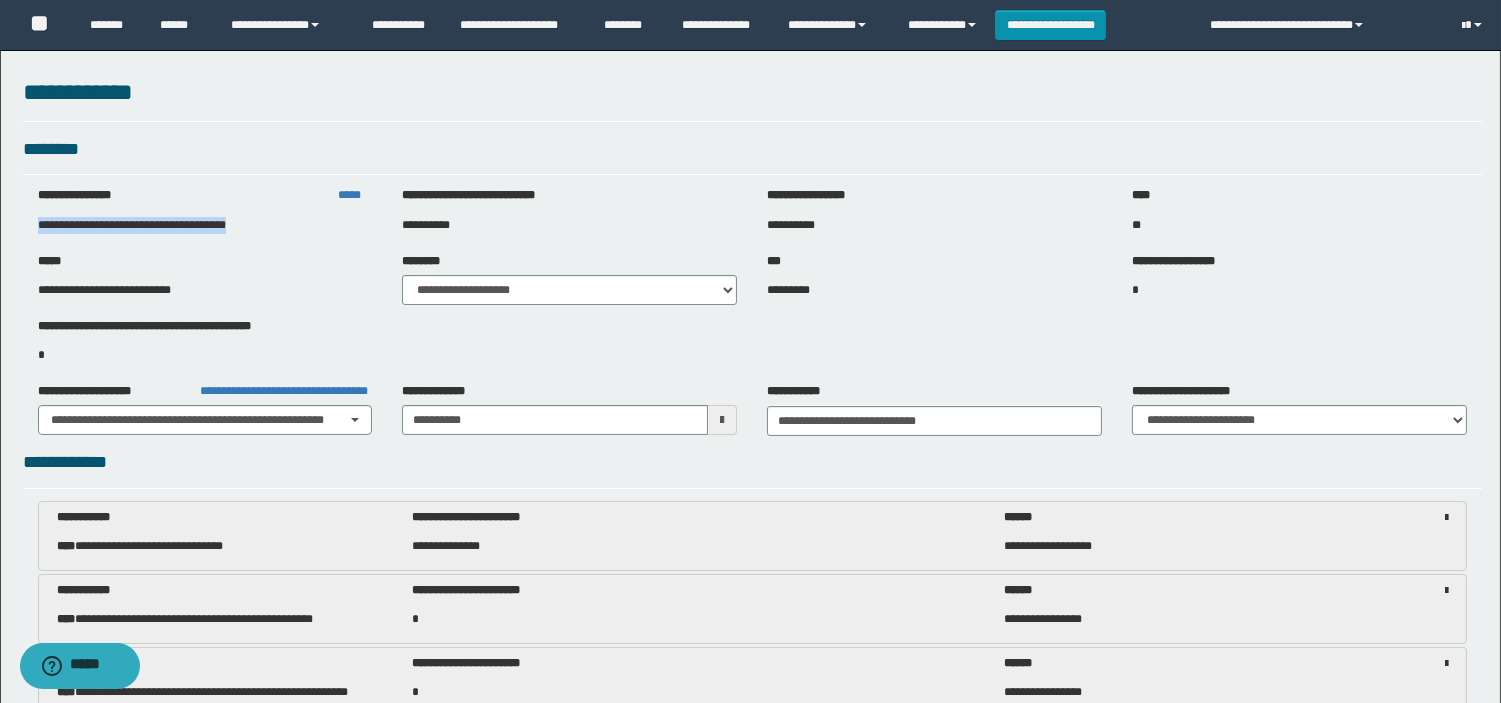 drag, startPoint x: 318, startPoint y: 230, endPoint x: 26, endPoint y: 231, distance: 292.0017 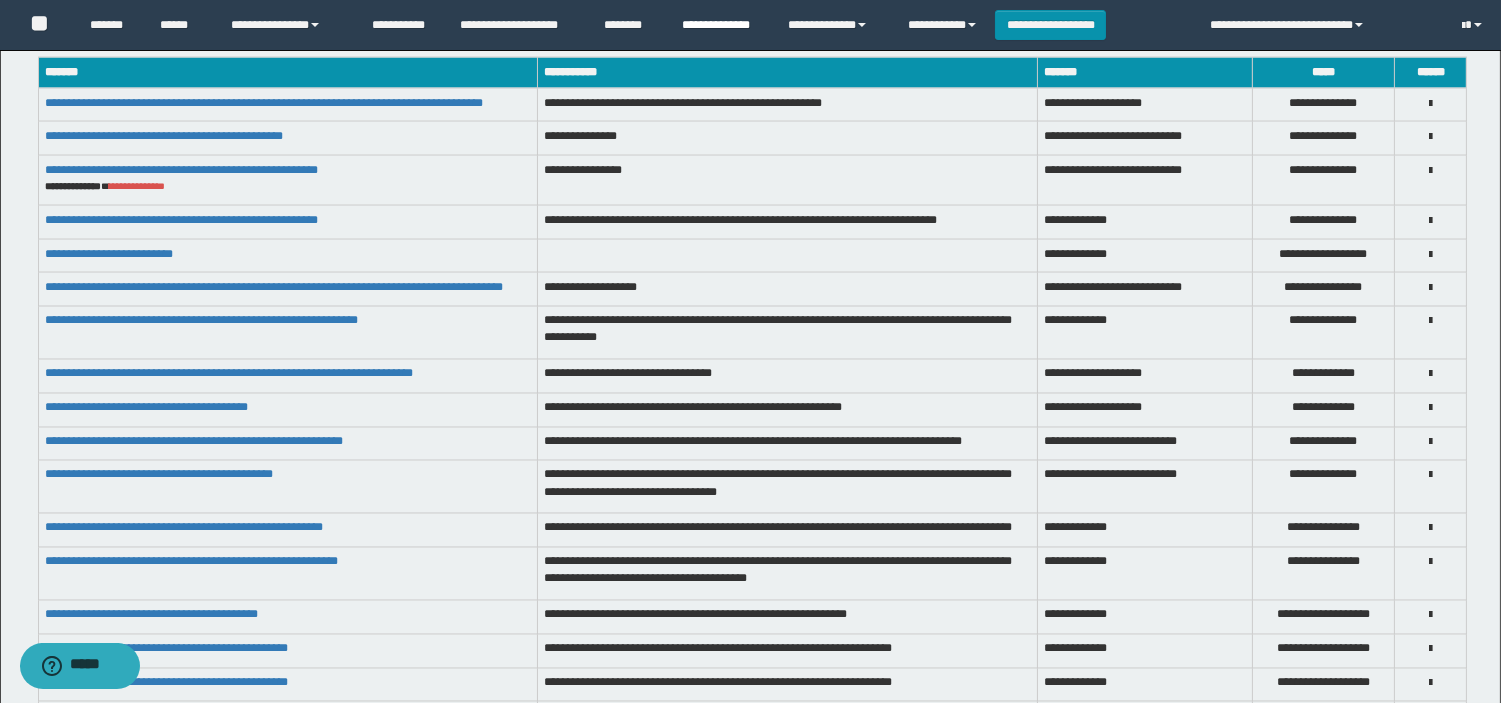 scroll, scrollTop: 6777, scrollLeft: 0, axis: vertical 